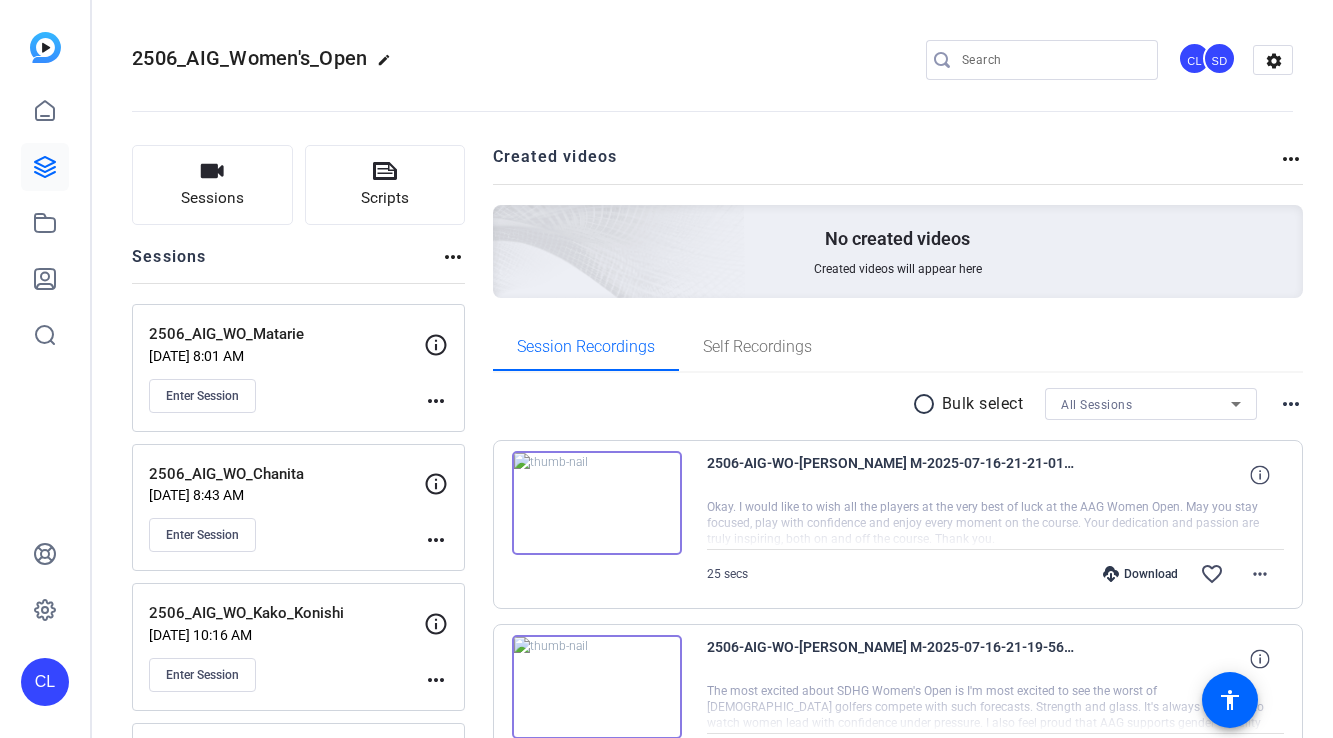 scroll, scrollTop: 0, scrollLeft: 0, axis: both 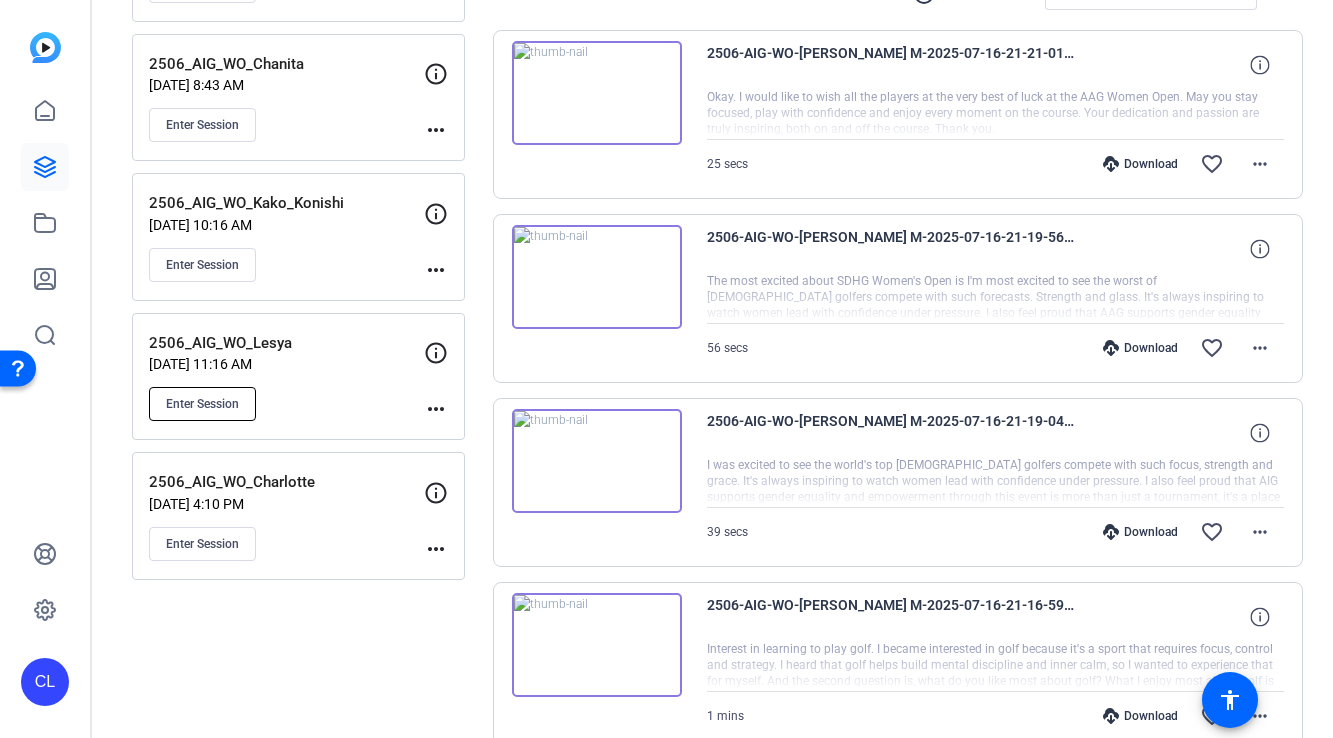 click on "Enter Session" 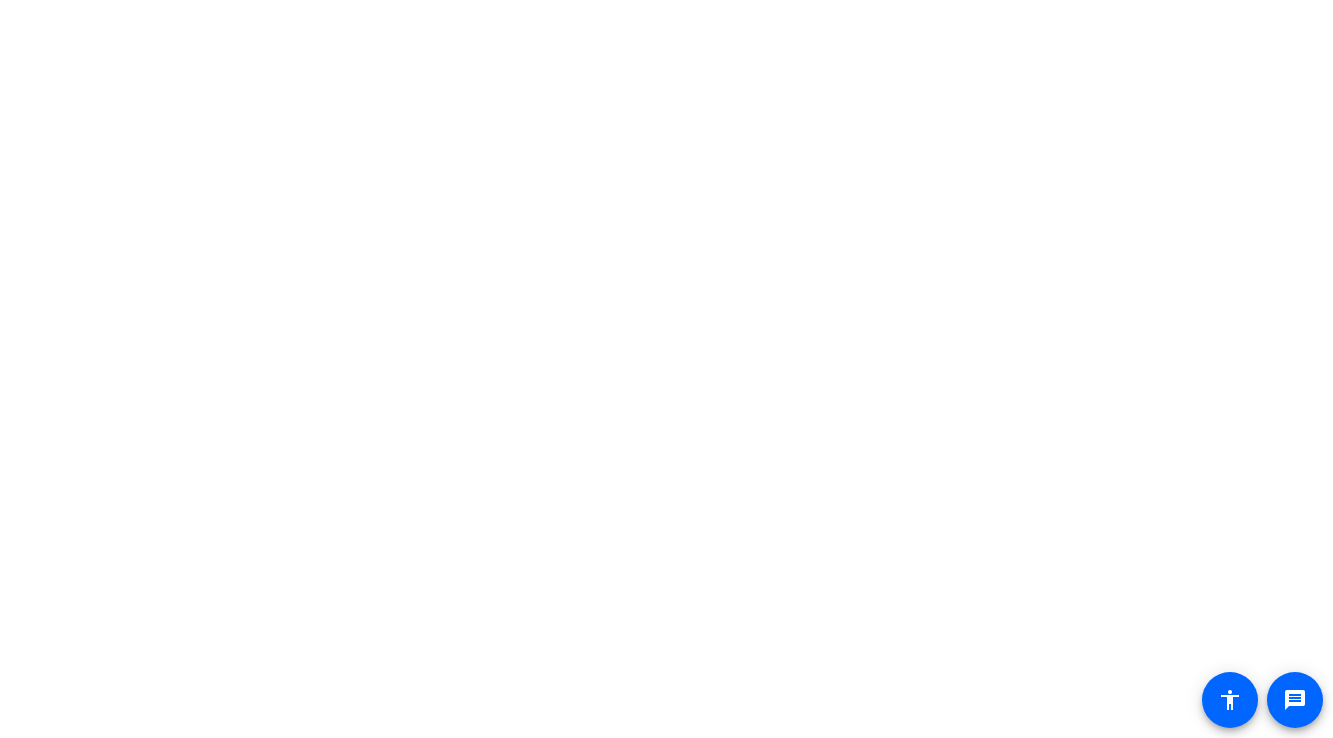 scroll, scrollTop: 0, scrollLeft: 0, axis: both 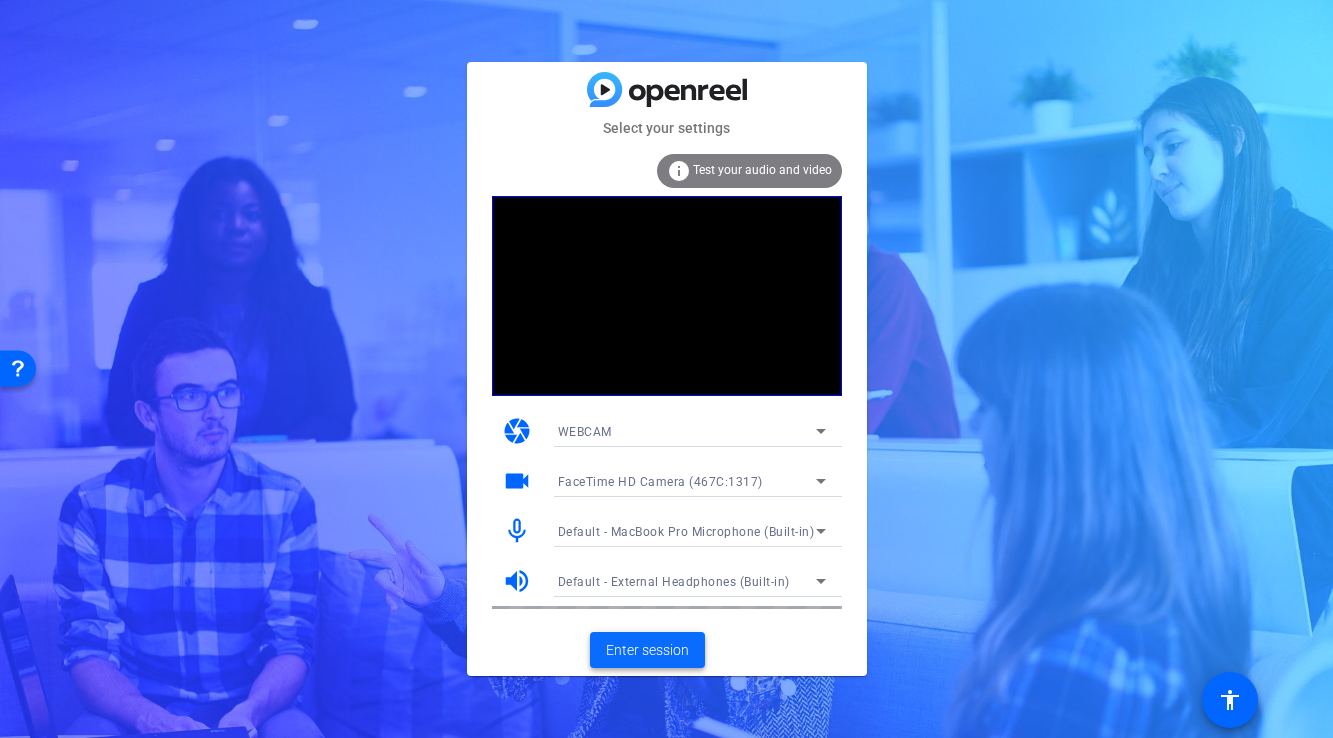 click 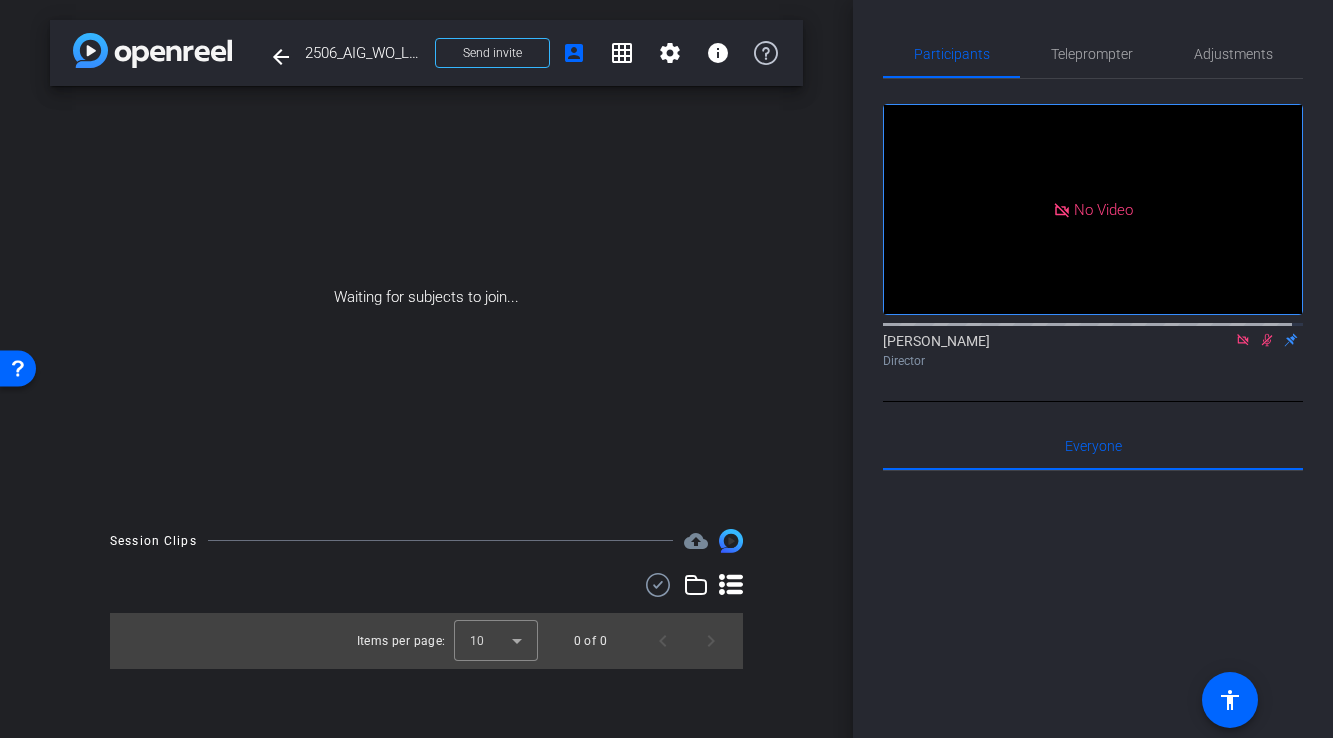click 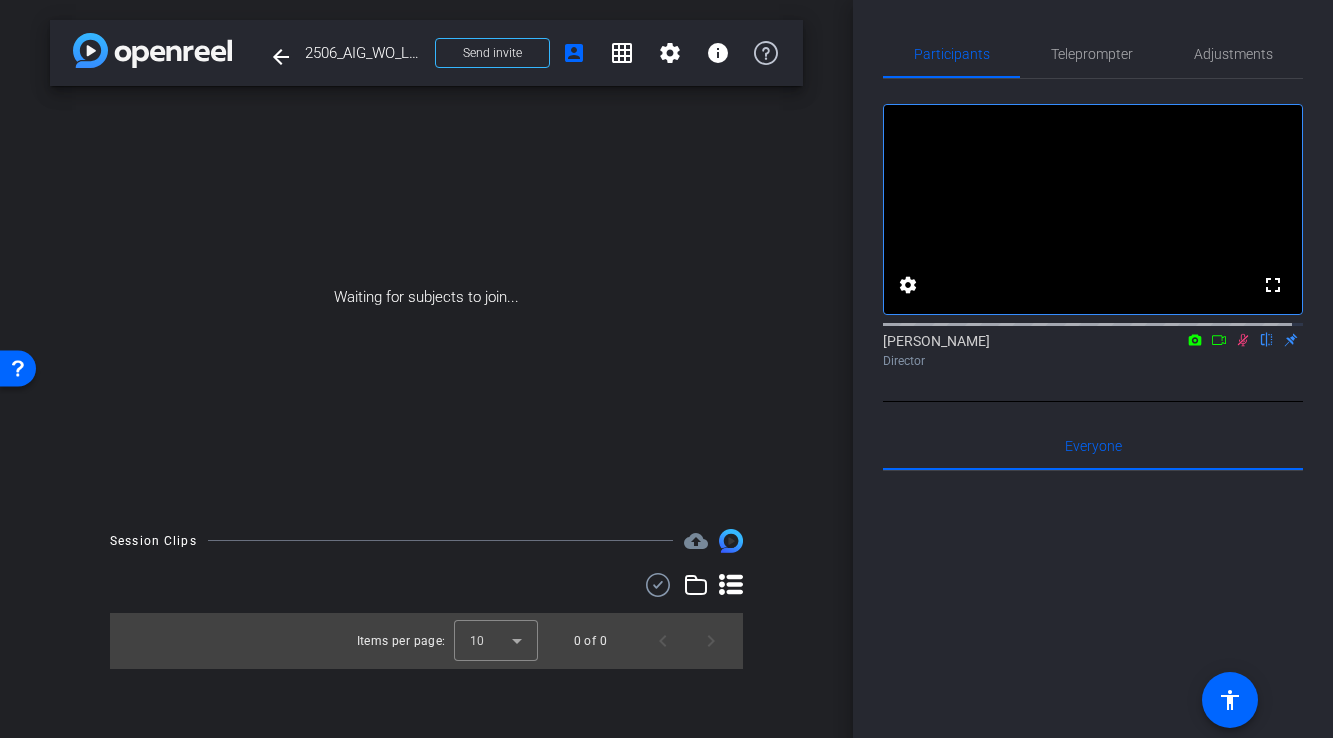 click 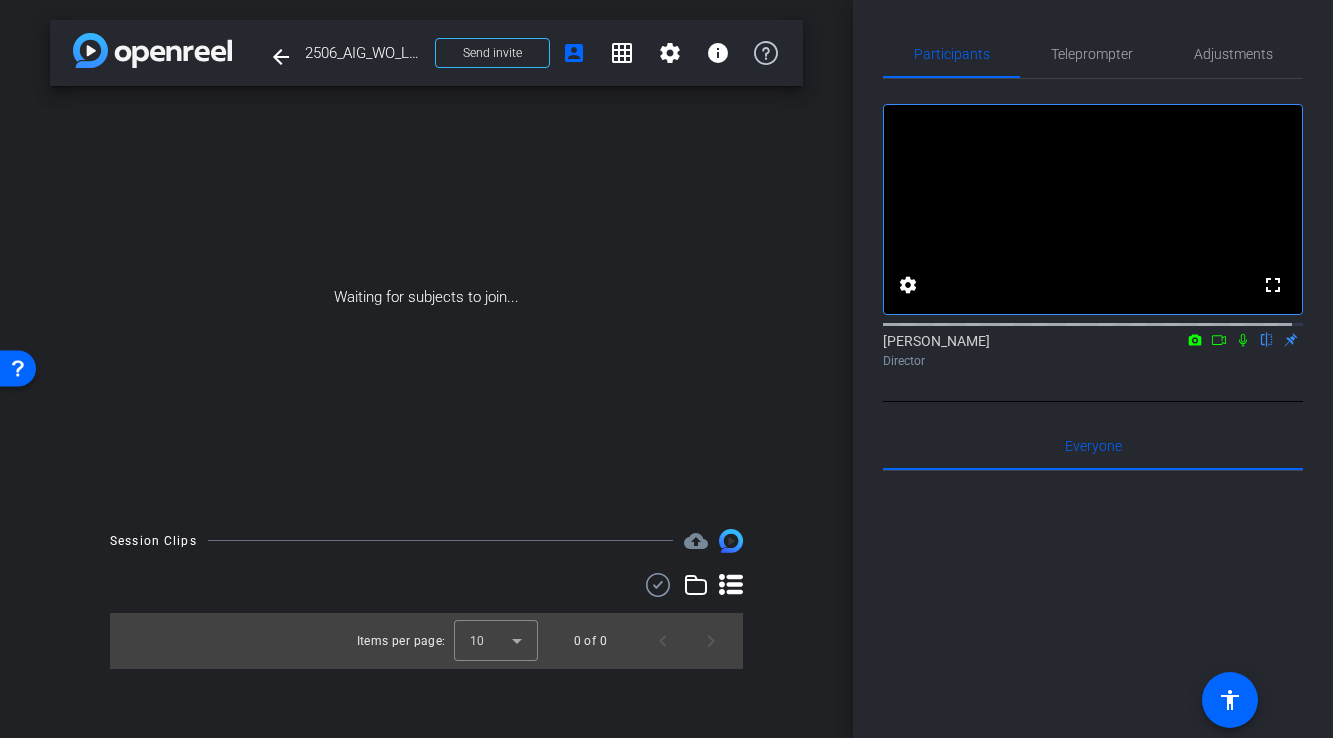 click 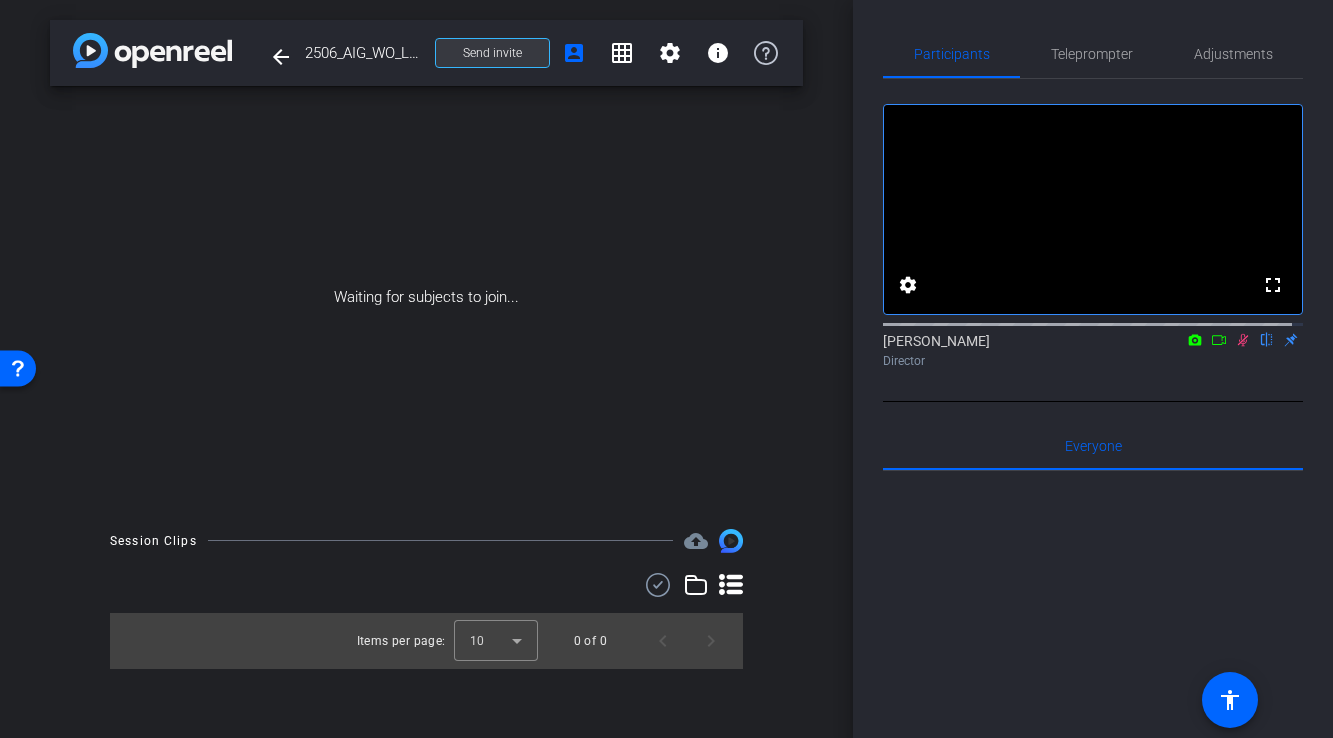 click on "Send invite" at bounding box center [492, 53] 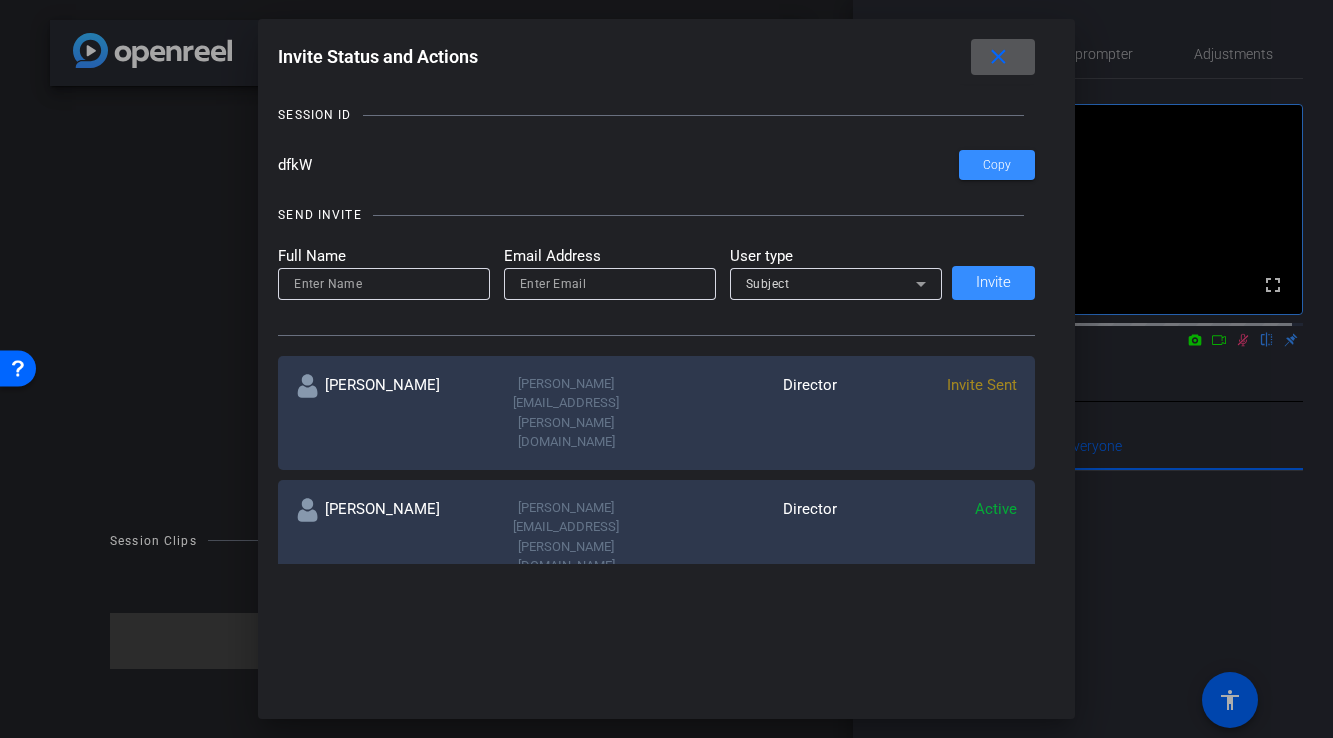 scroll, scrollTop: 103, scrollLeft: 0, axis: vertical 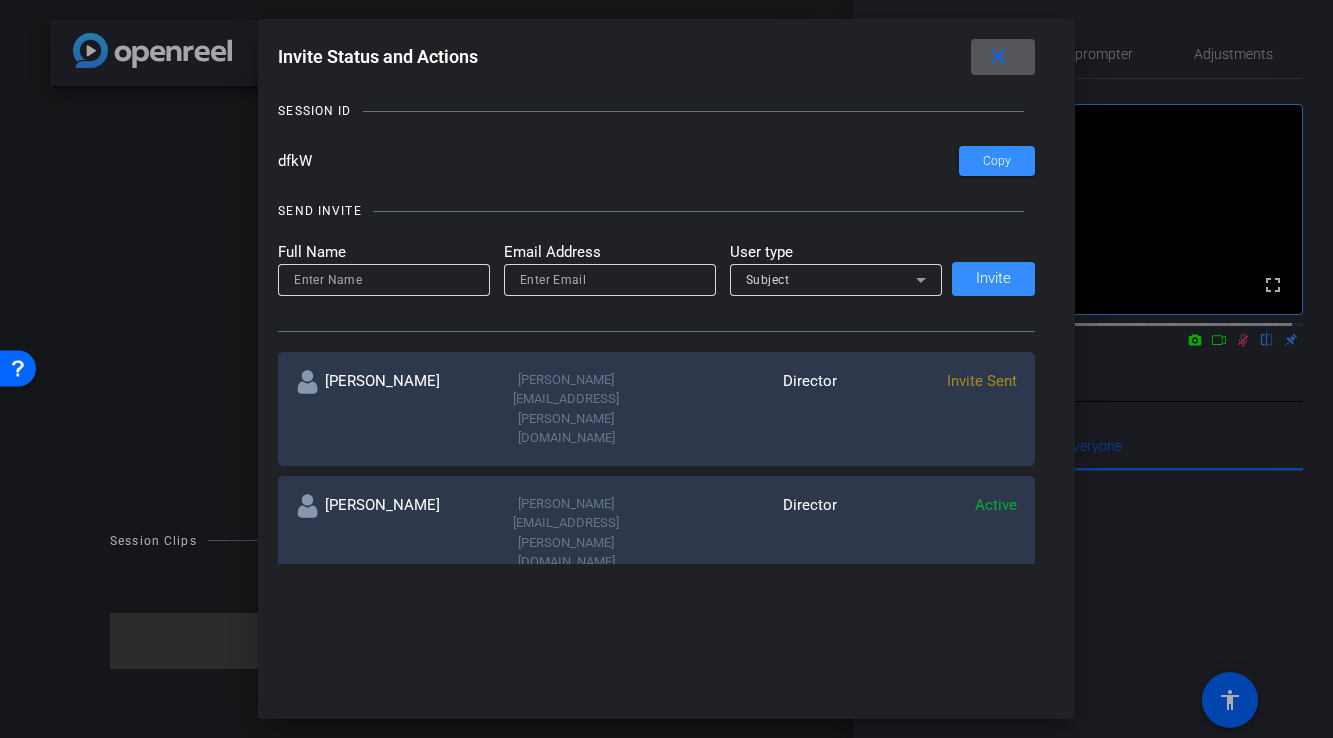 click on "more_horiz" at bounding box center [1005, 630] 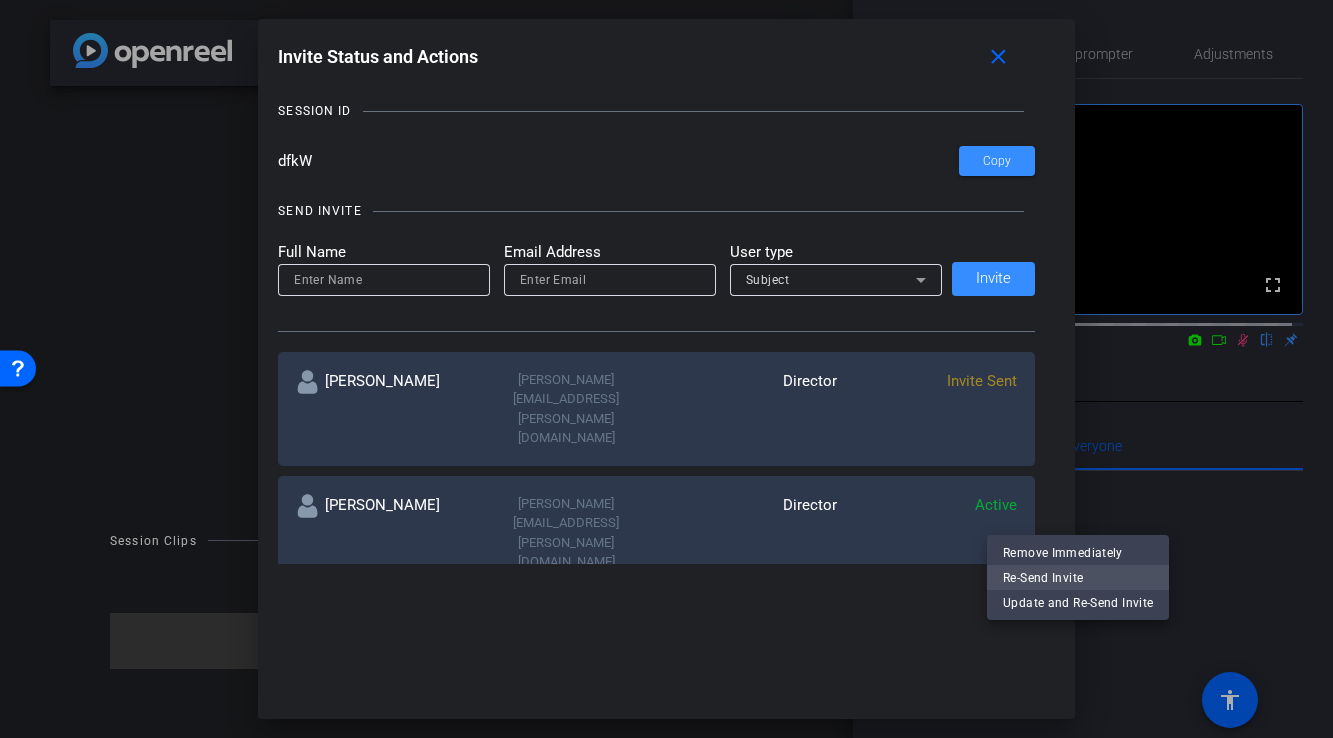 click on "Re-Send Invite" at bounding box center [1078, 578] 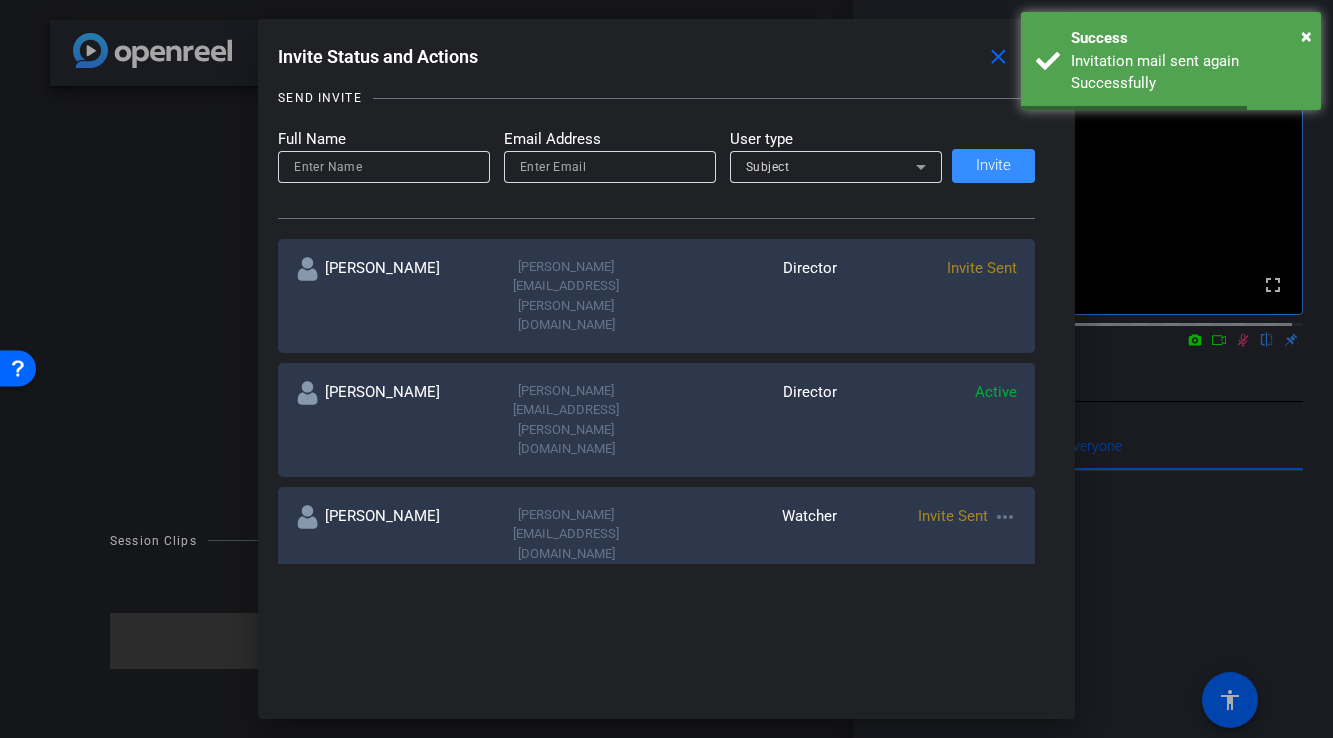 scroll, scrollTop: 309, scrollLeft: 0, axis: vertical 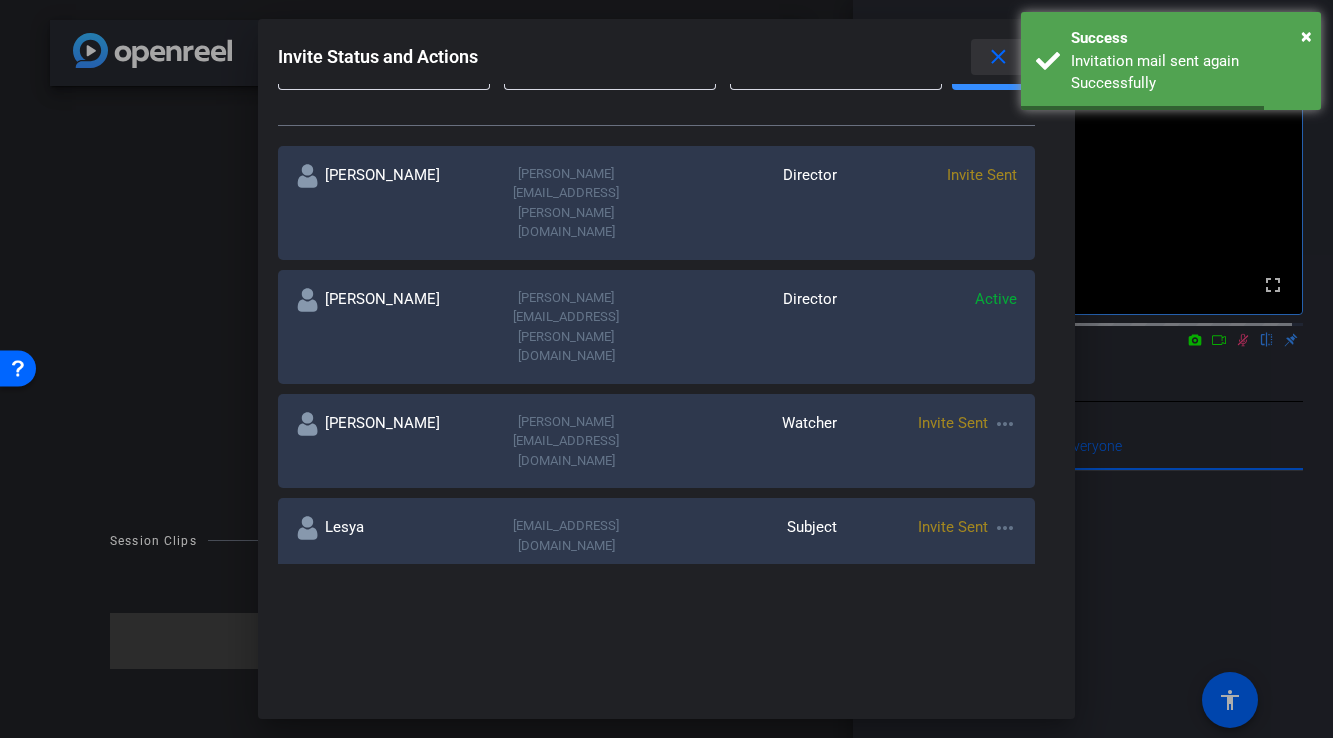 click on "close" at bounding box center [998, 57] 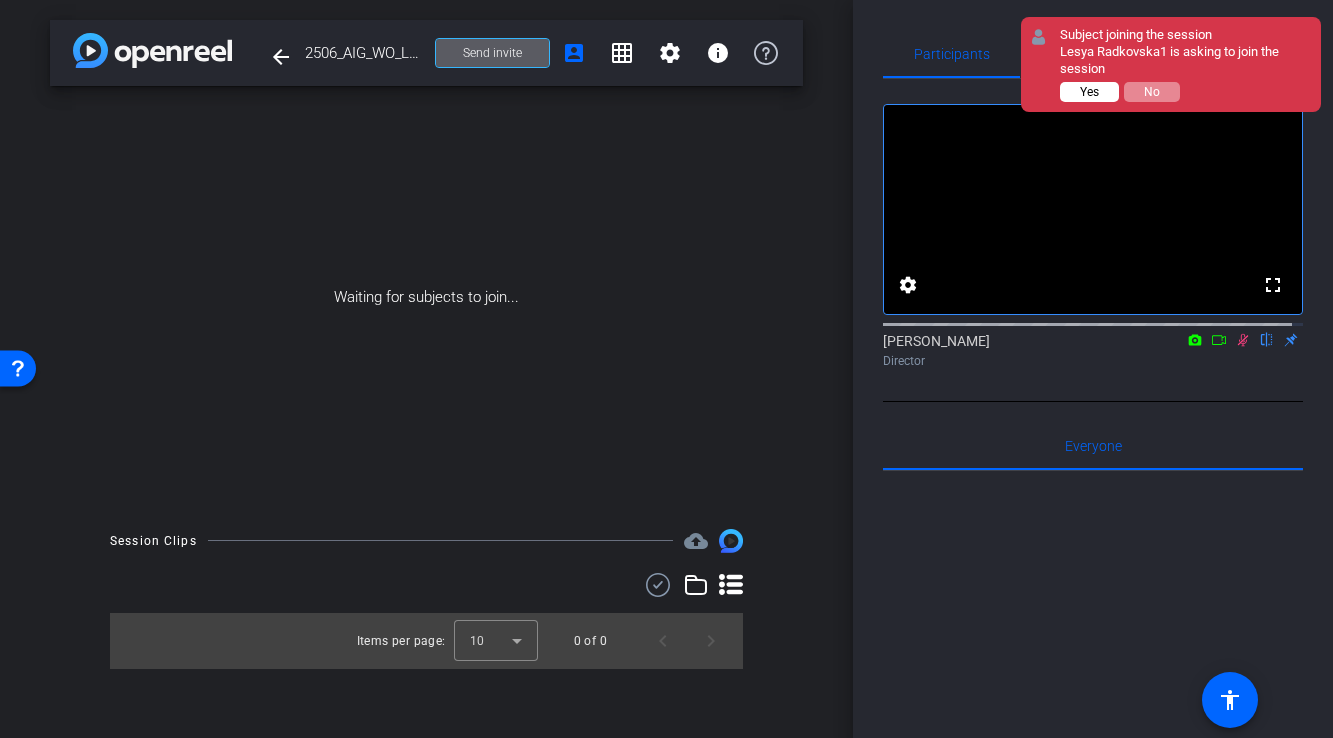 click on "Yes" at bounding box center [1089, 92] 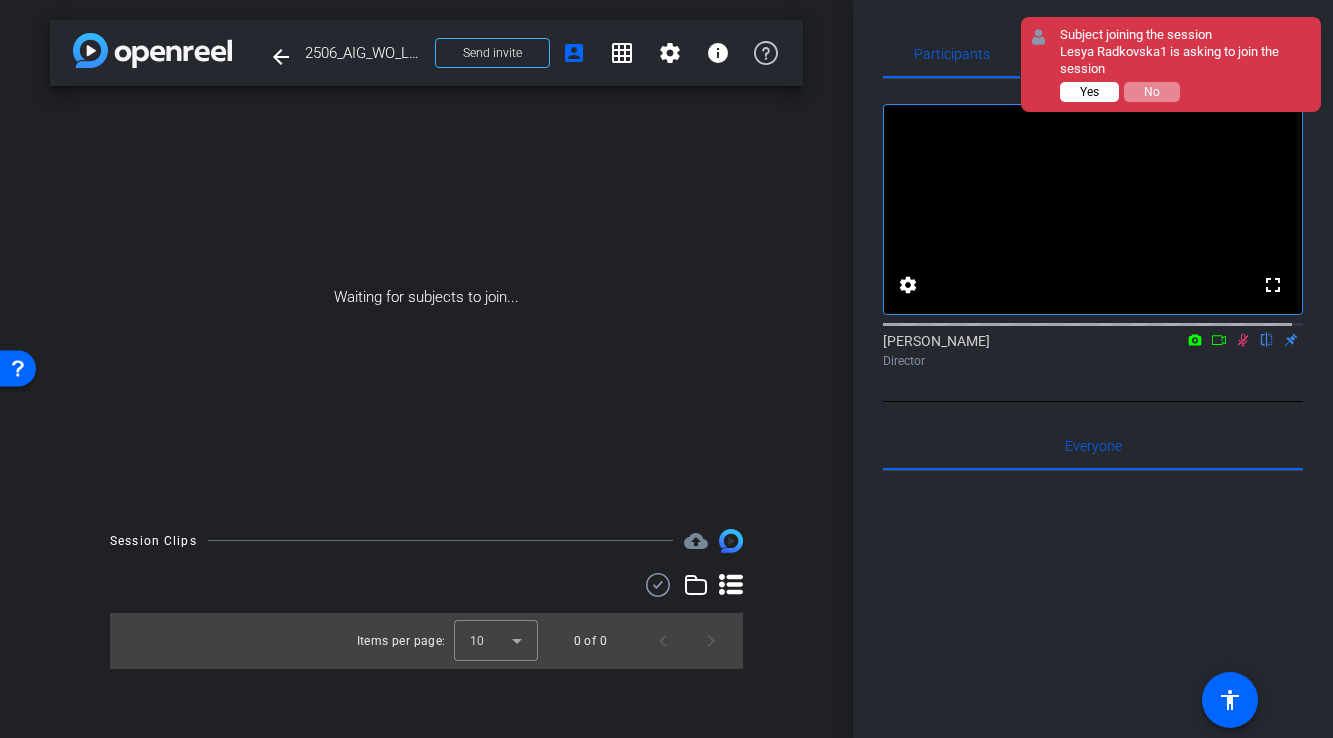 click on "Yes" at bounding box center (1089, 92) 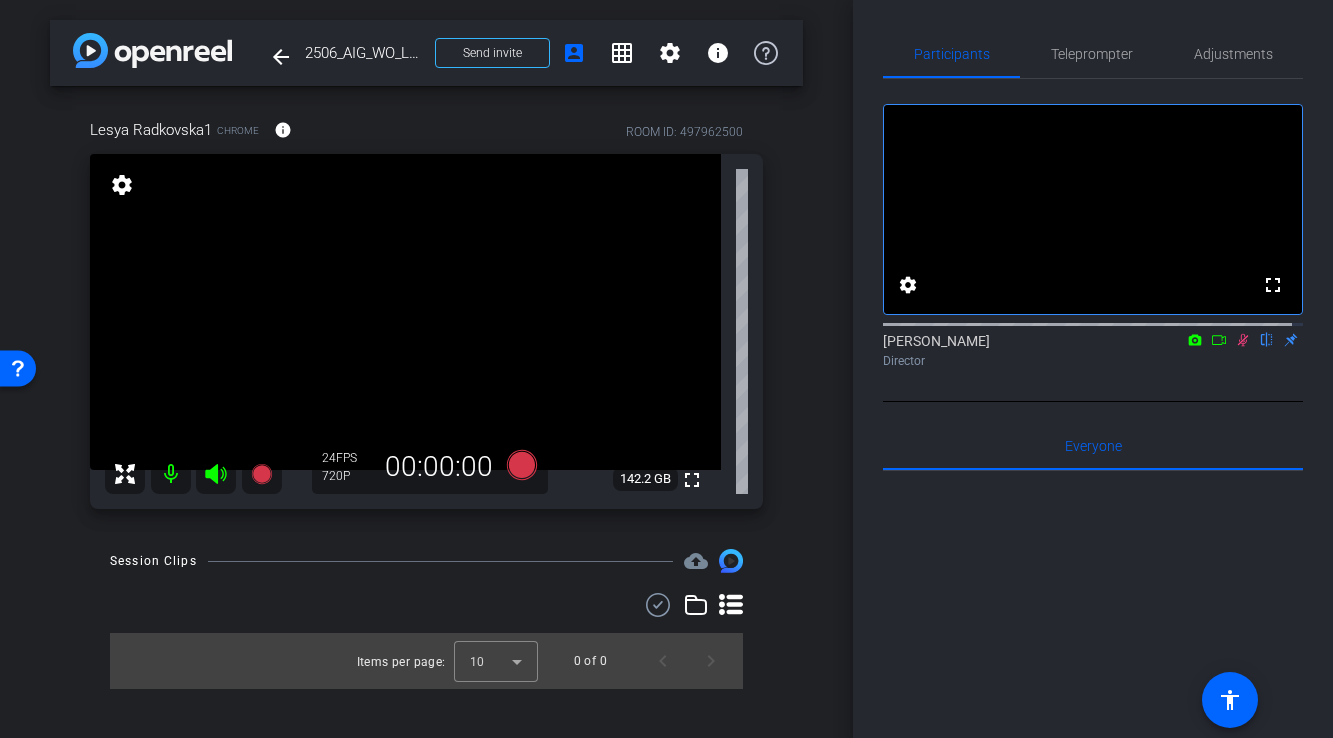 click 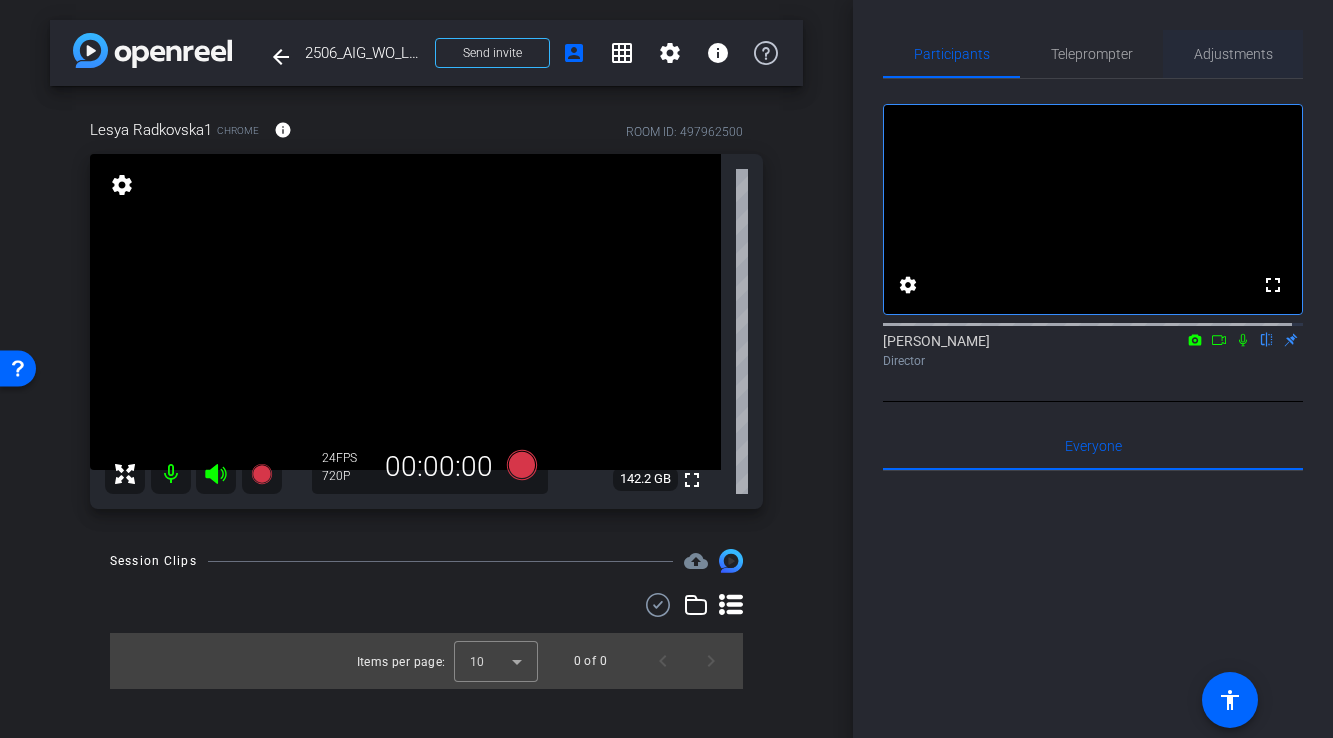 click on "Adjustments" at bounding box center [1233, 54] 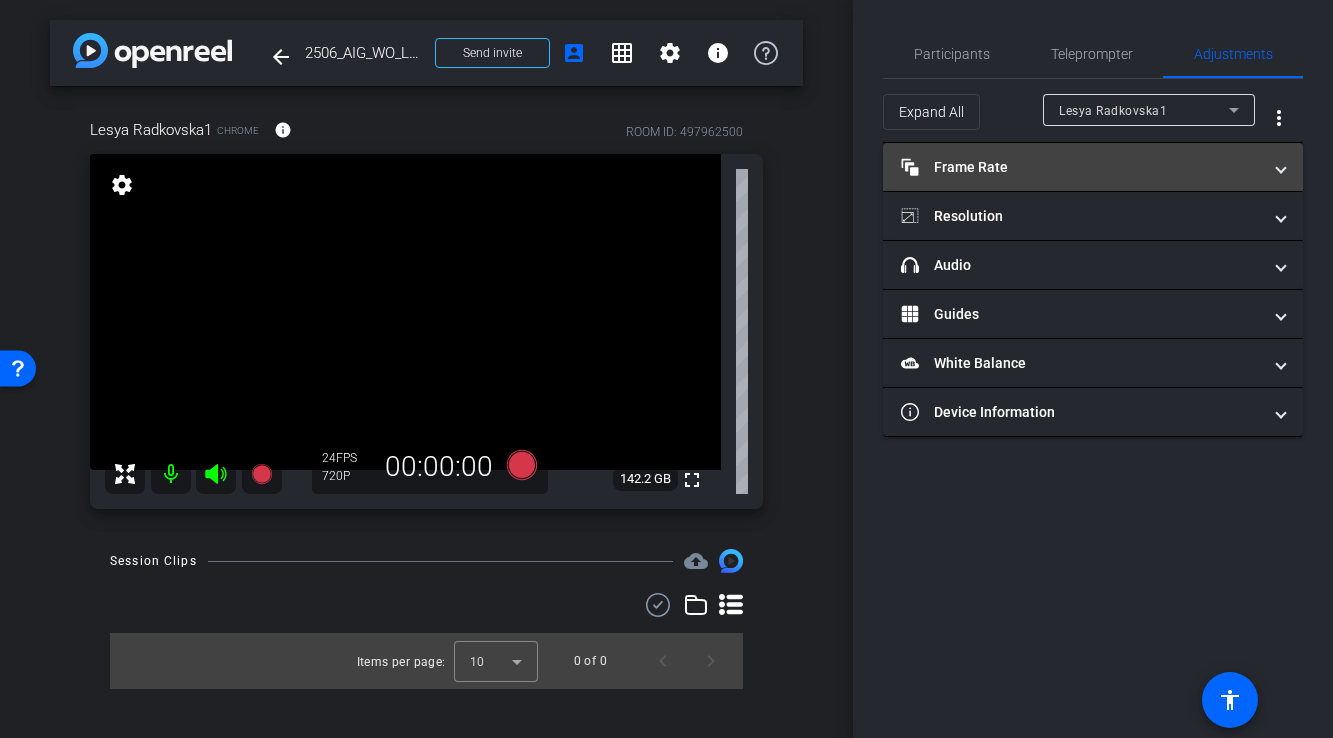 click on "Frame Rate
Frame Rate" at bounding box center [1081, 167] 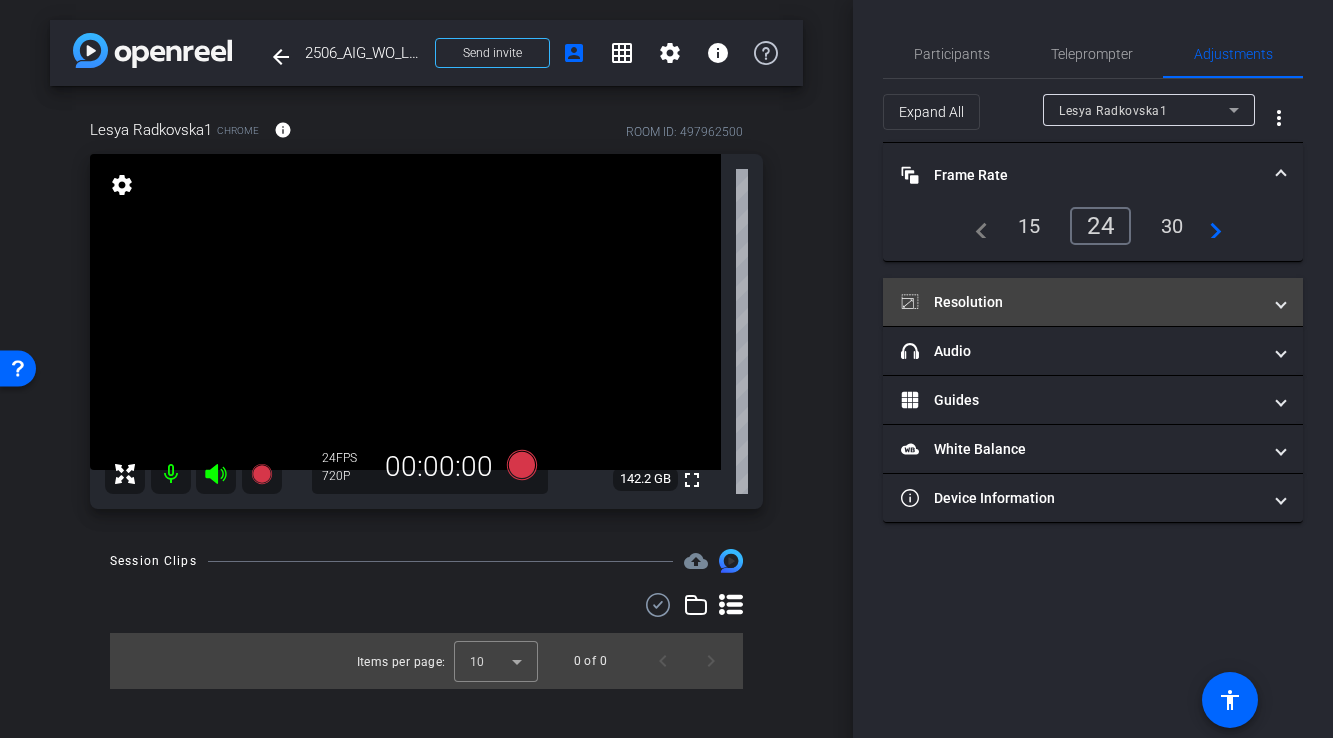 click on "Resolution" at bounding box center [1081, 302] 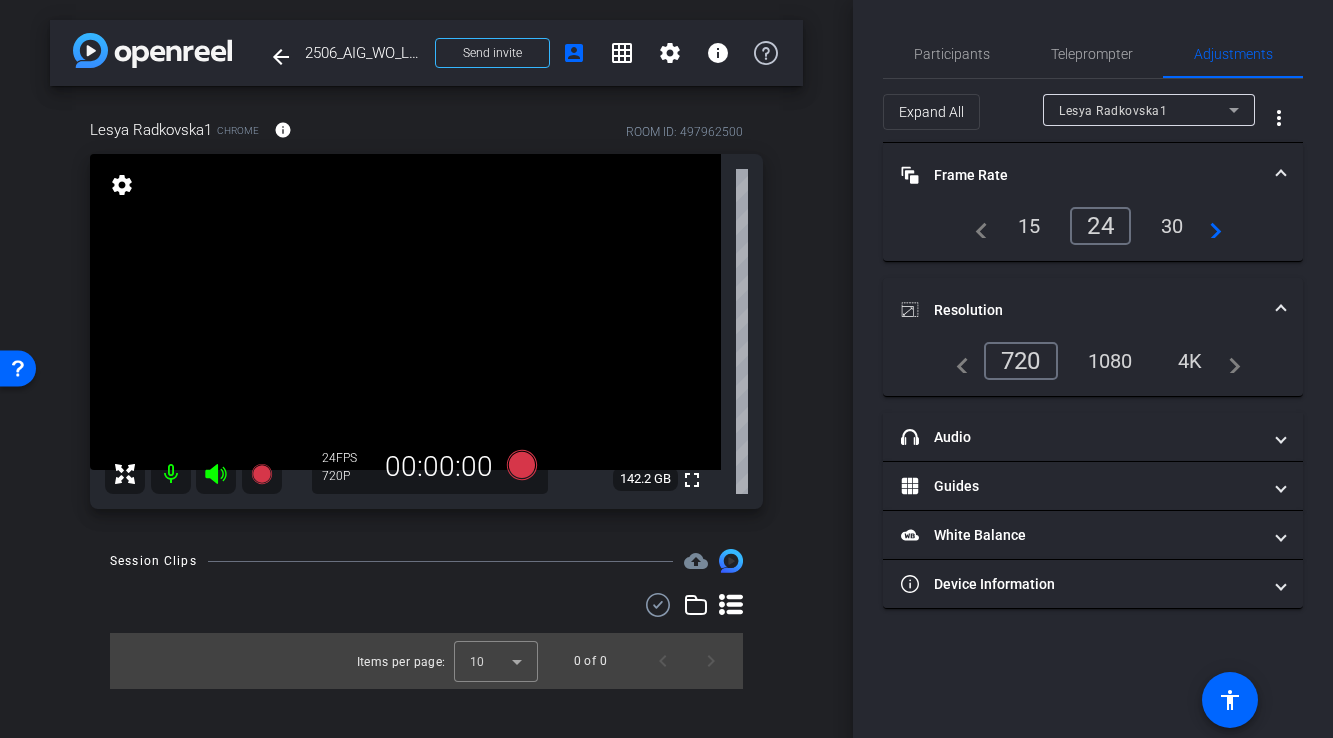 click on "1080" at bounding box center (1110, 361) 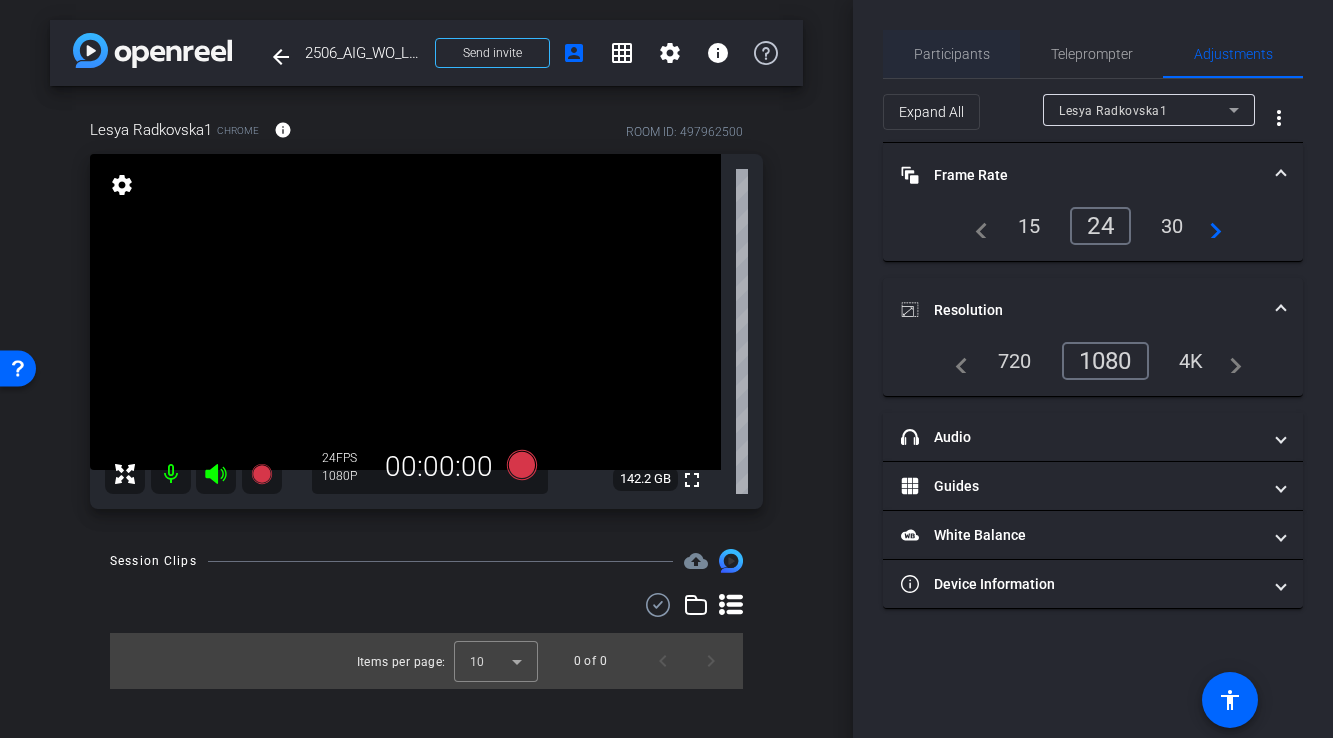click on "Participants" at bounding box center [952, 54] 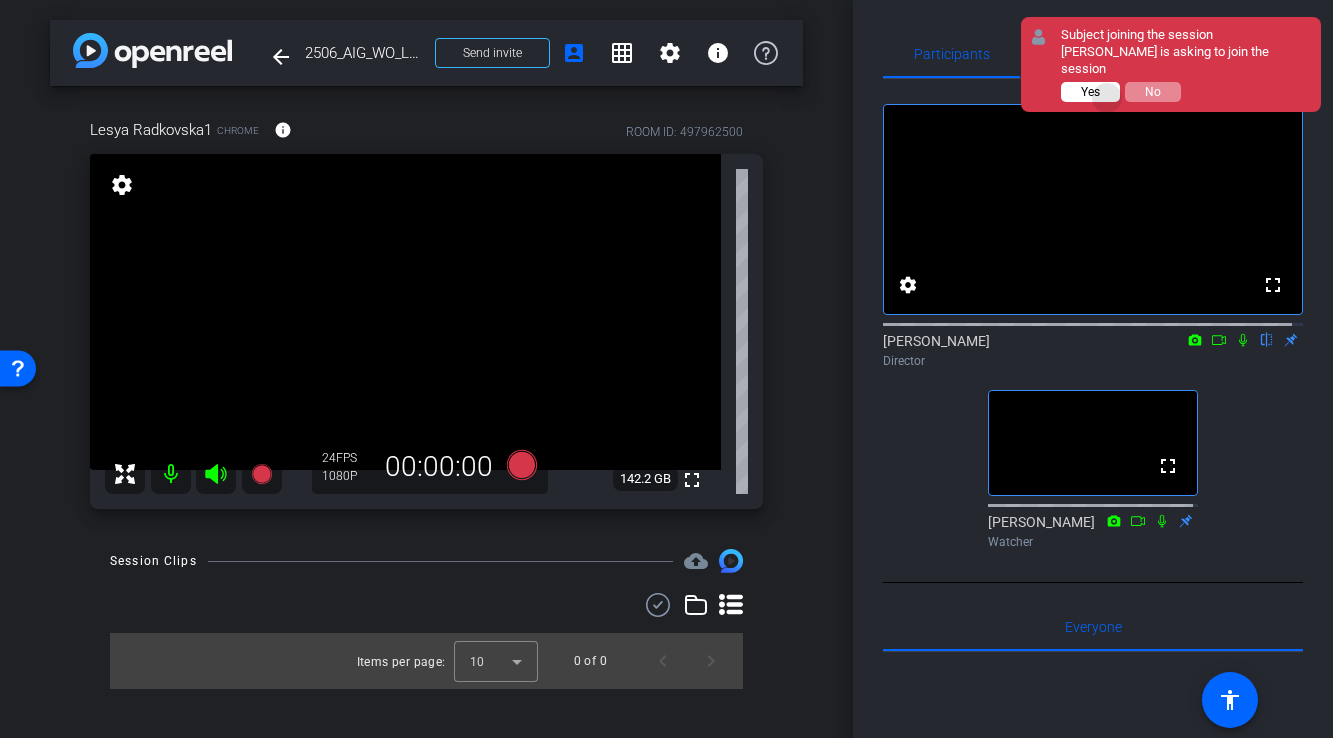 click on "Yes" at bounding box center (1090, 92) 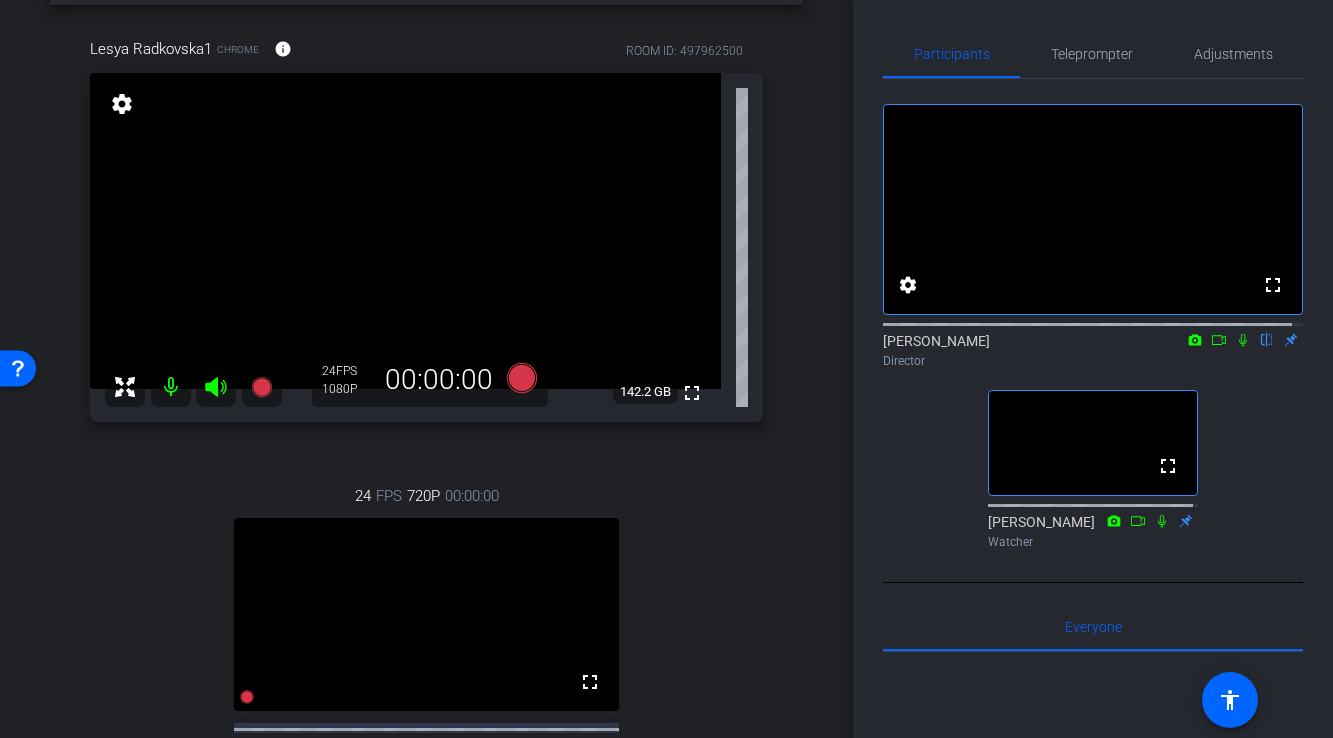 scroll, scrollTop: 83, scrollLeft: 0, axis: vertical 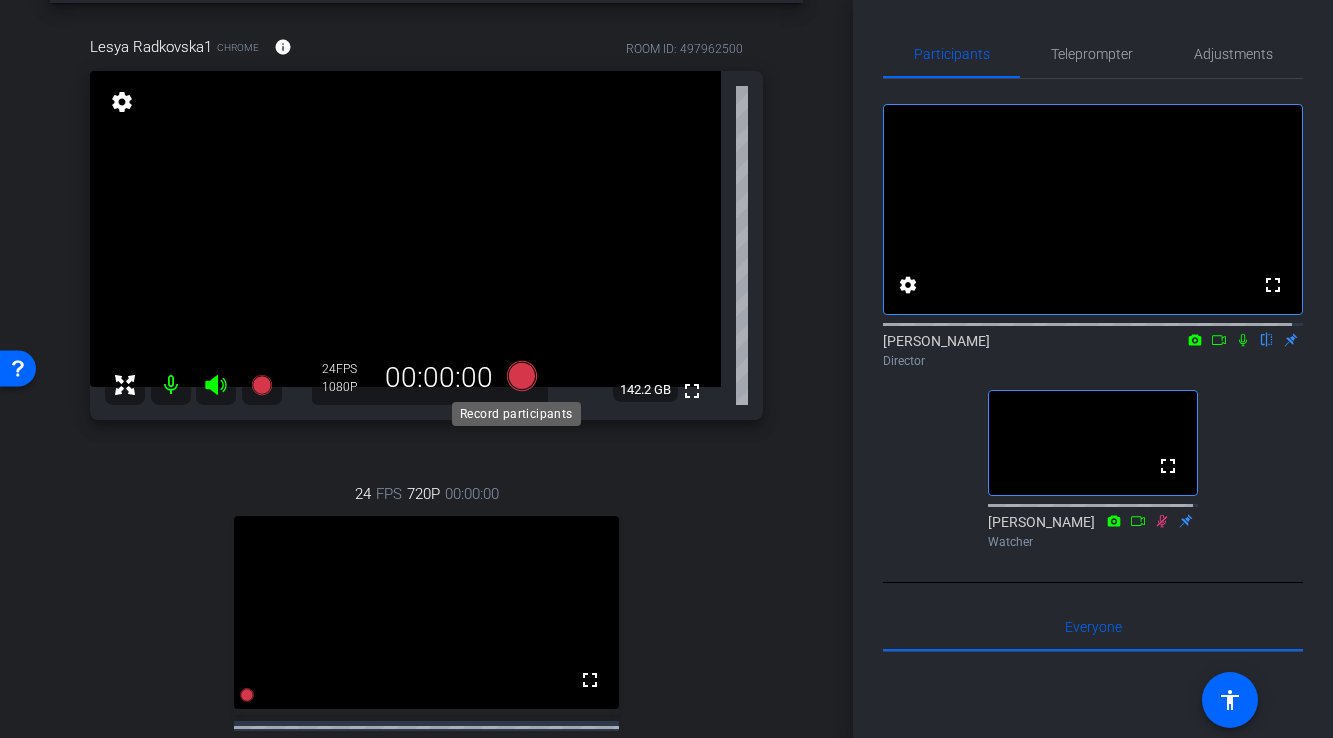 click 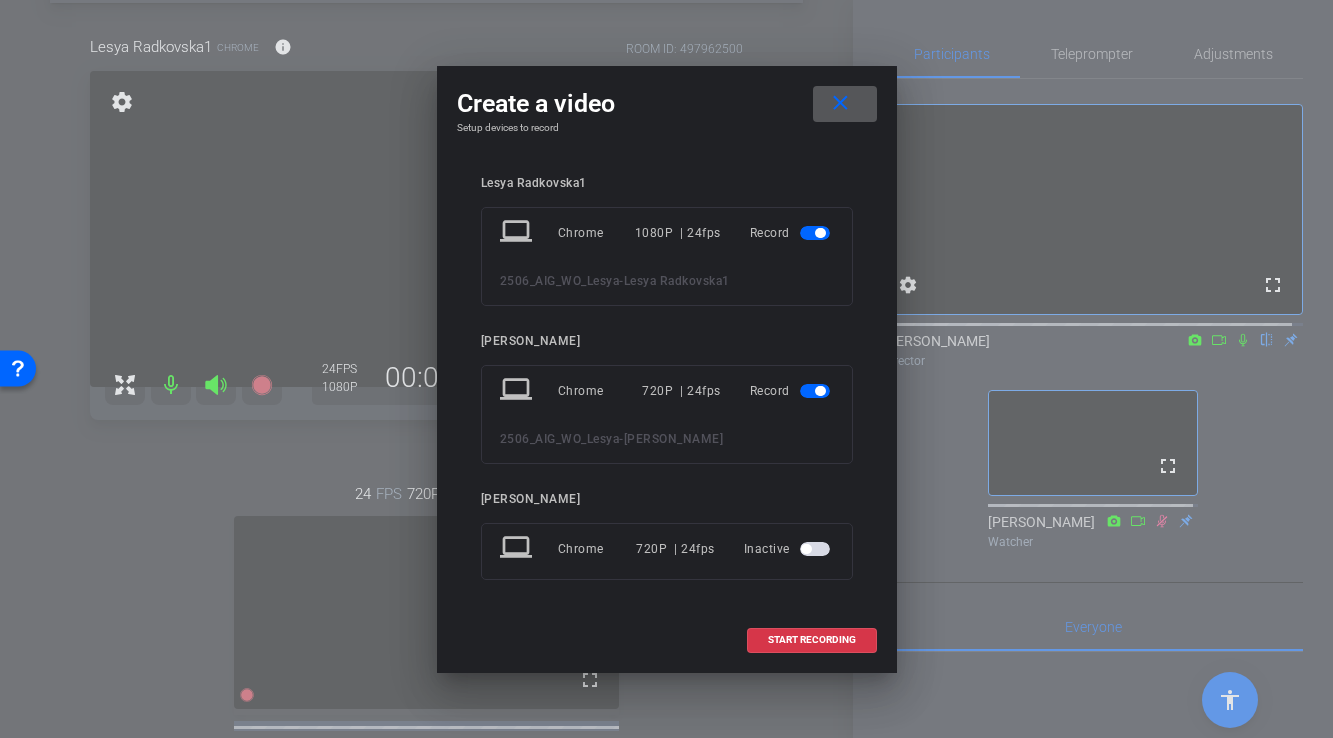 click at bounding box center [820, 391] 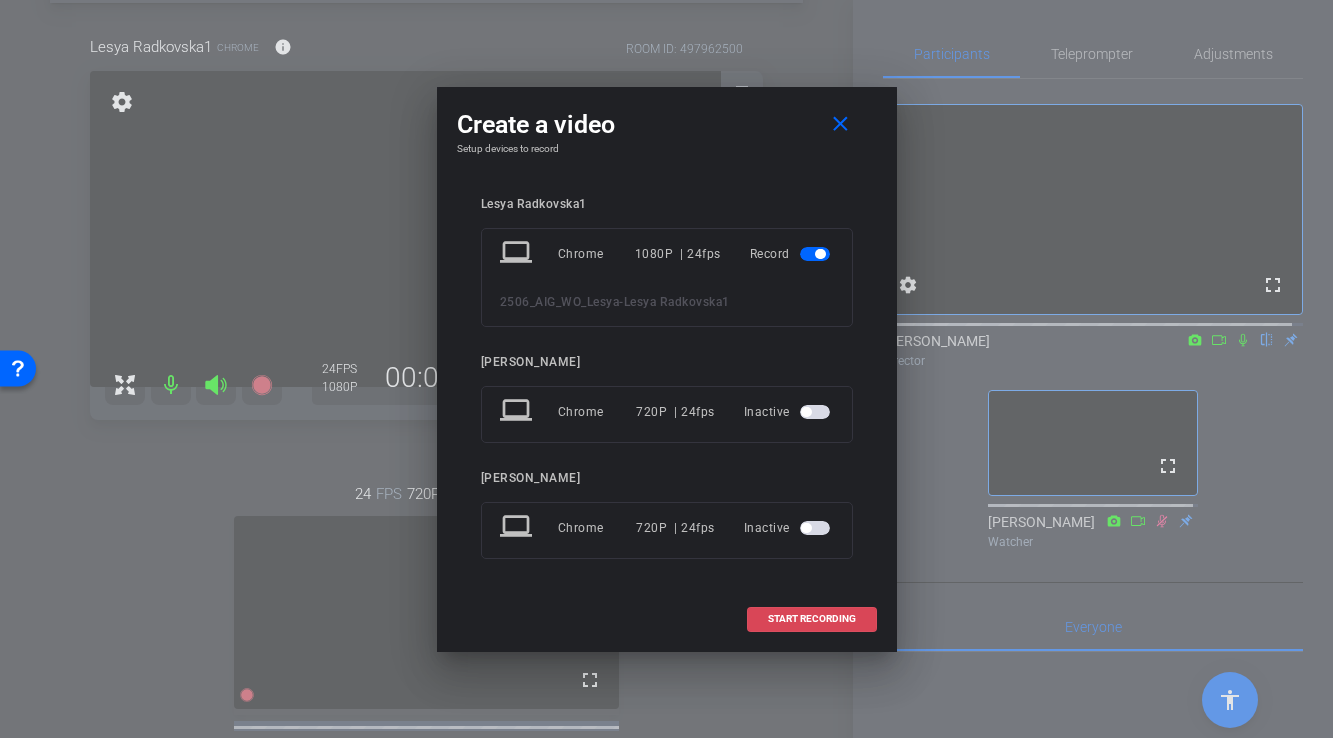 click on "START RECORDING" at bounding box center [812, 619] 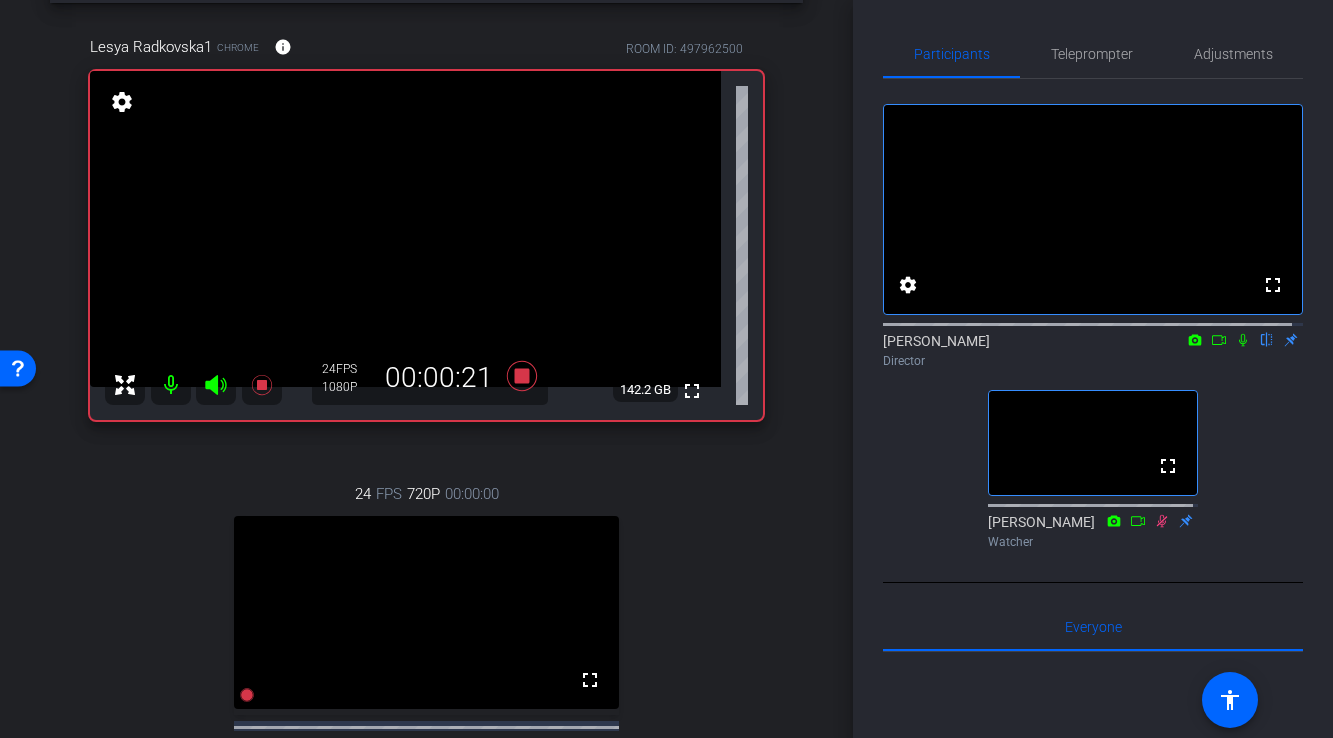 click 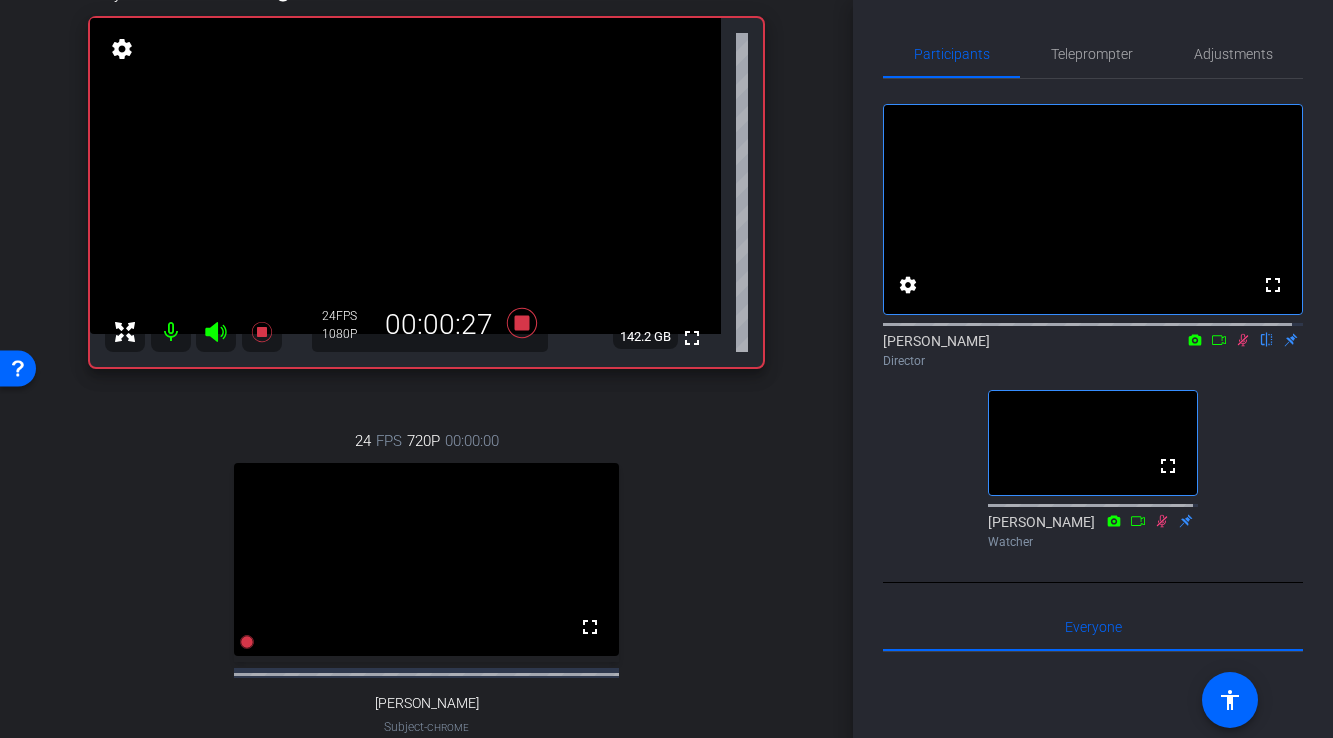 scroll, scrollTop: 132, scrollLeft: 0, axis: vertical 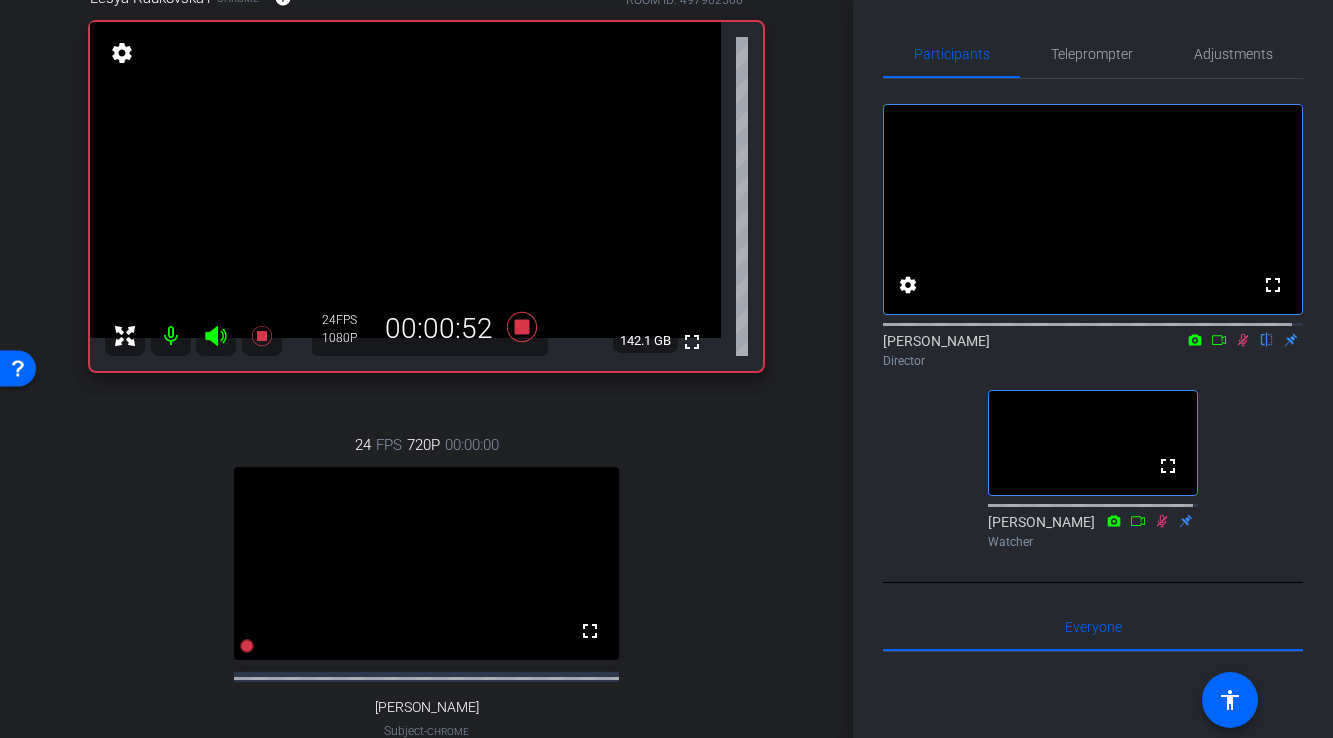 click 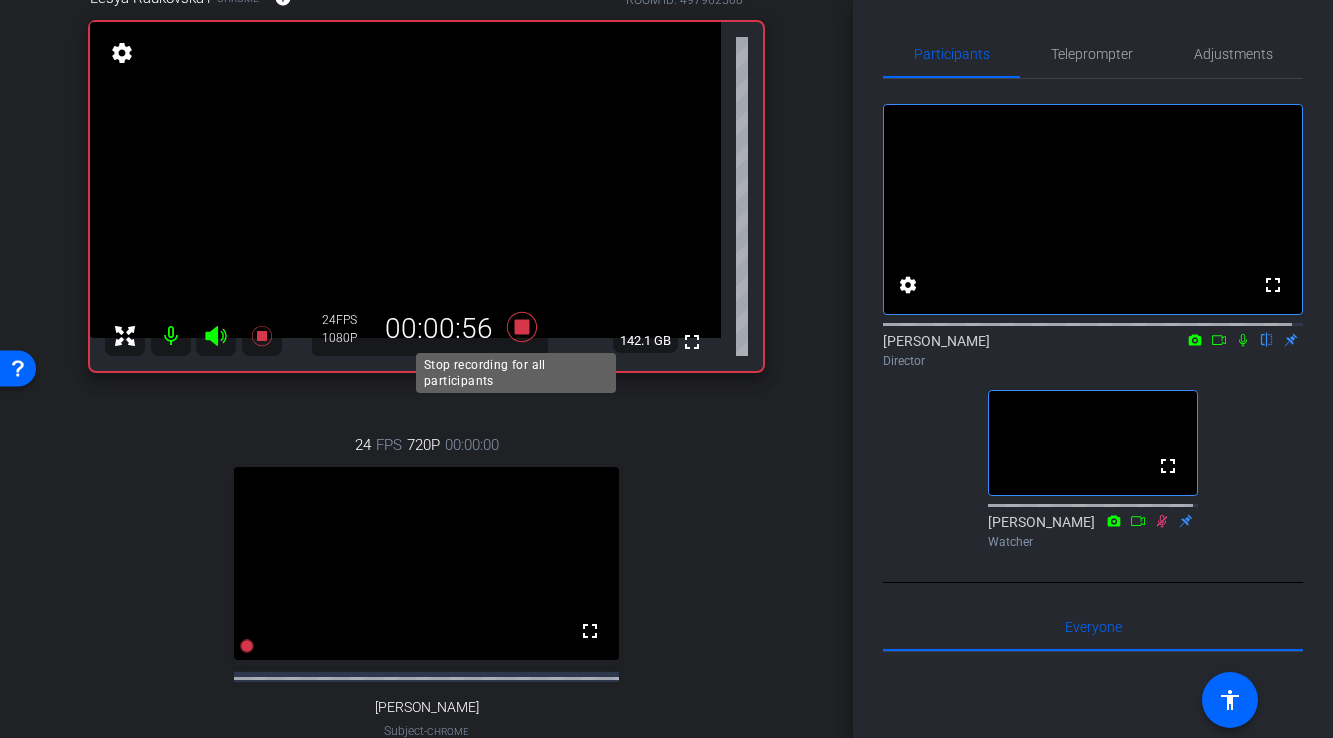 click 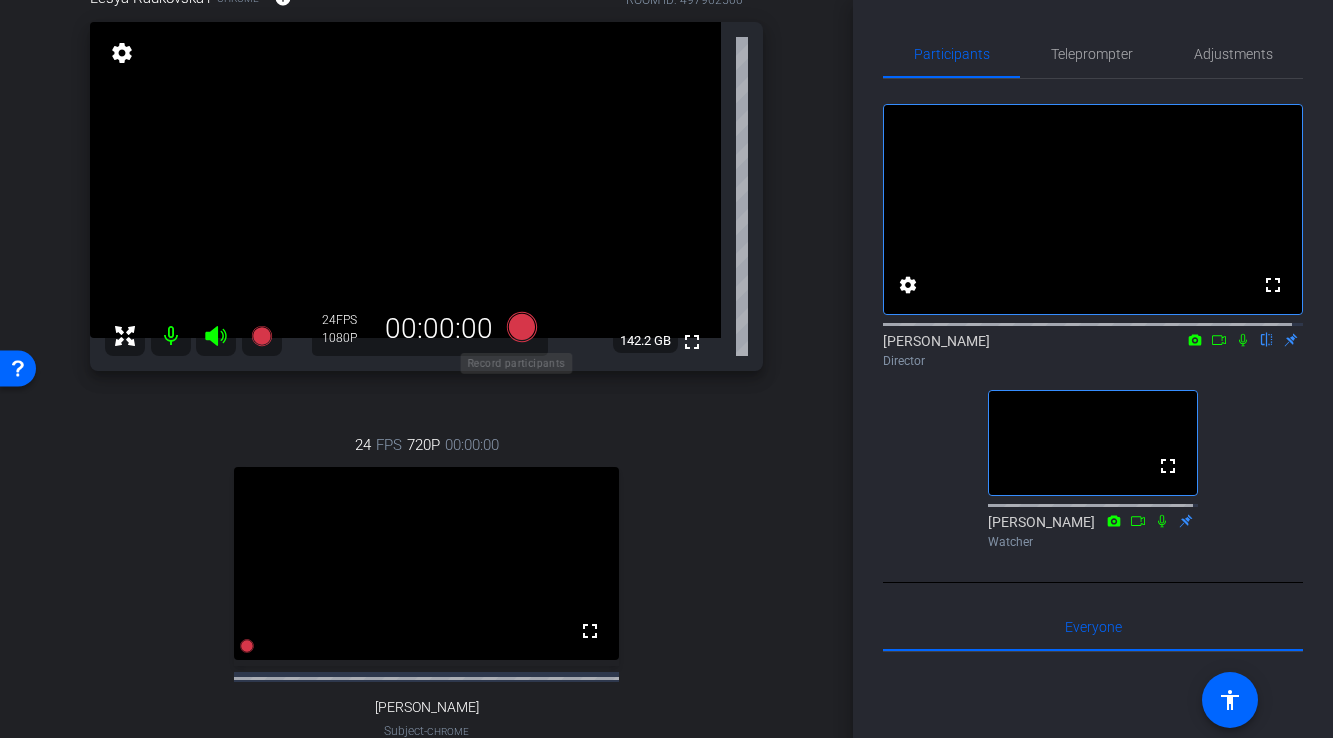 click 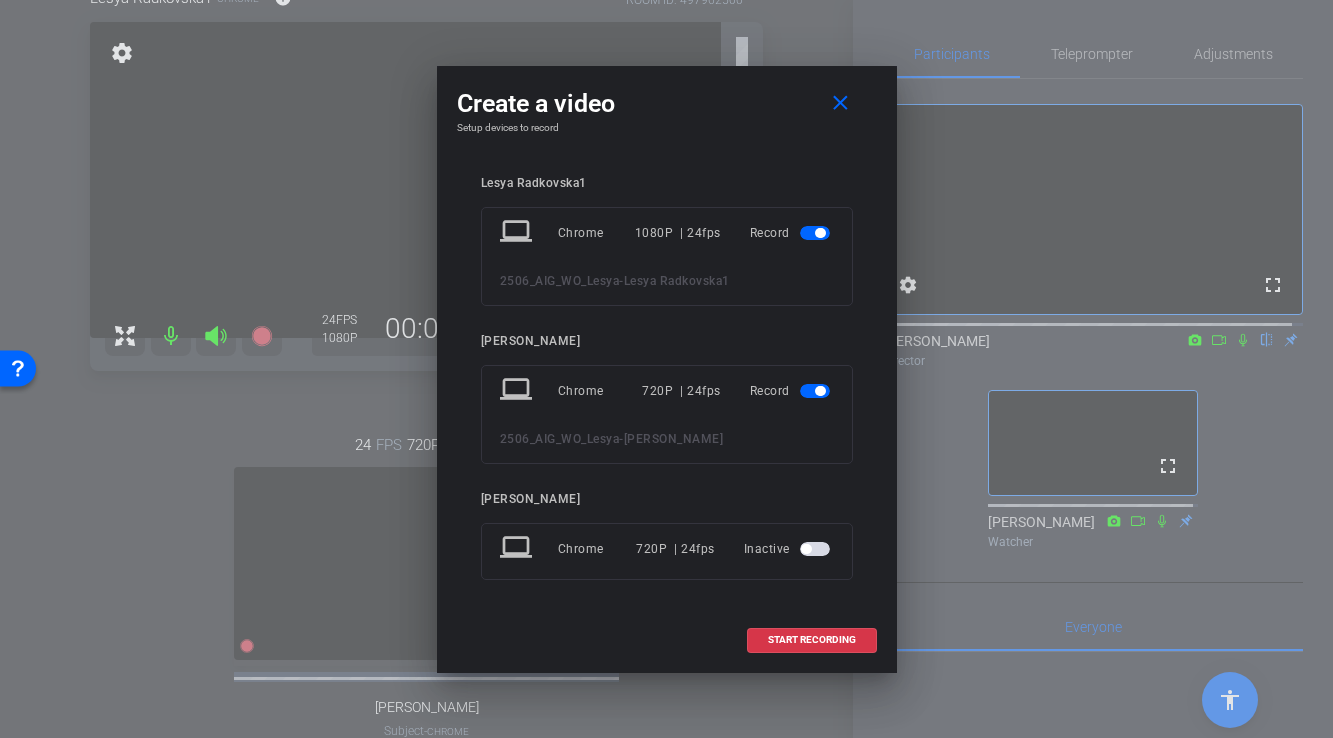 click at bounding box center (815, 391) 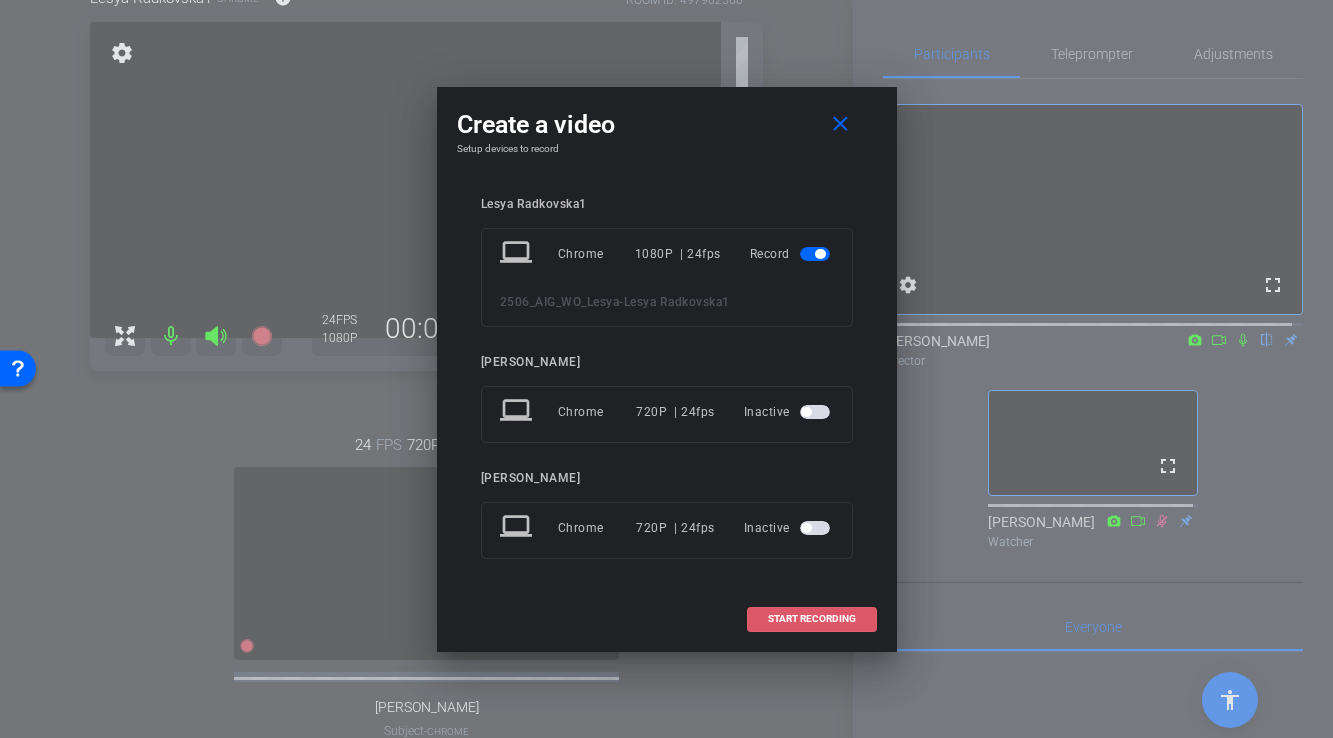 click on "START RECORDING" at bounding box center (812, 619) 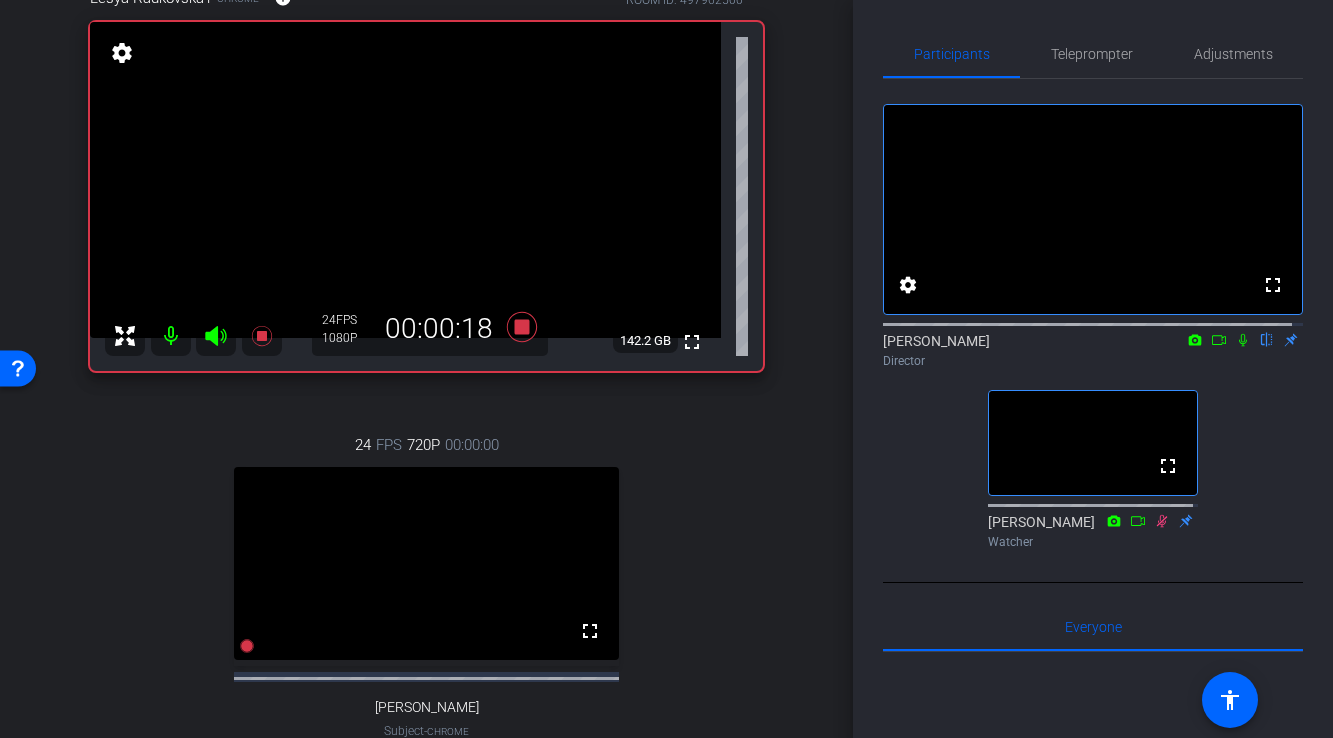 click 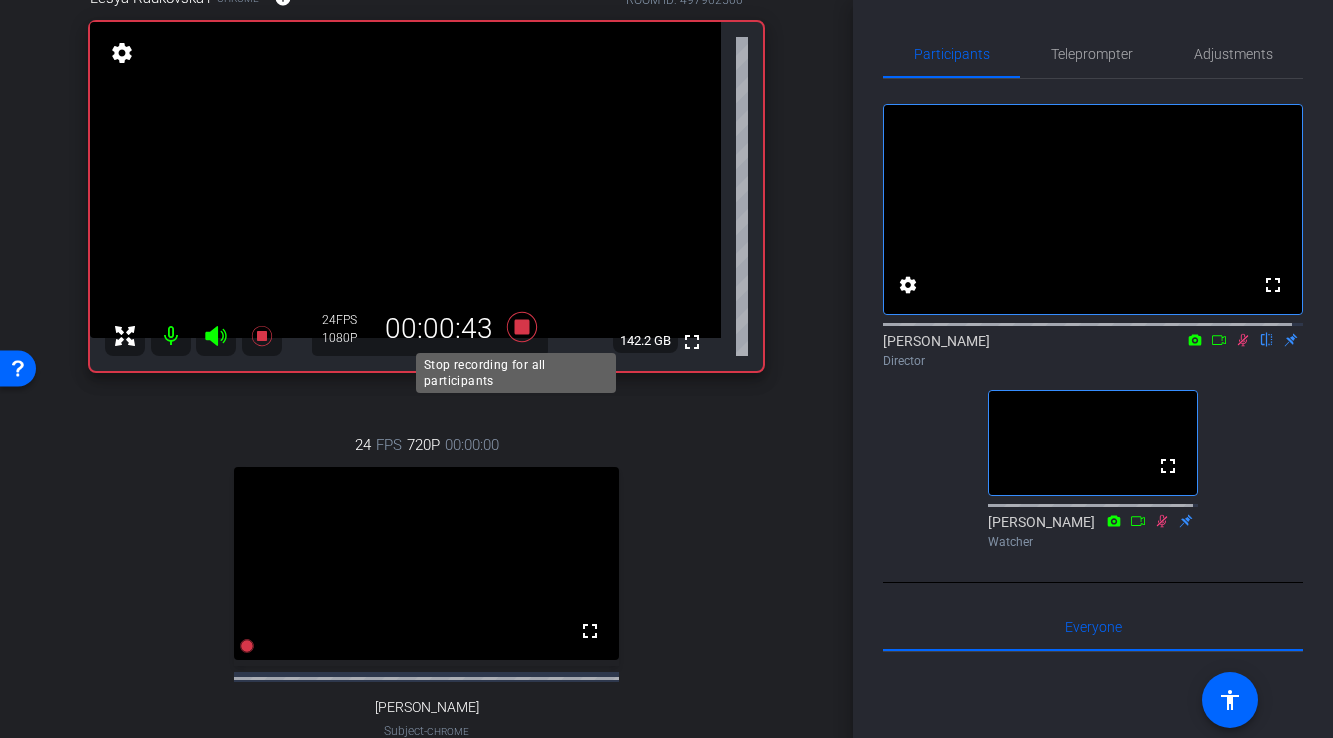 click 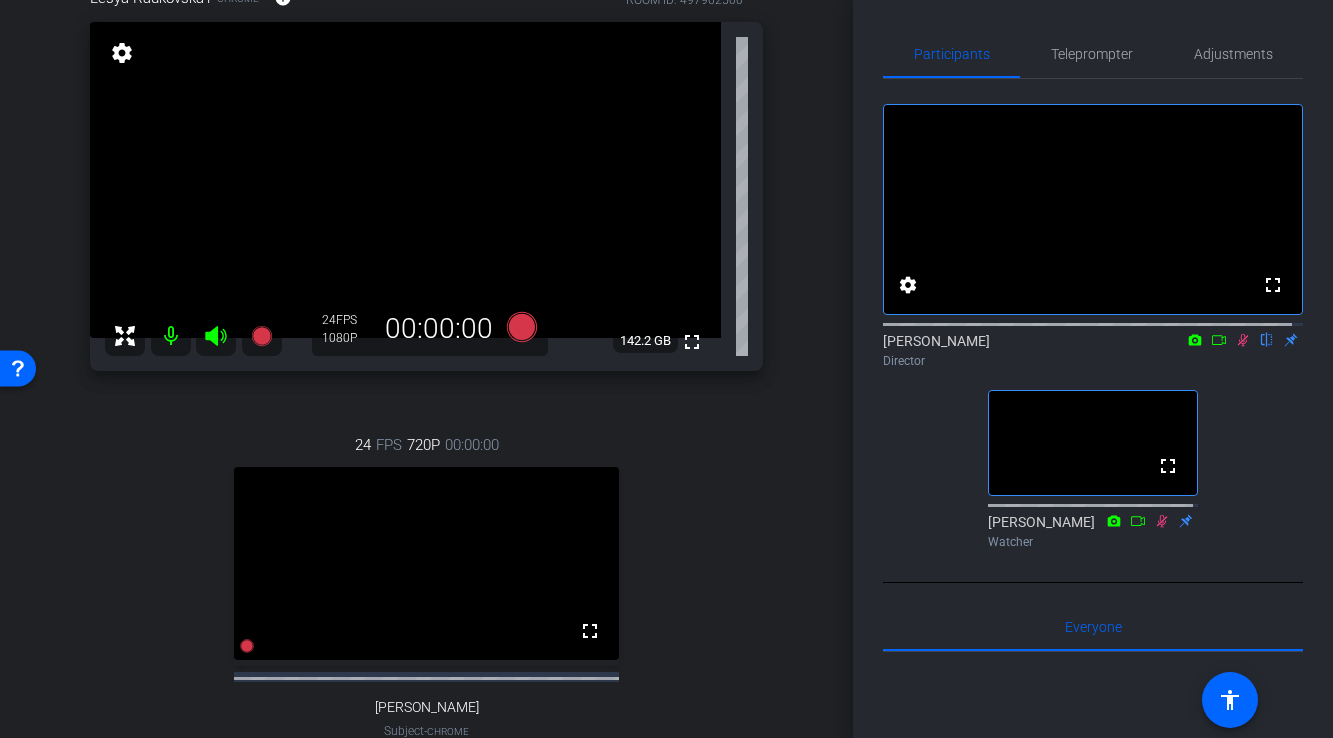 click 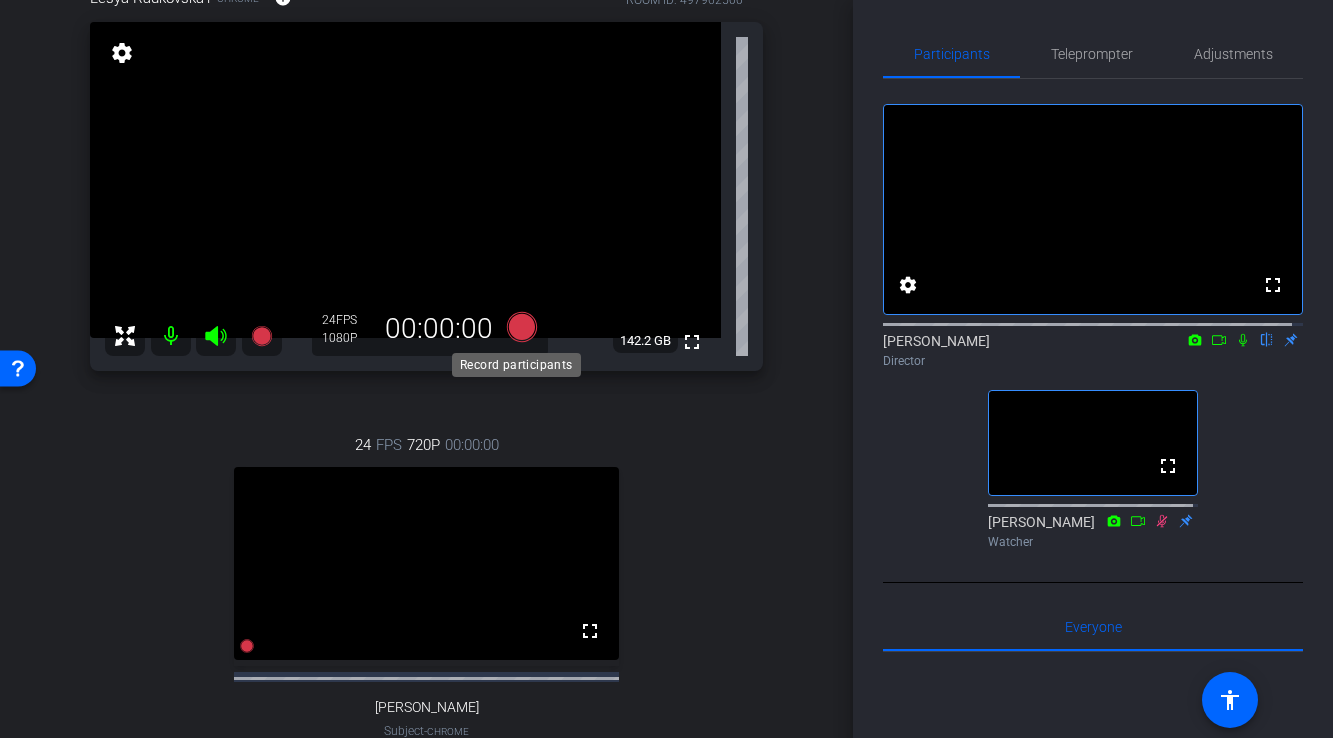 click 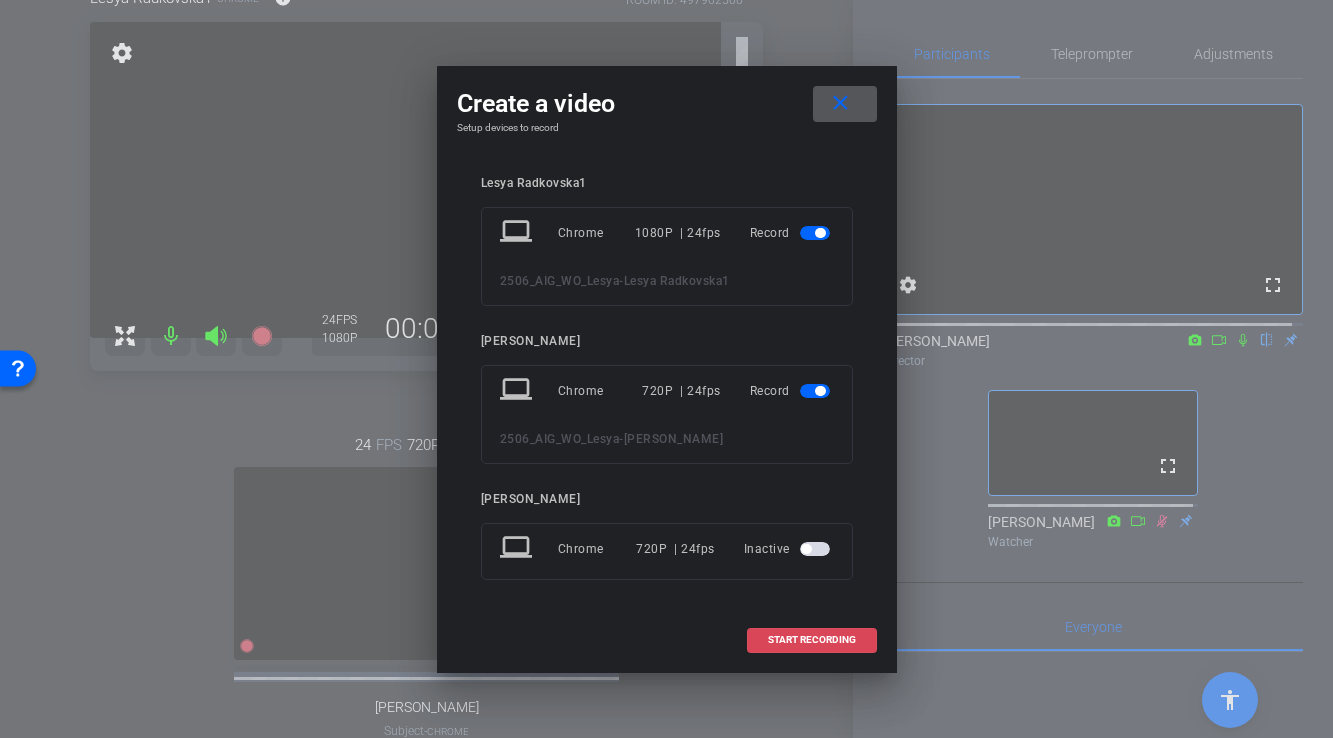 click on "START RECORDING" at bounding box center [812, 640] 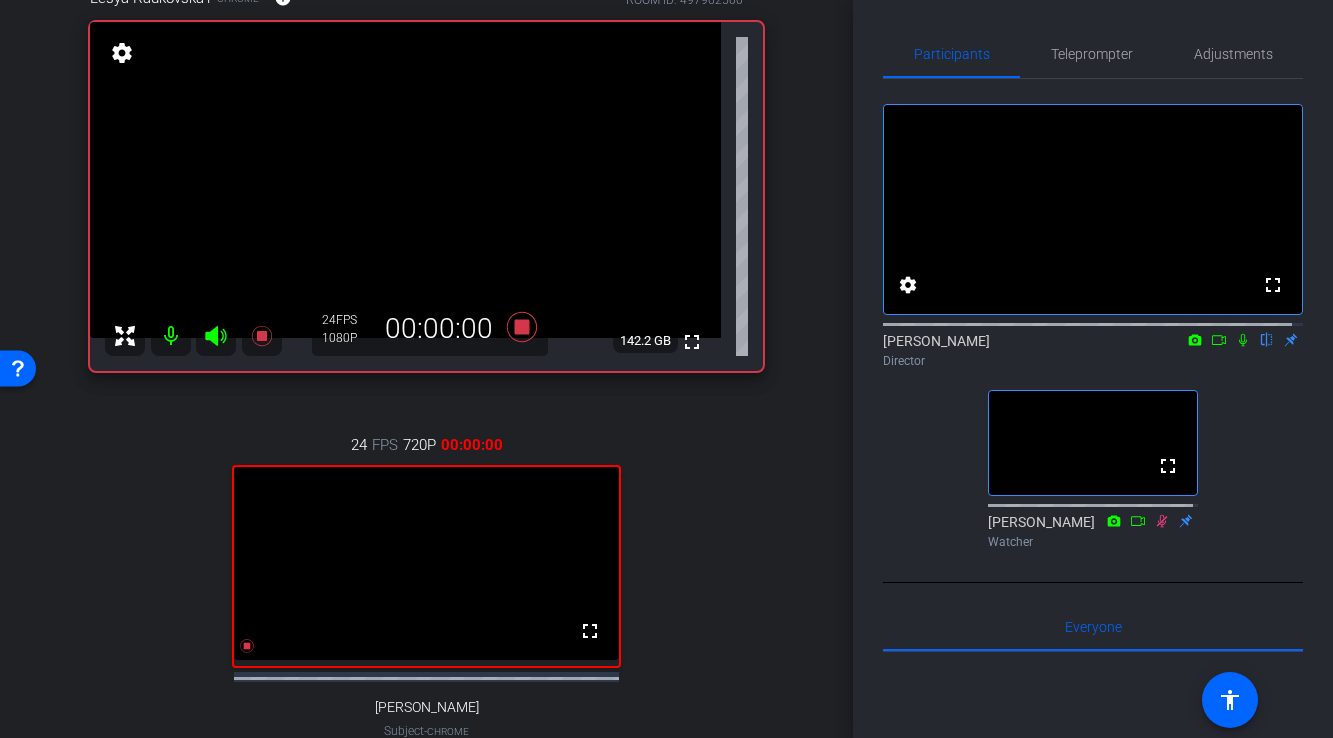 click 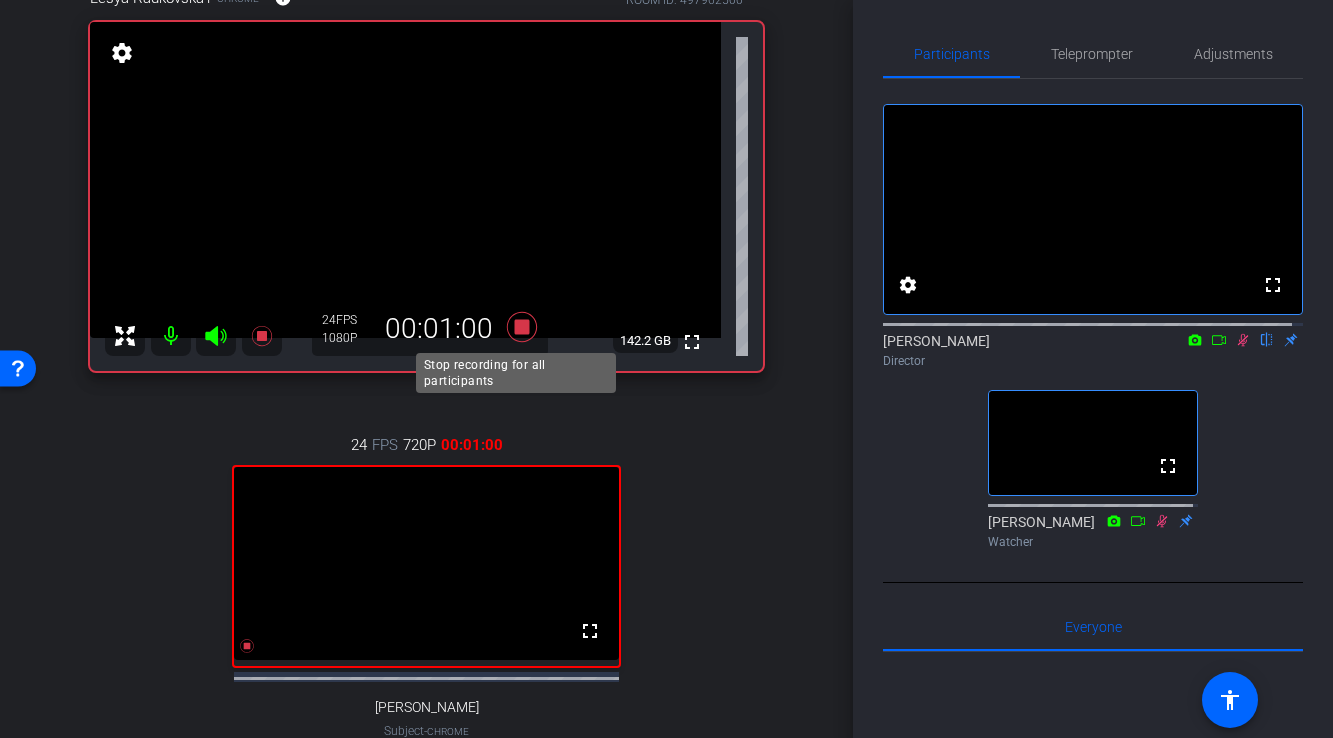 click 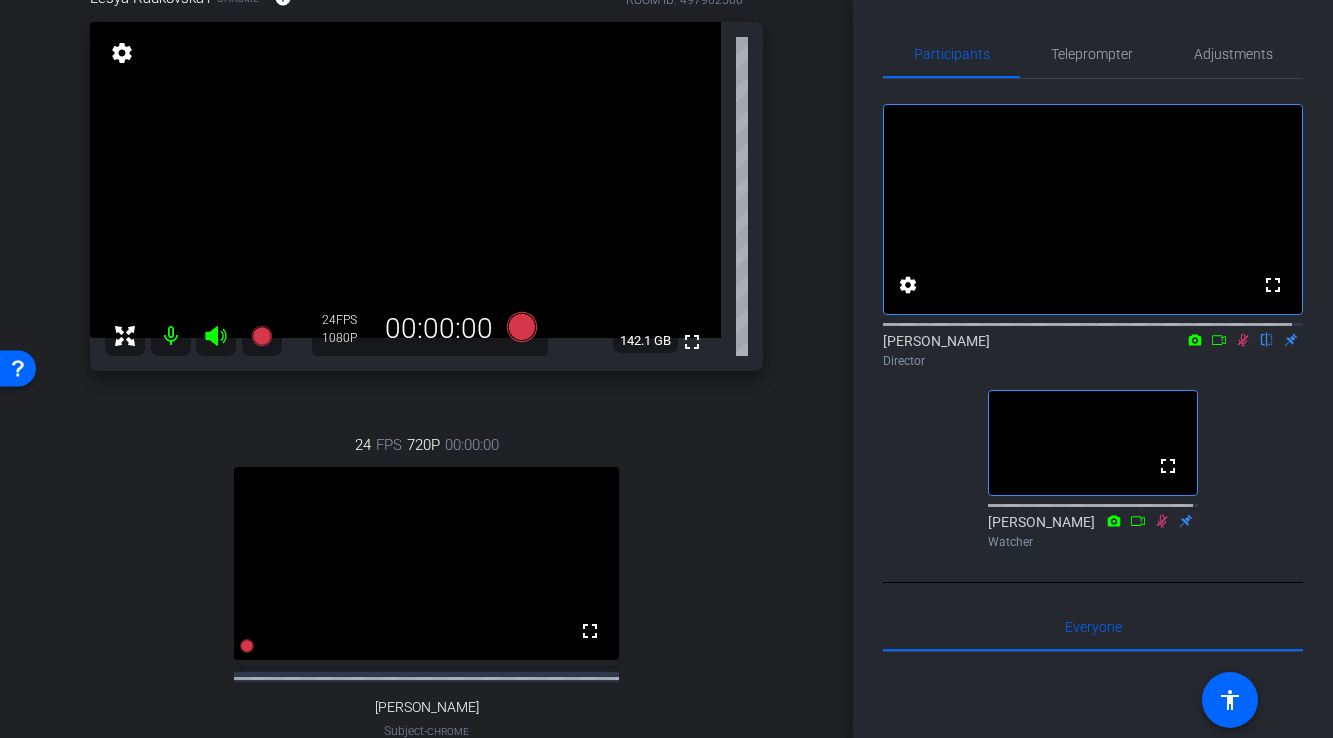 click 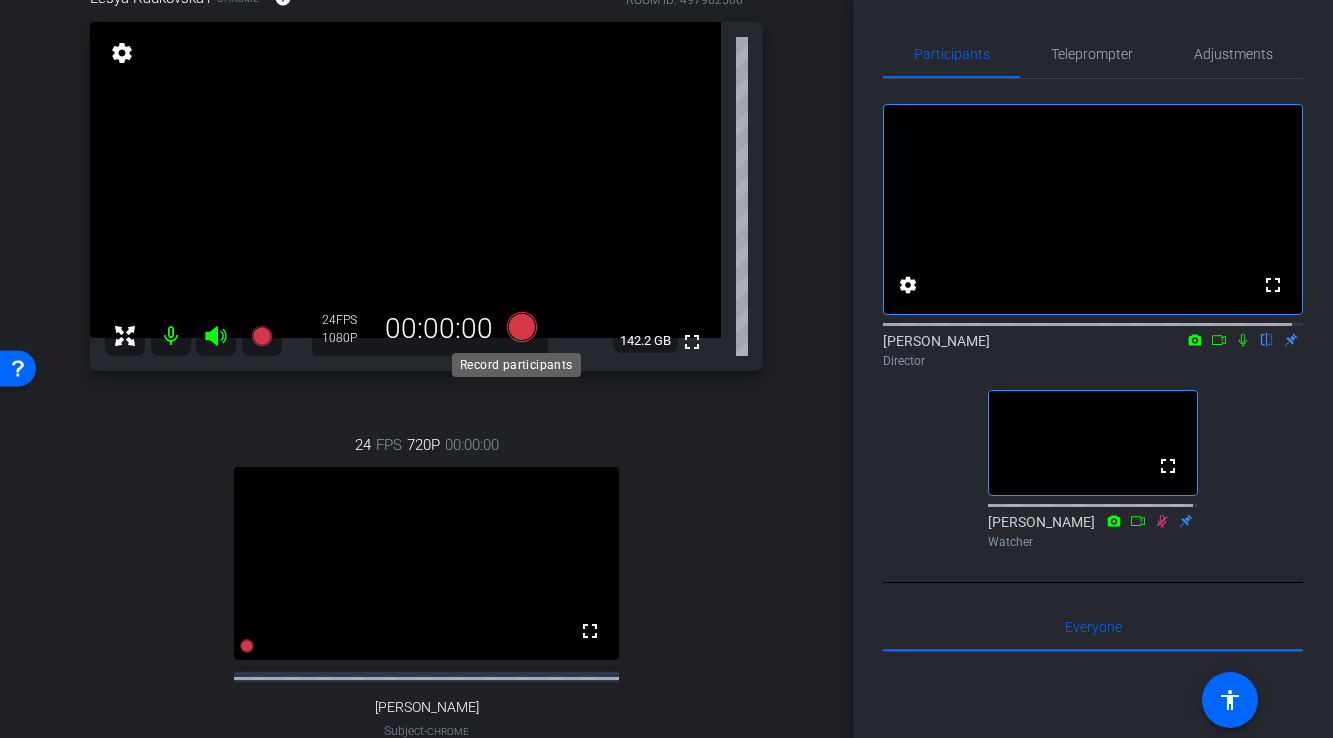 click 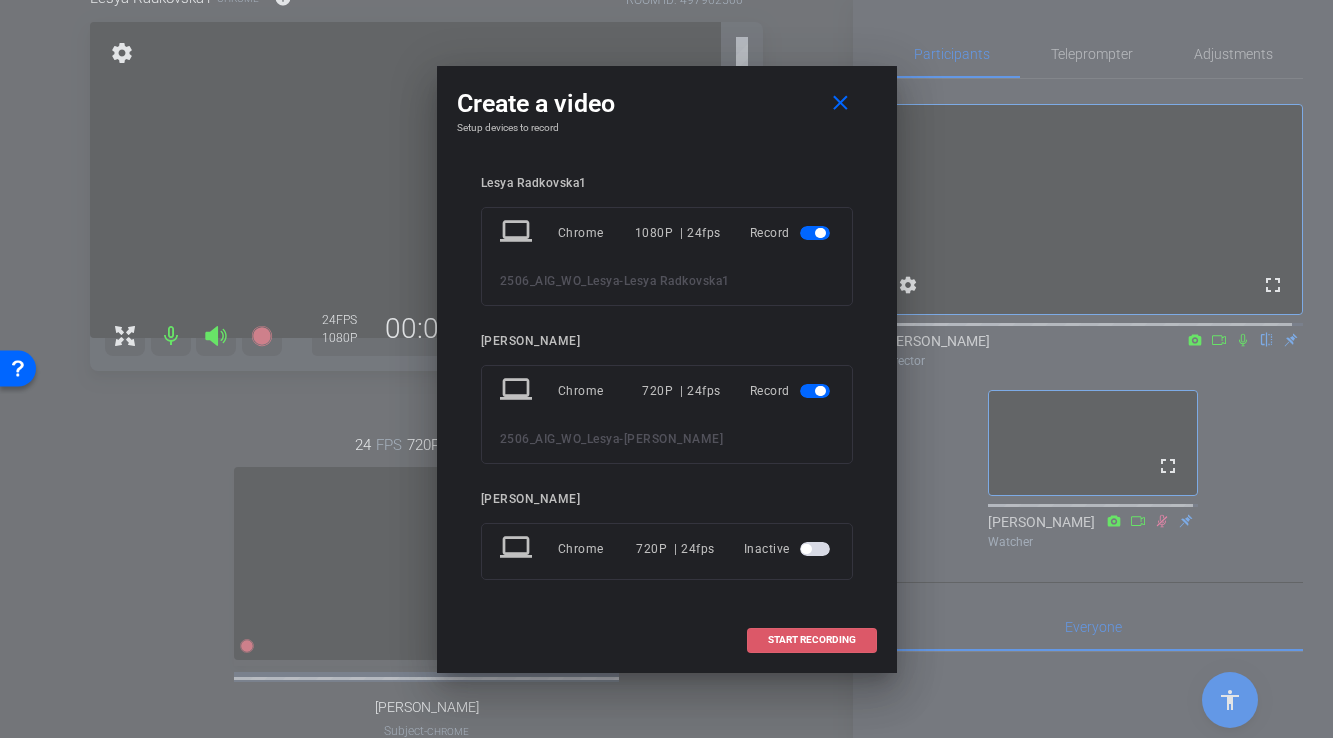 click on "START RECORDING" at bounding box center [812, 640] 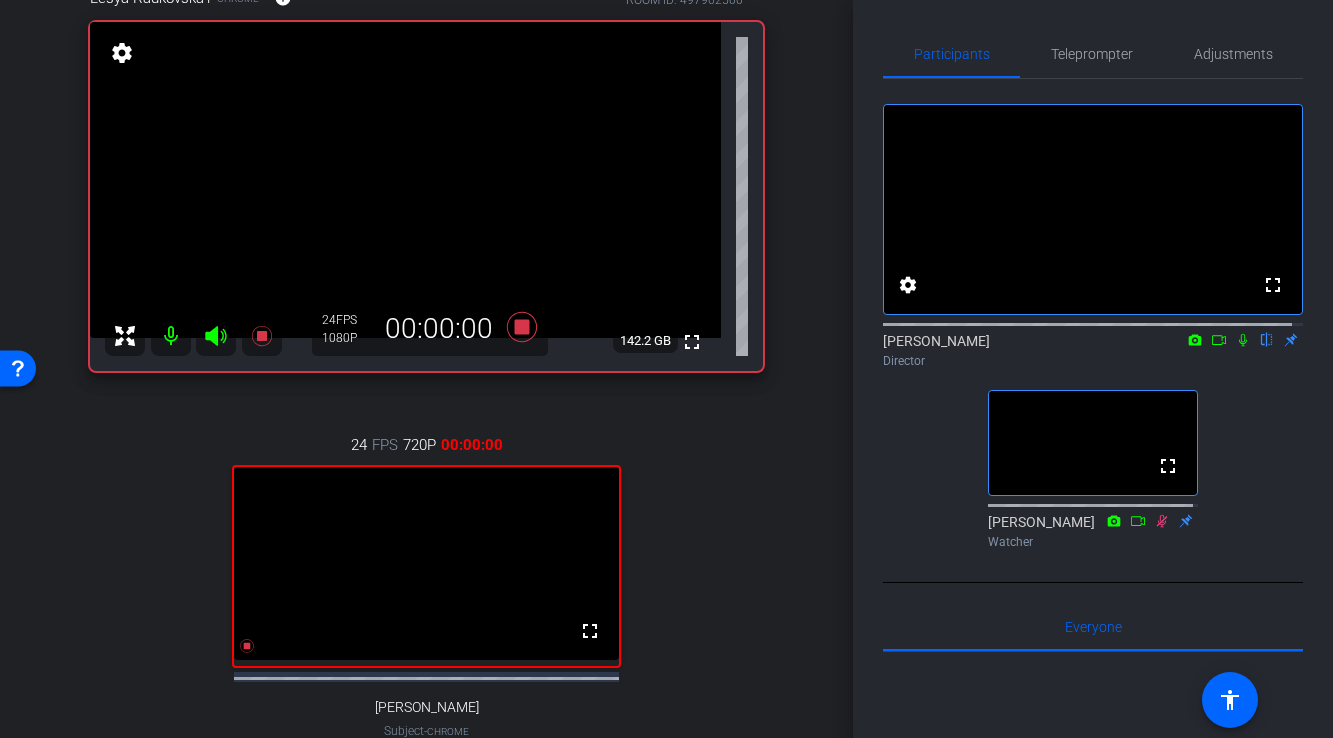 click 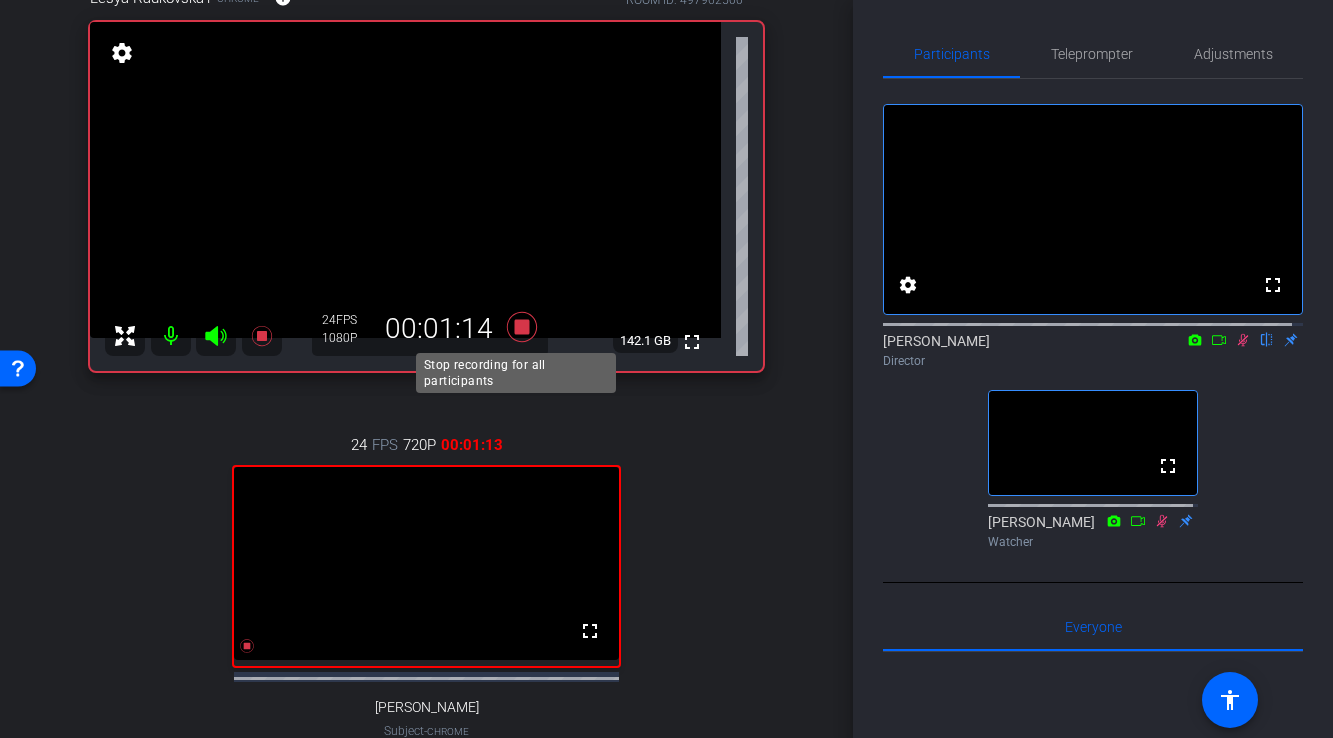 click 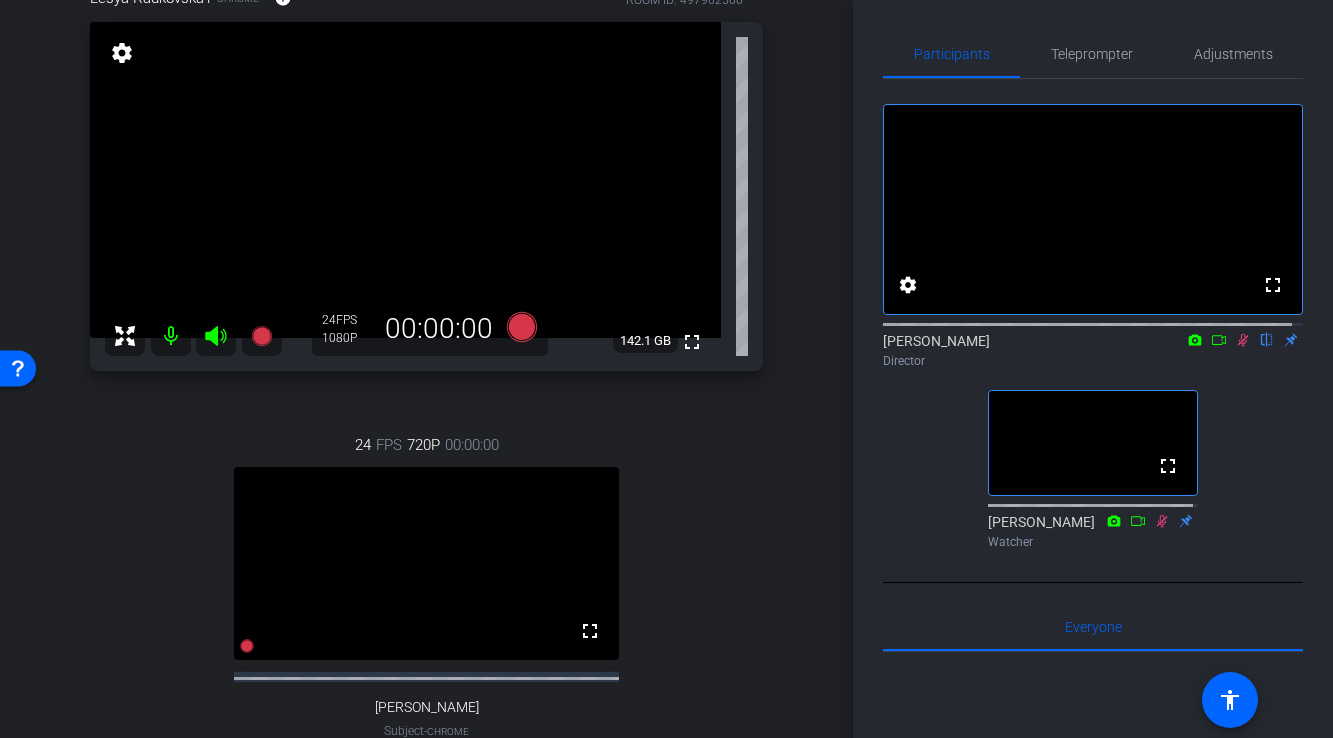 click 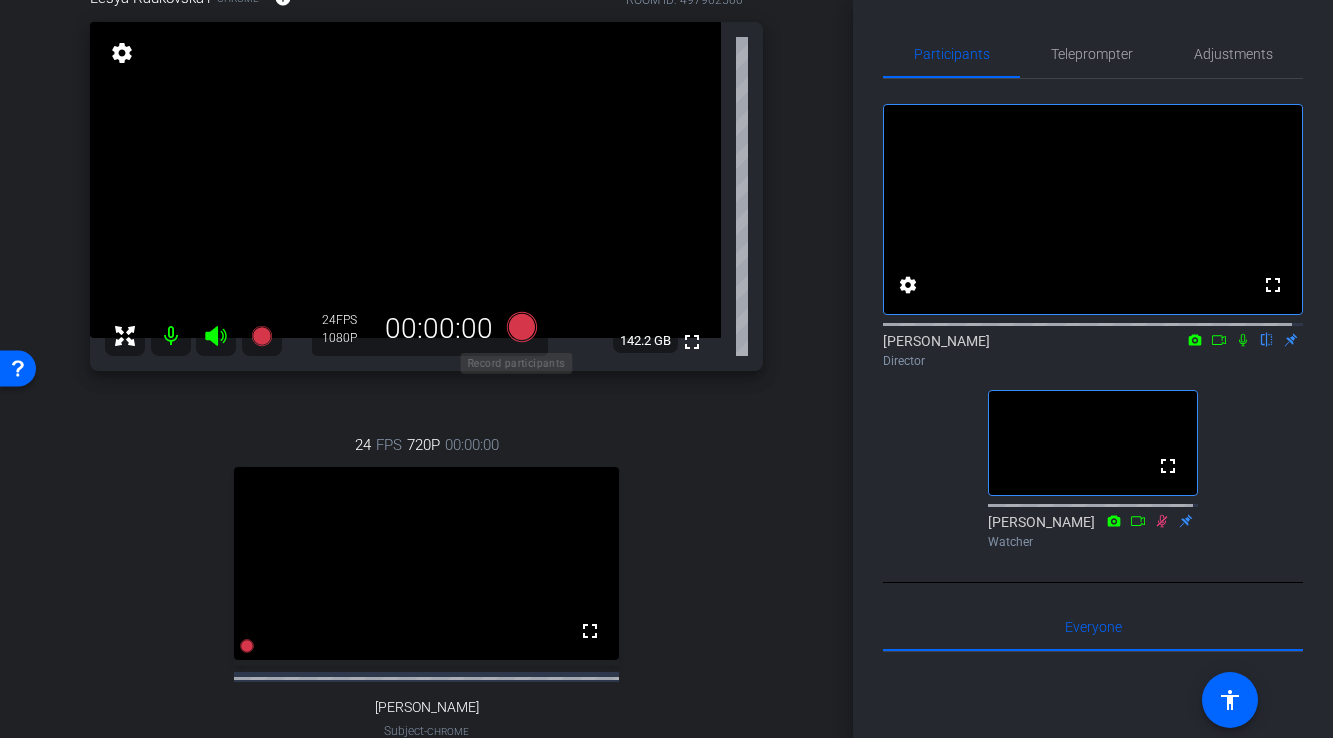 click 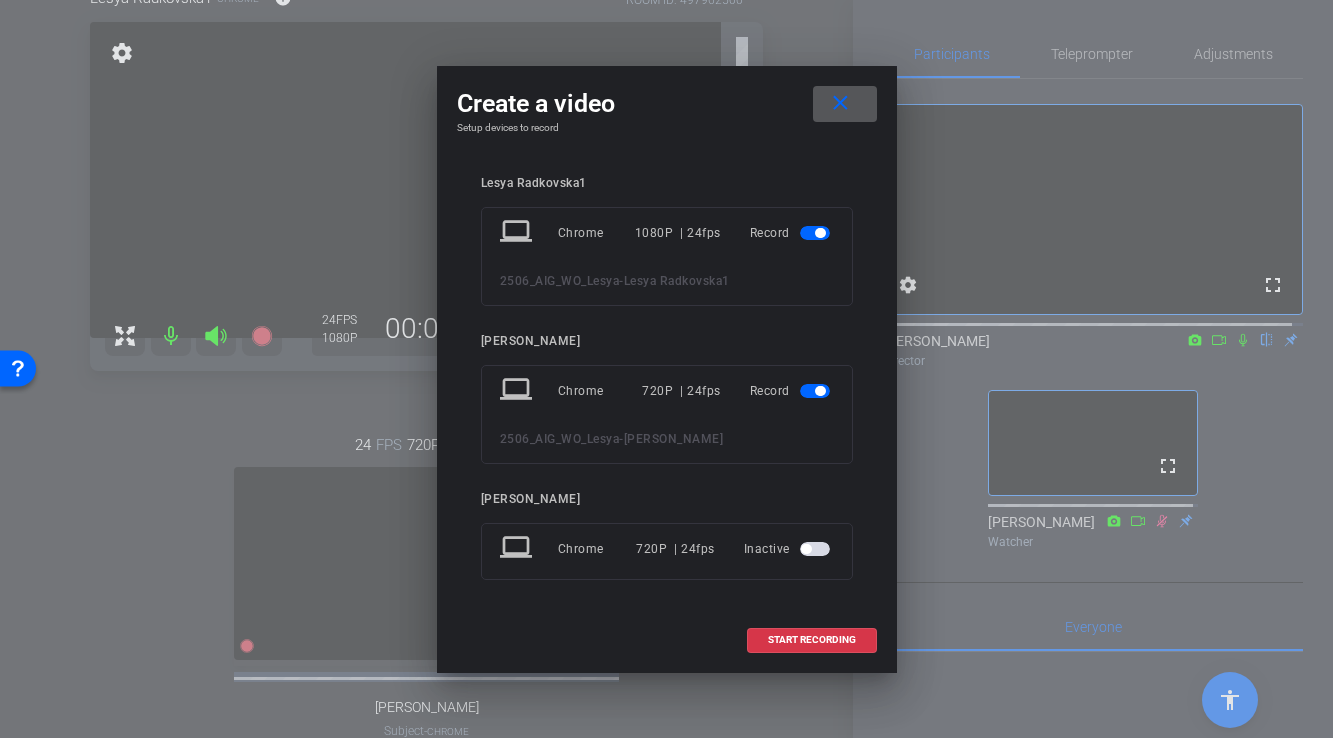 click at bounding box center (815, 391) 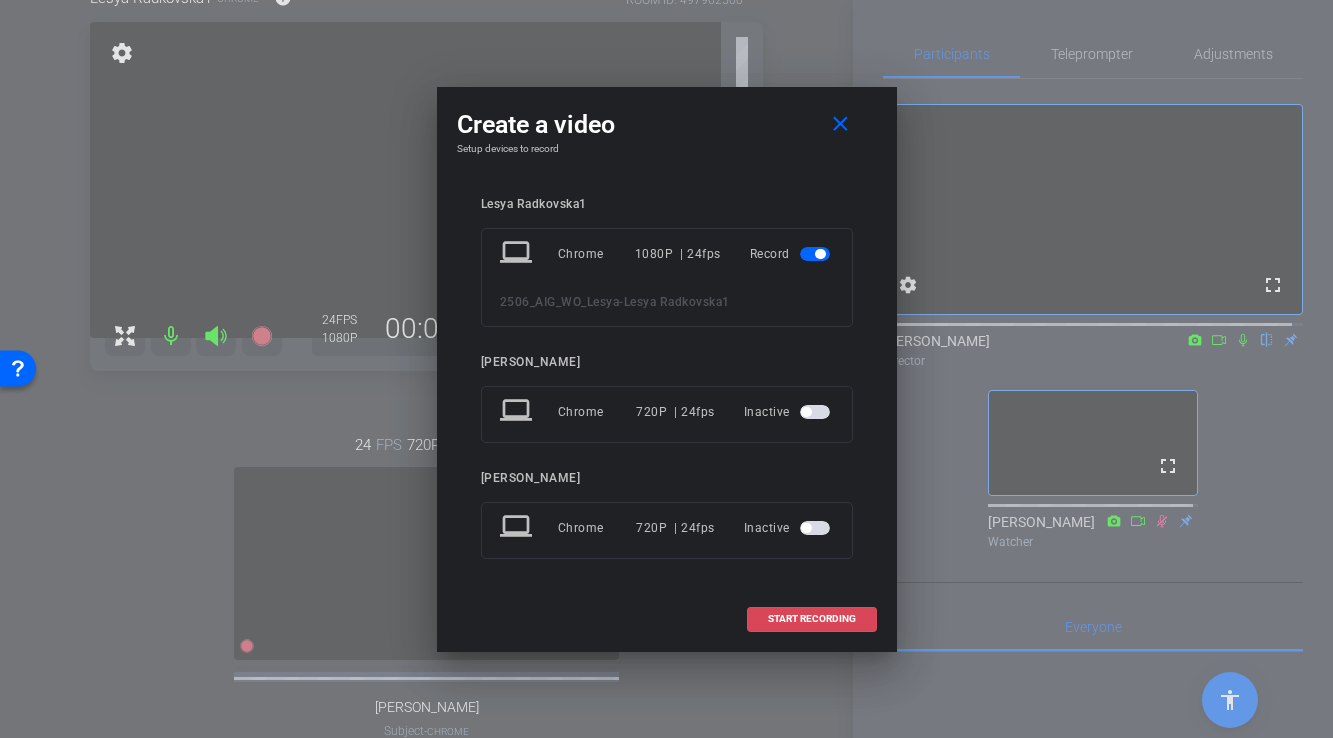 click on "START RECORDING" at bounding box center [812, 619] 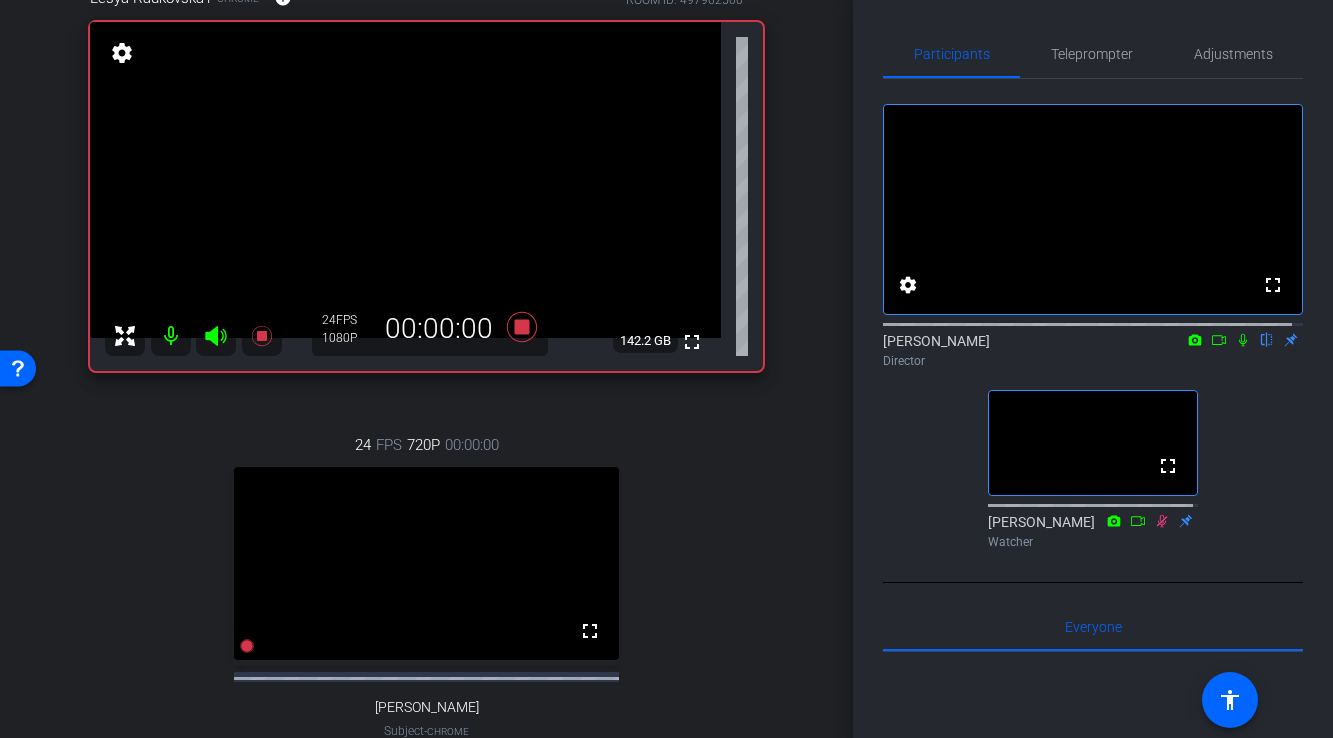 click 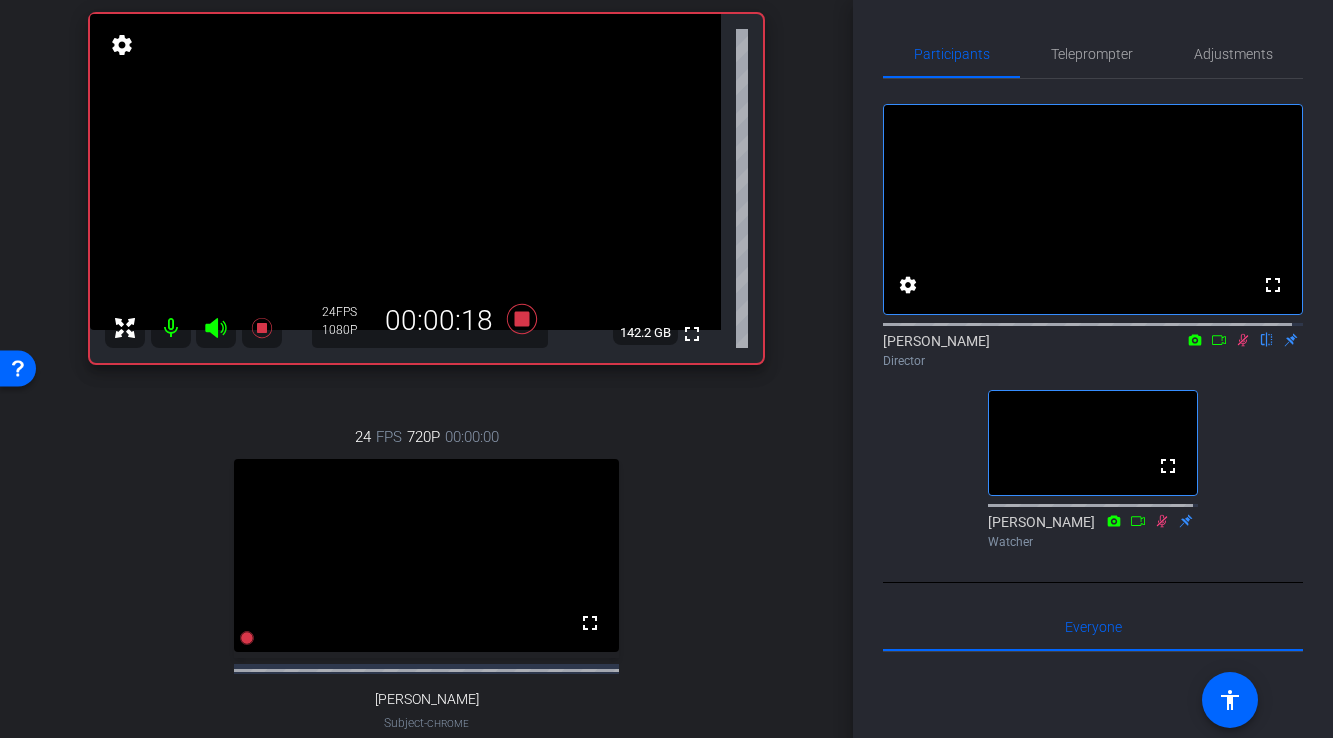 scroll, scrollTop: 144, scrollLeft: 0, axis: vertical 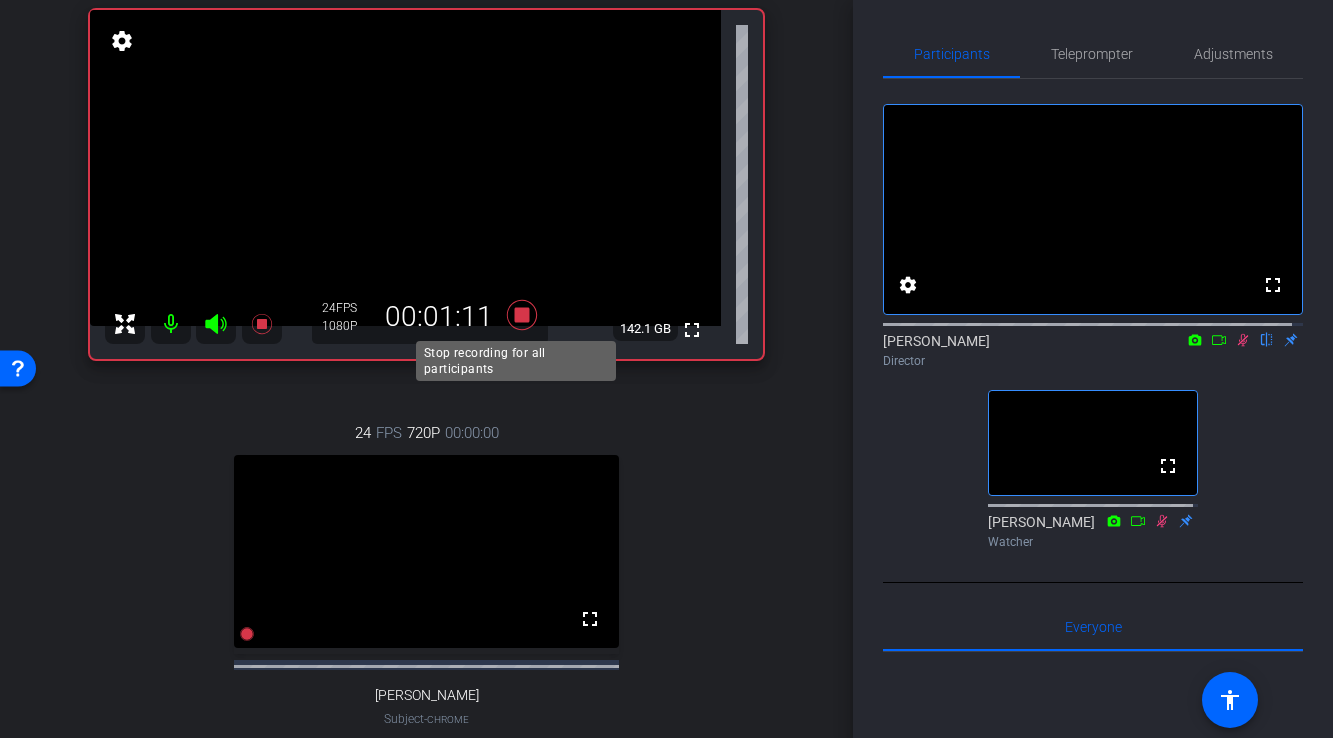 click 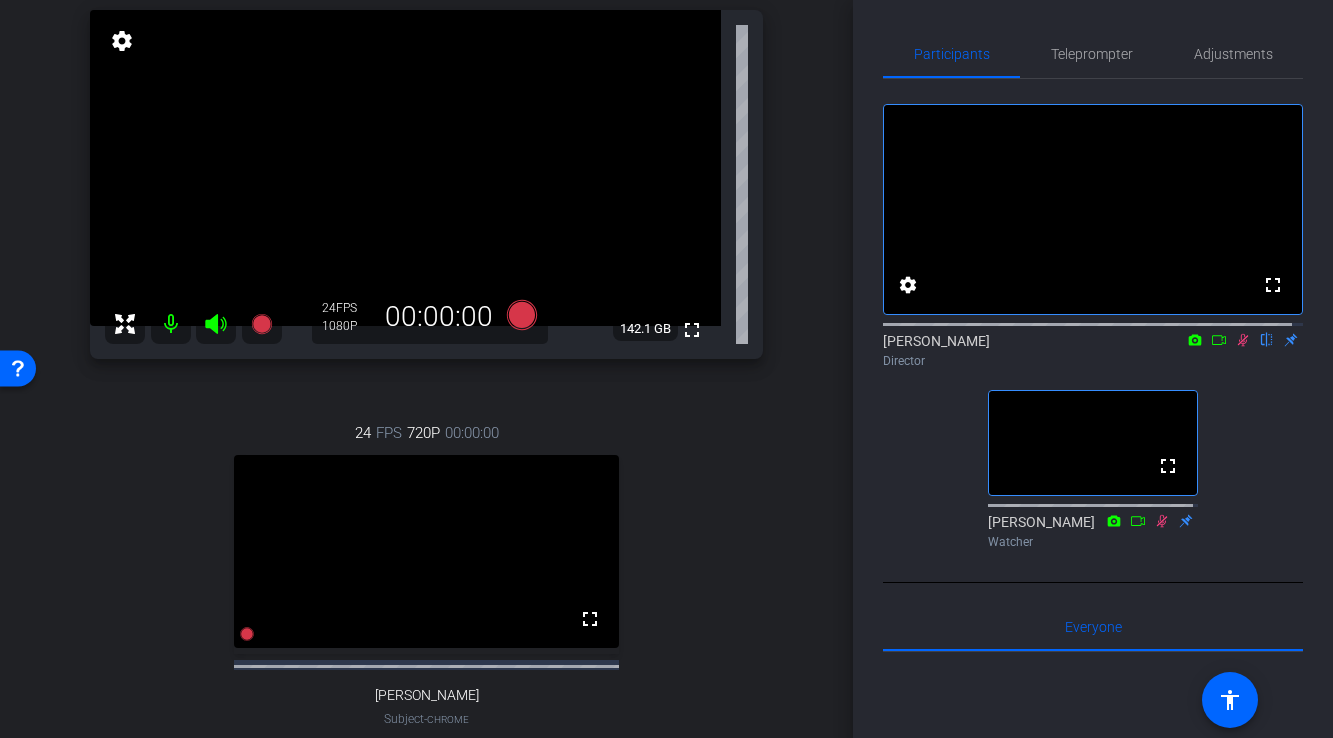 click 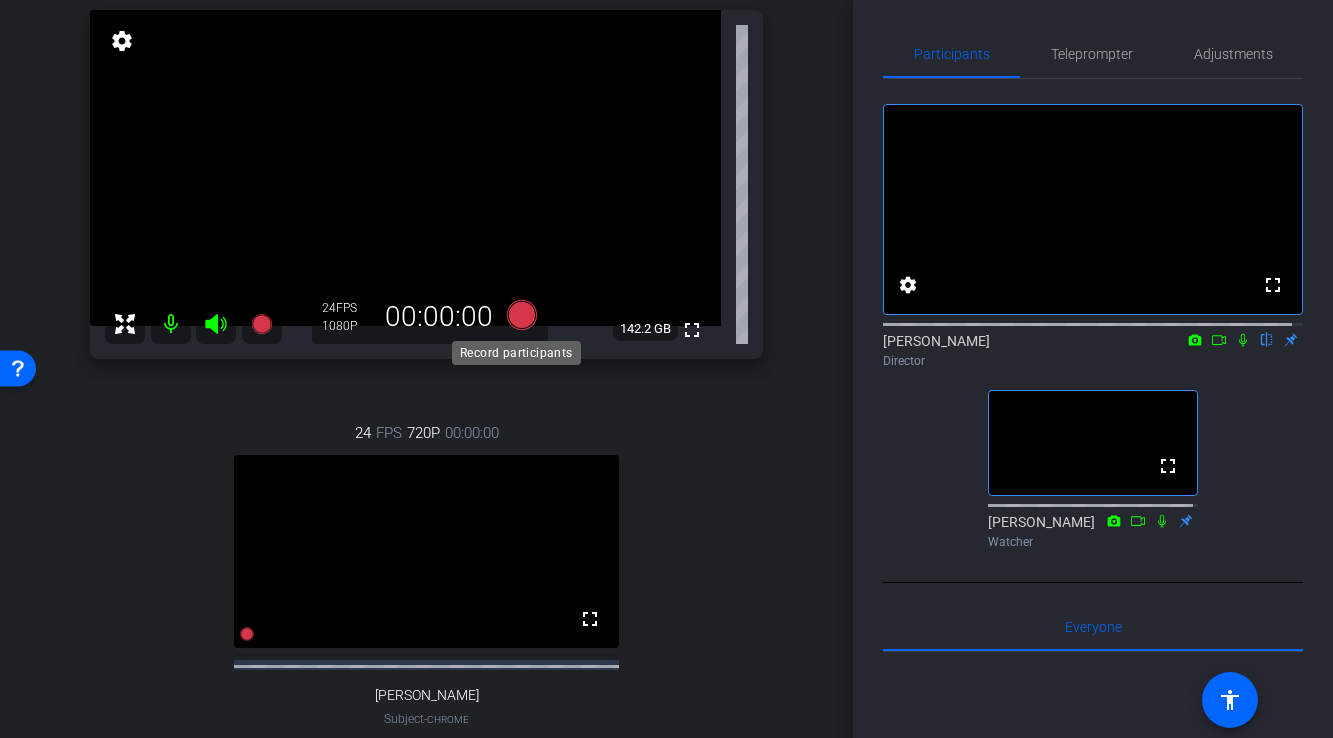click 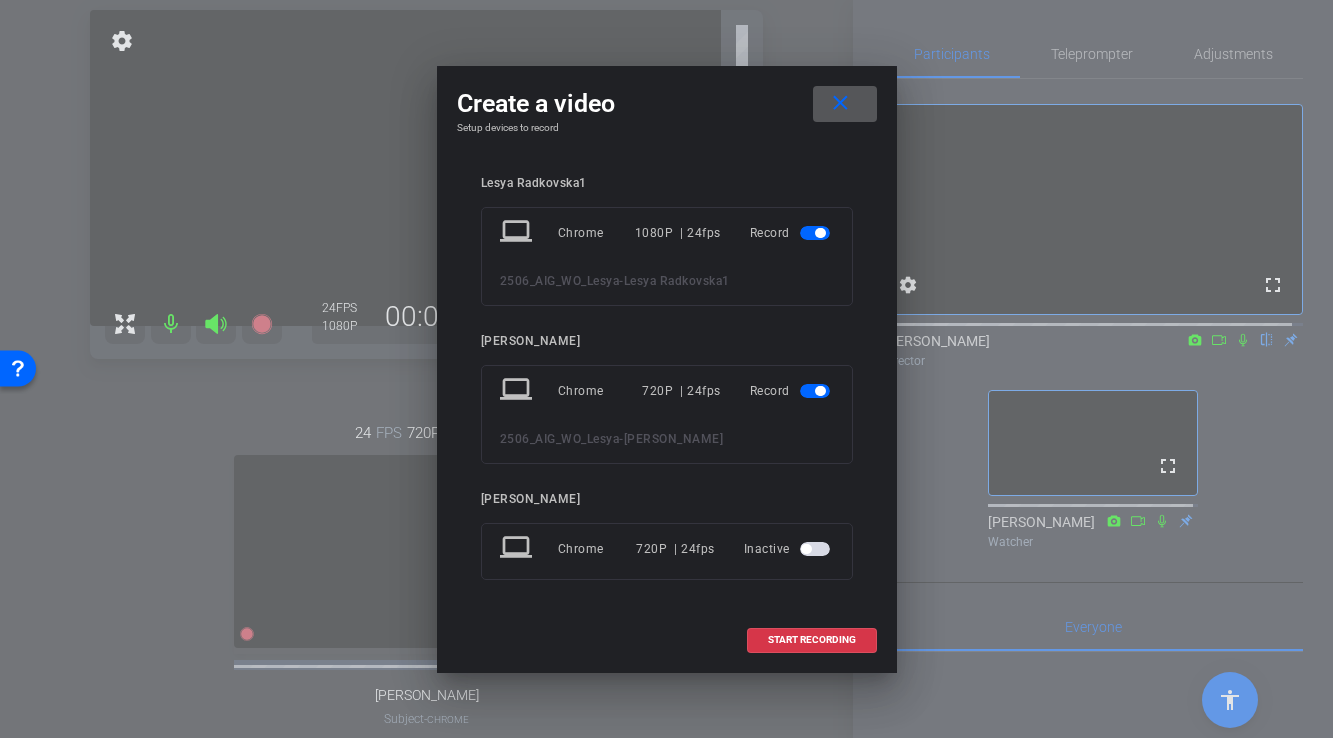 click at bounding box center (820, 391) 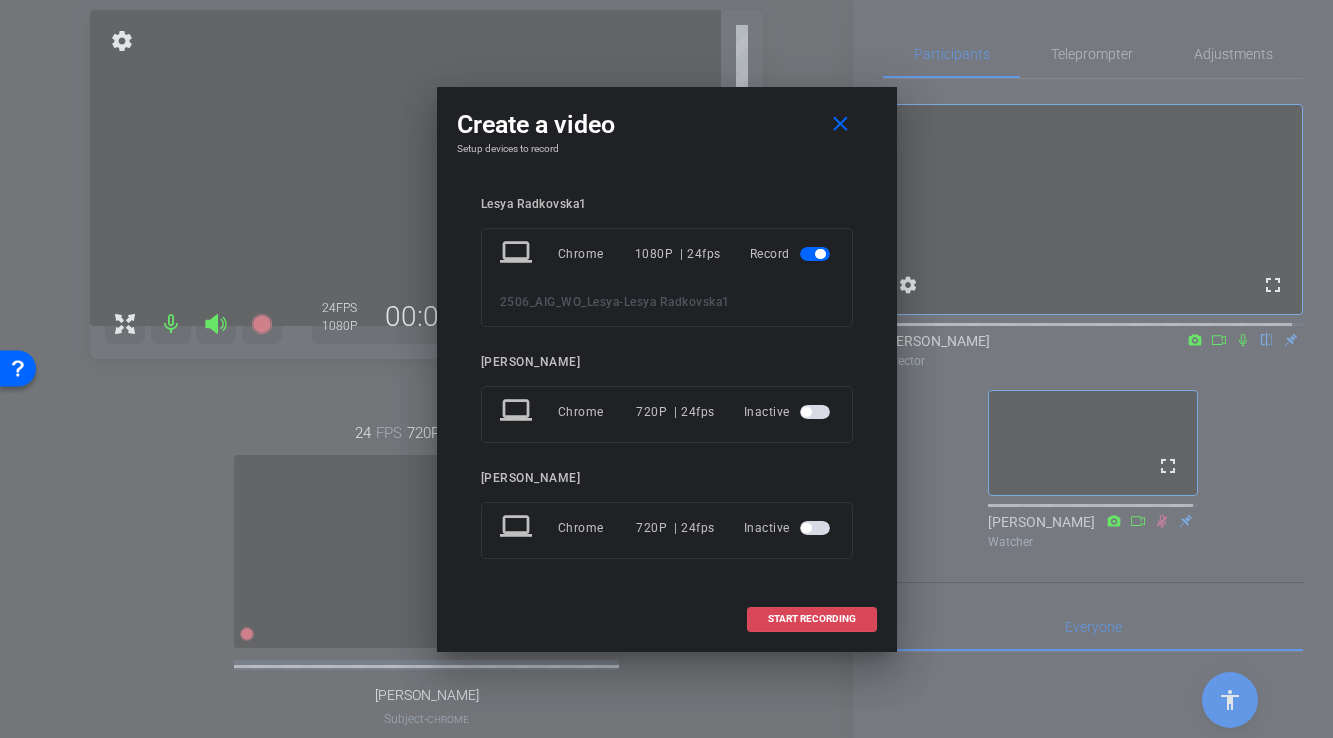 click at bounding box center (812, 619) 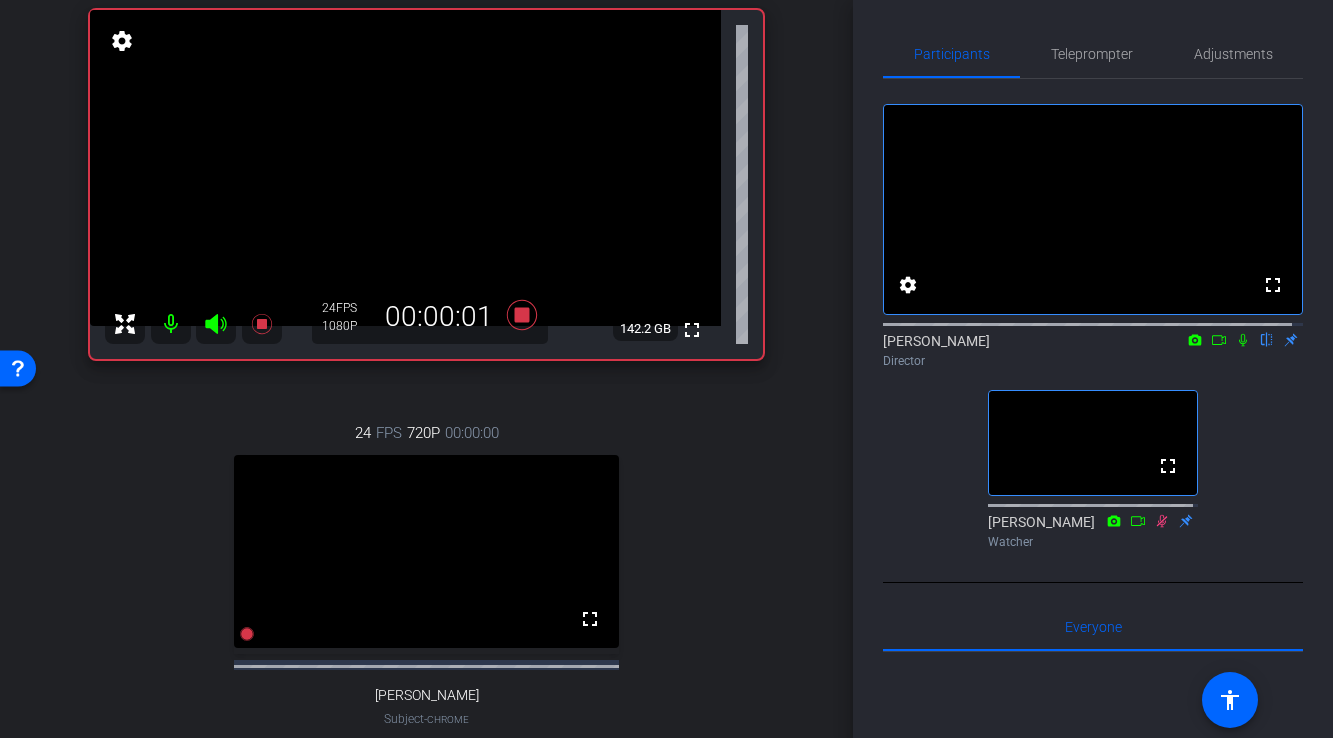 click 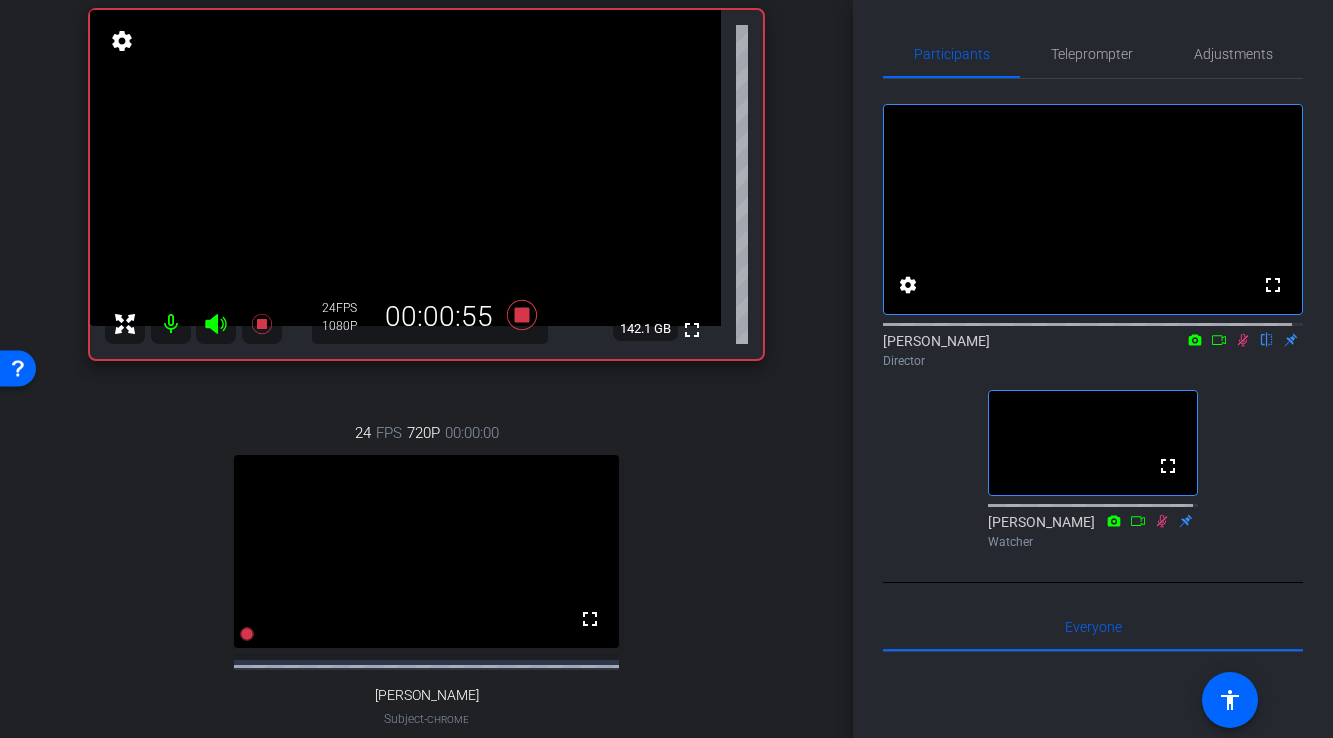 click 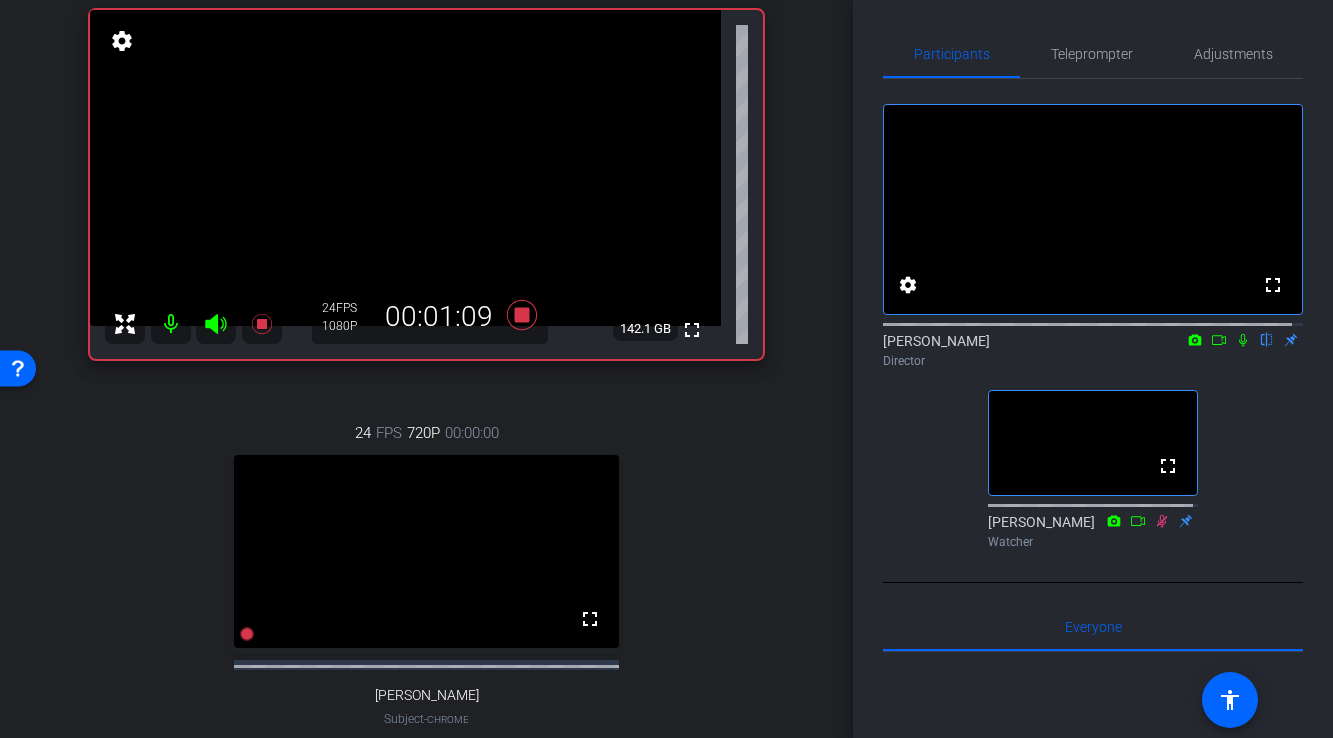 click 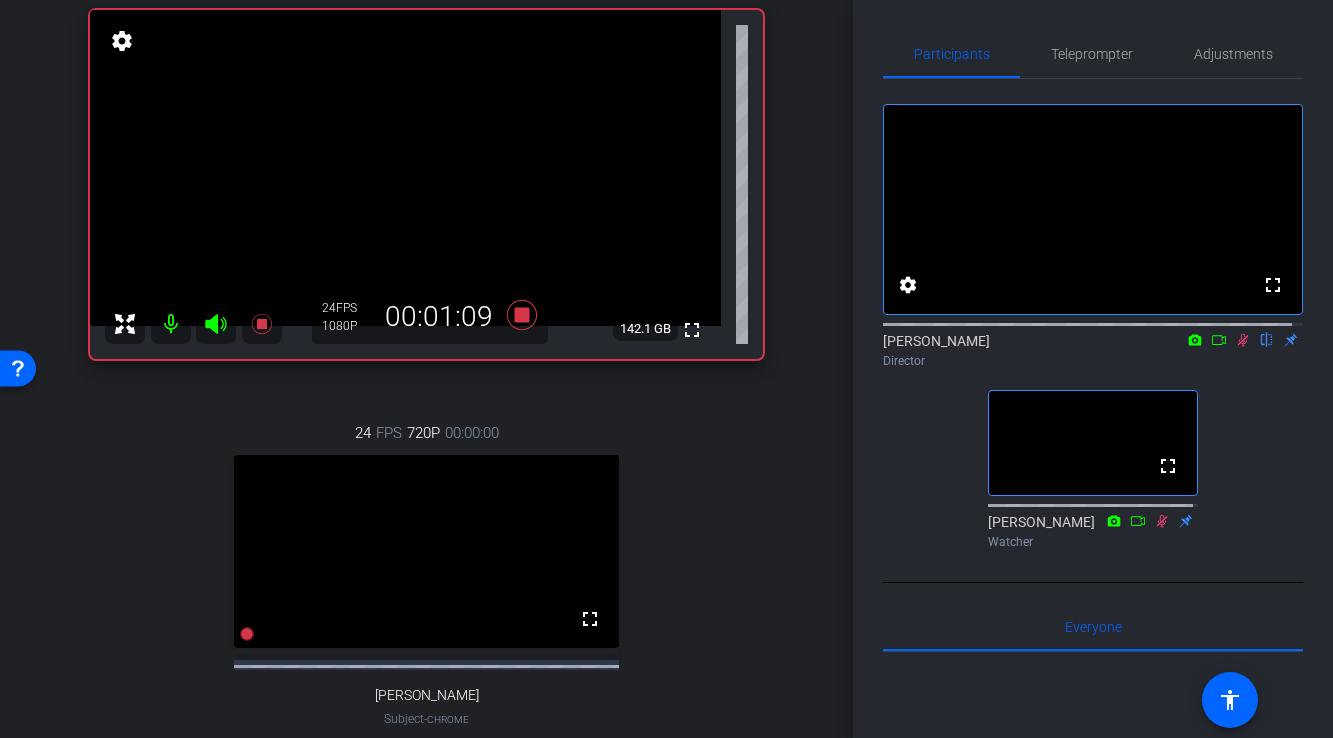 click 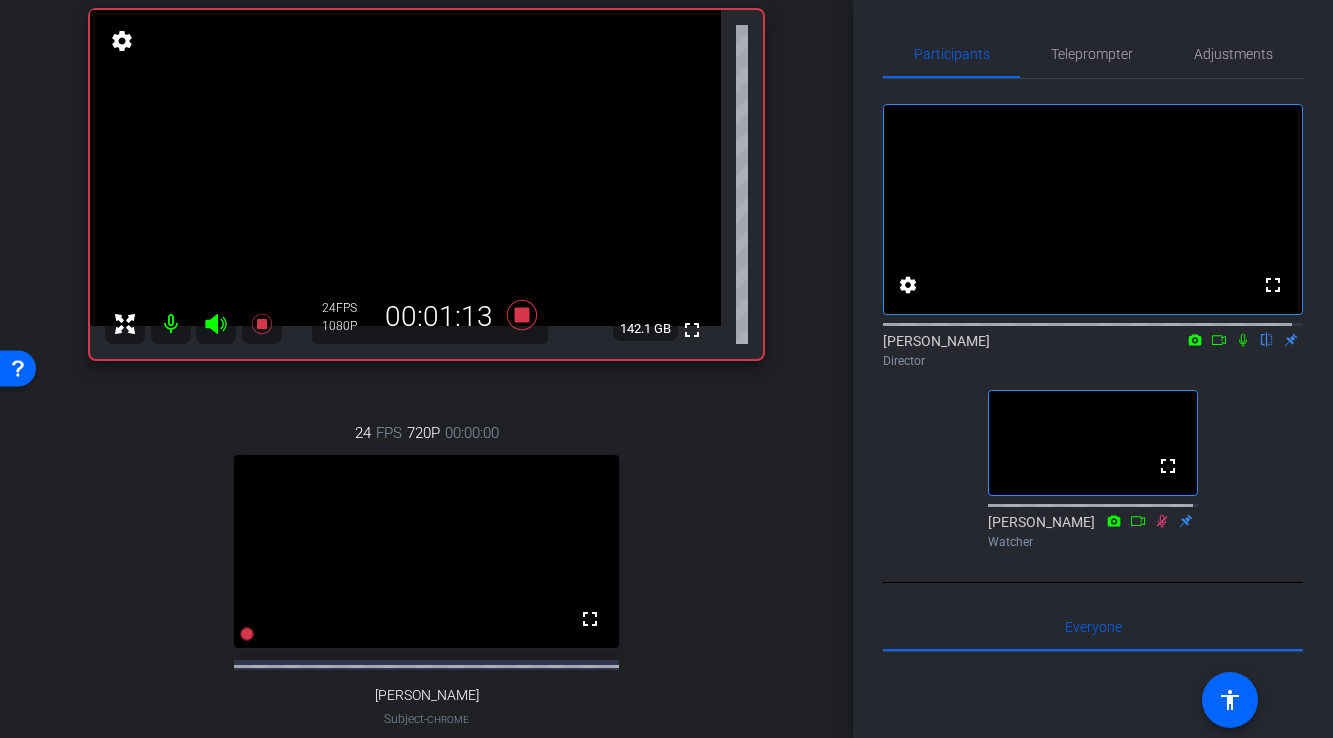 click 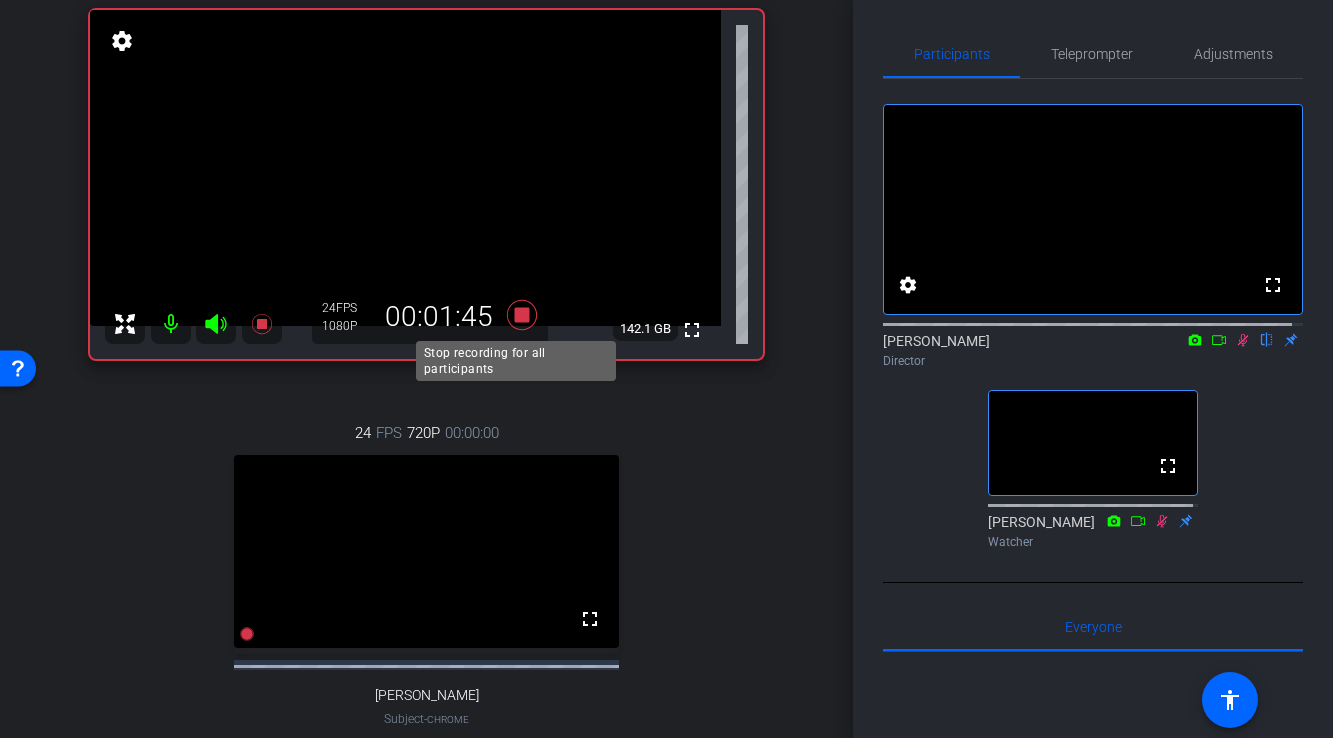 click 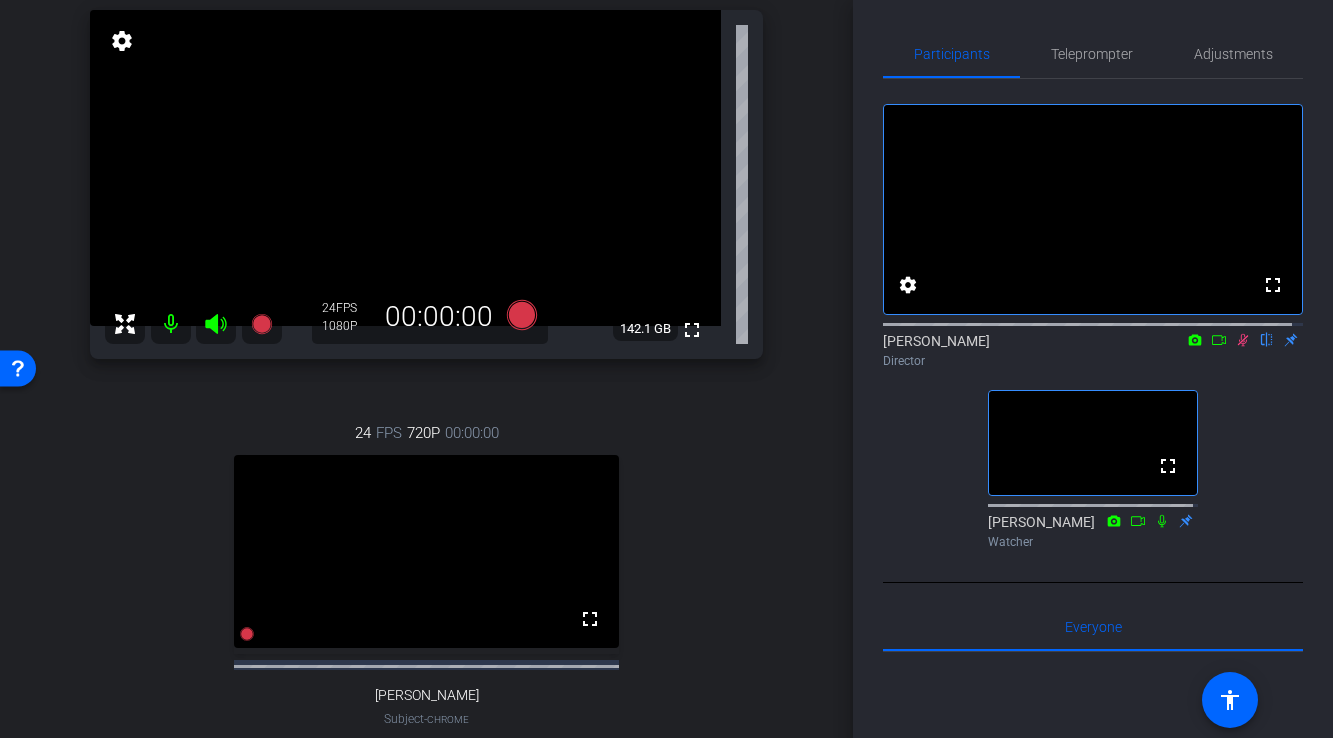 click 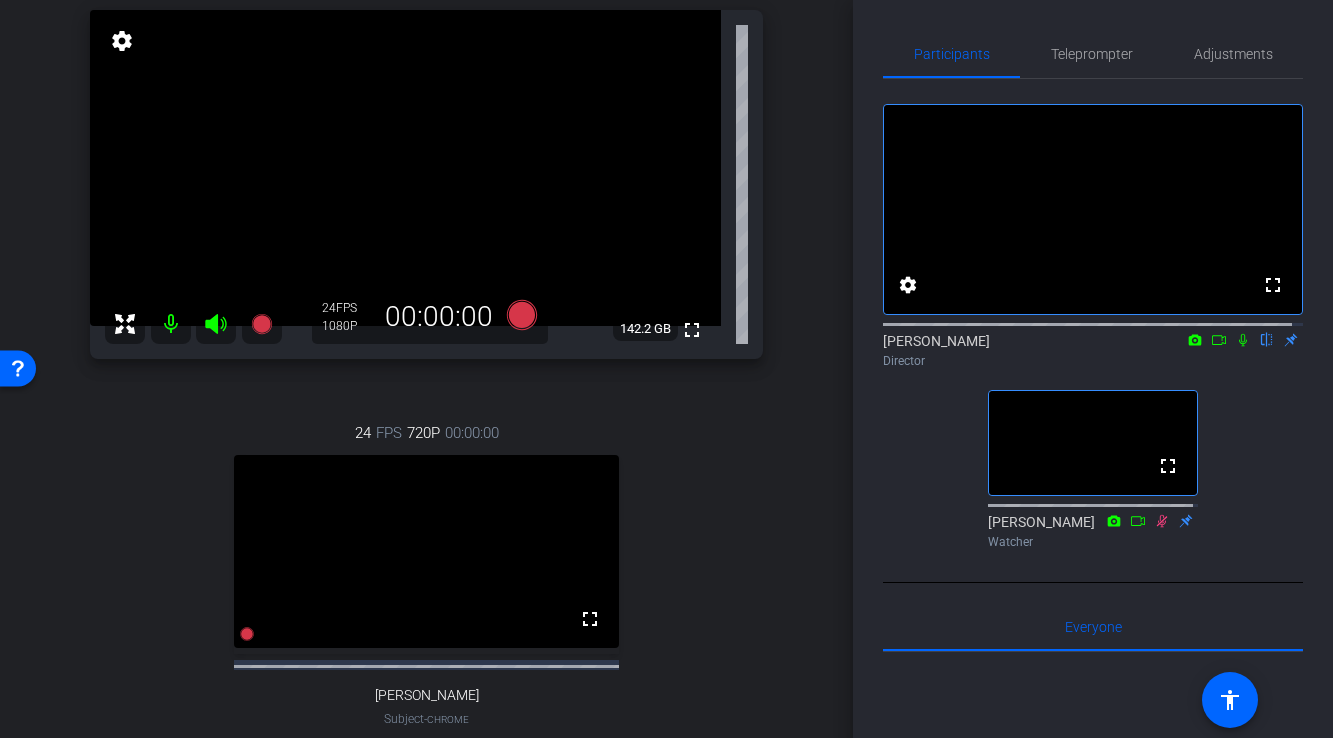 click 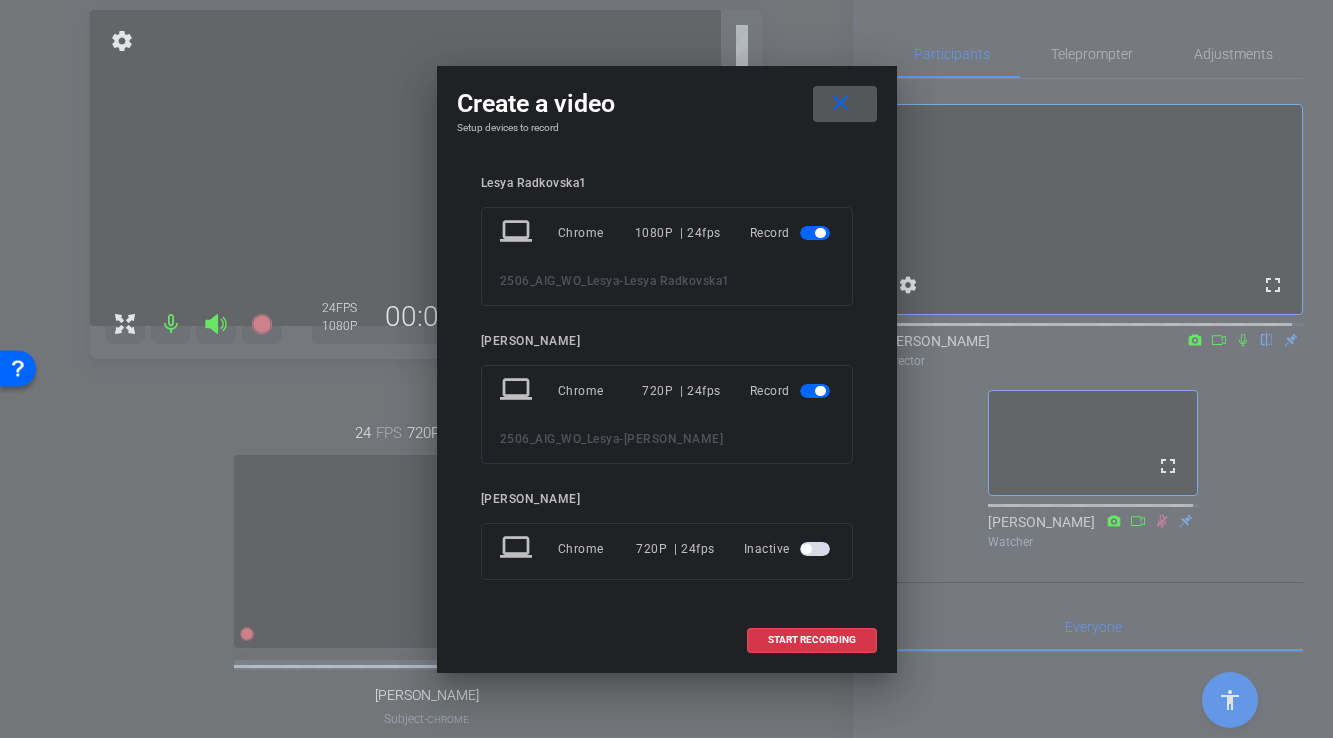click at bounding box center (815, 391) 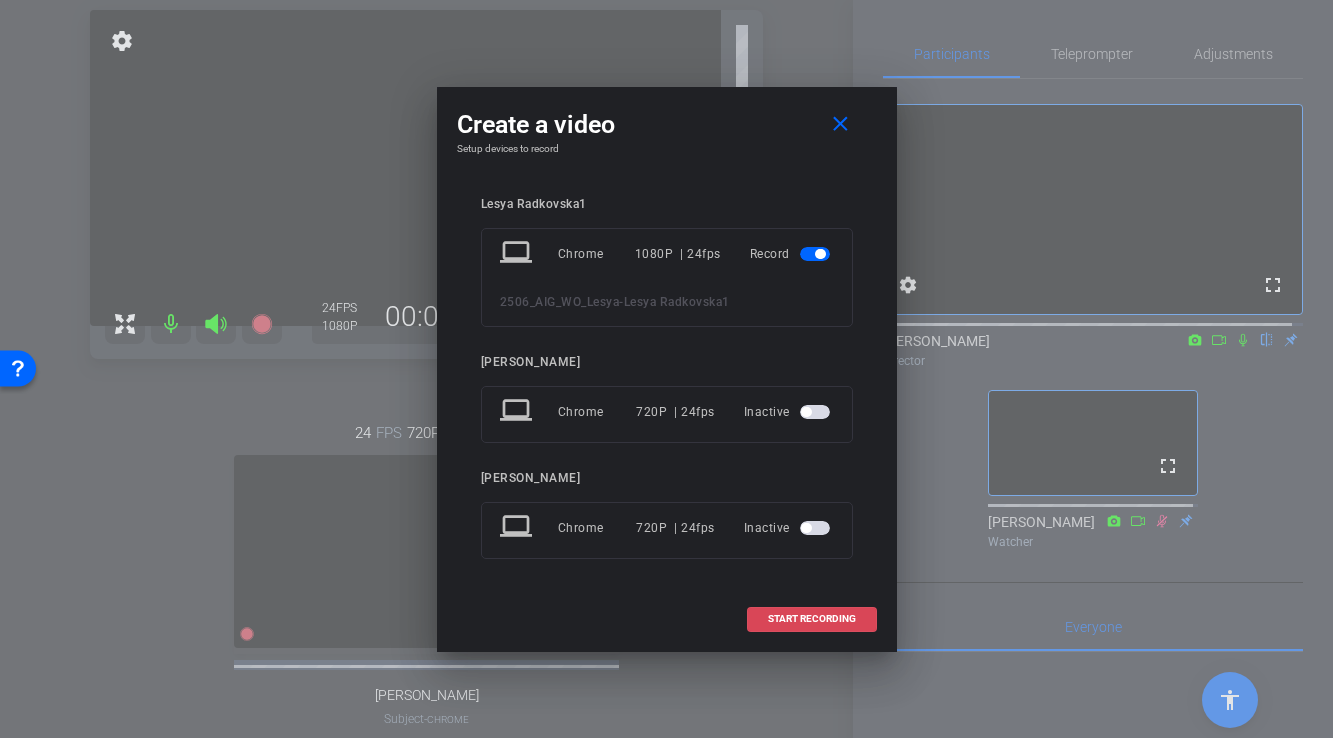 click on "START RECORDING" at bounding box center [812, 619] 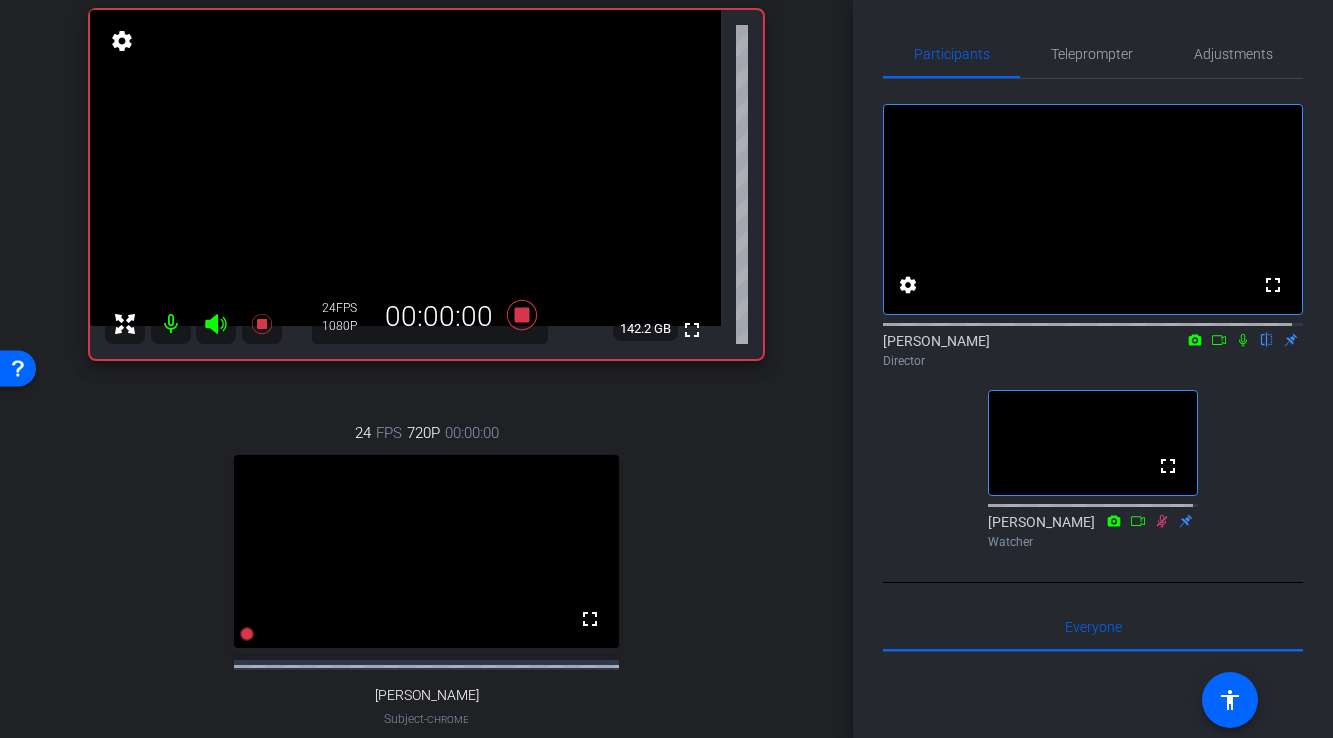 click 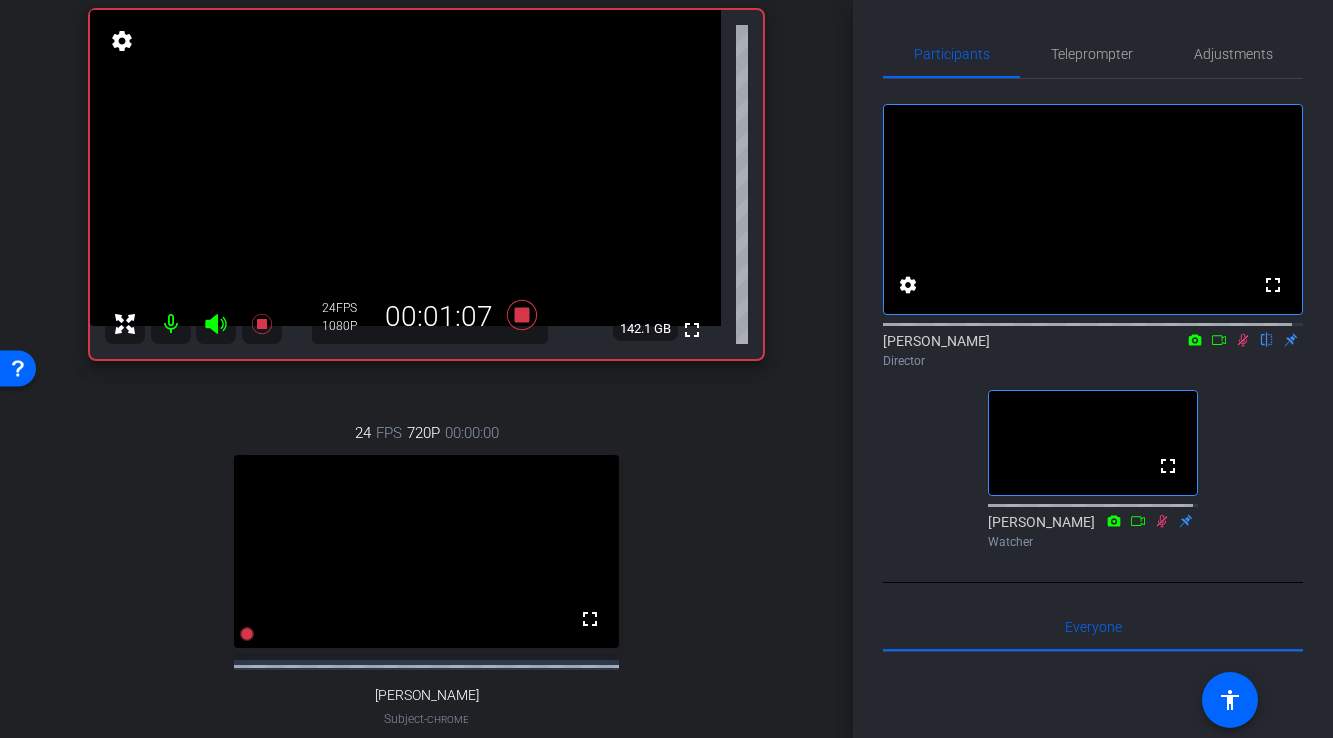 click 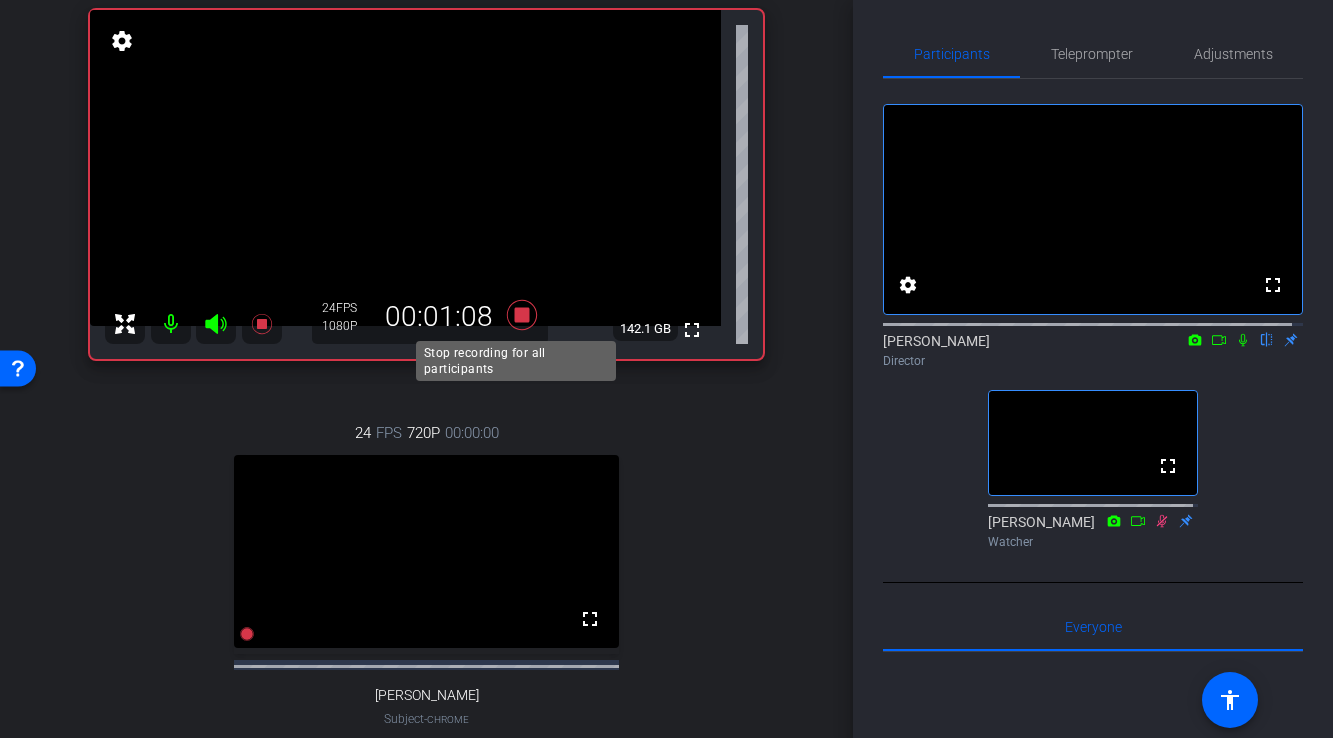click 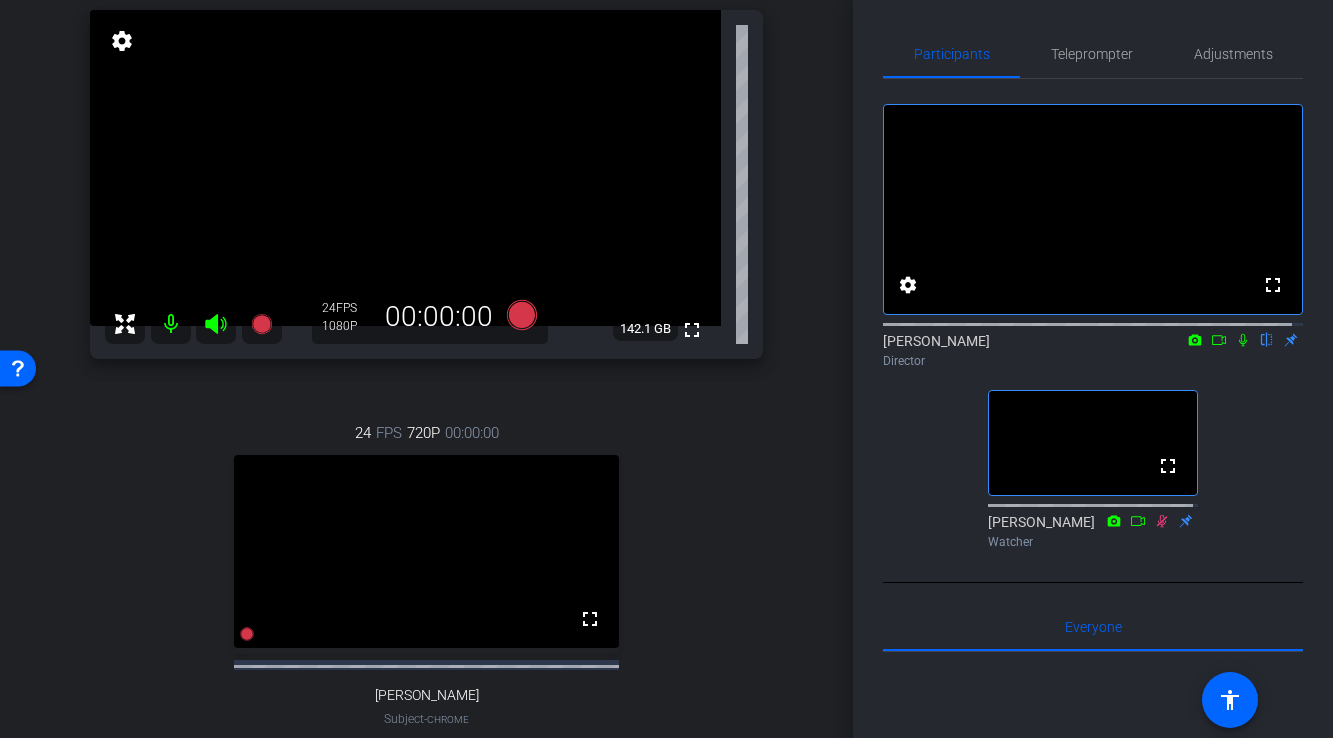 scroll, scrollTop: 148, scrollLeft: 0, axis: vertical 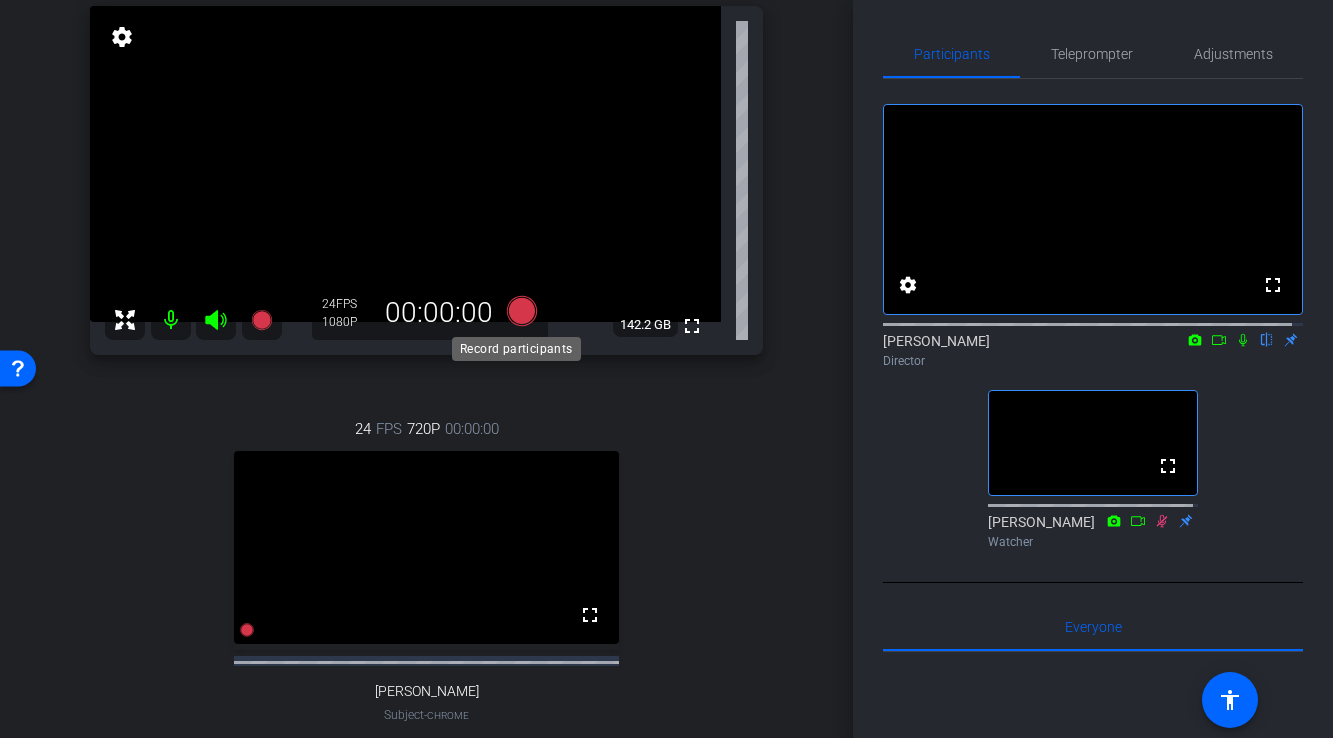 click 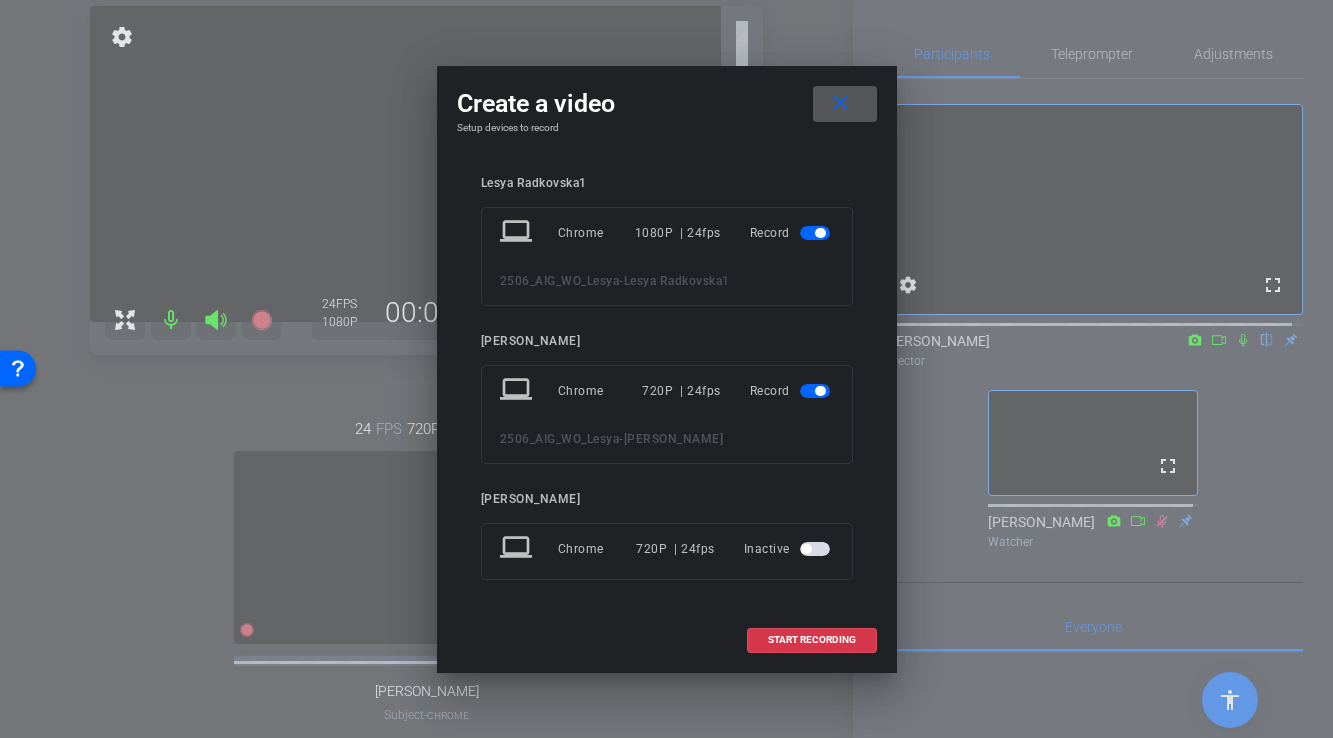 click at bounding box center (815, 391) 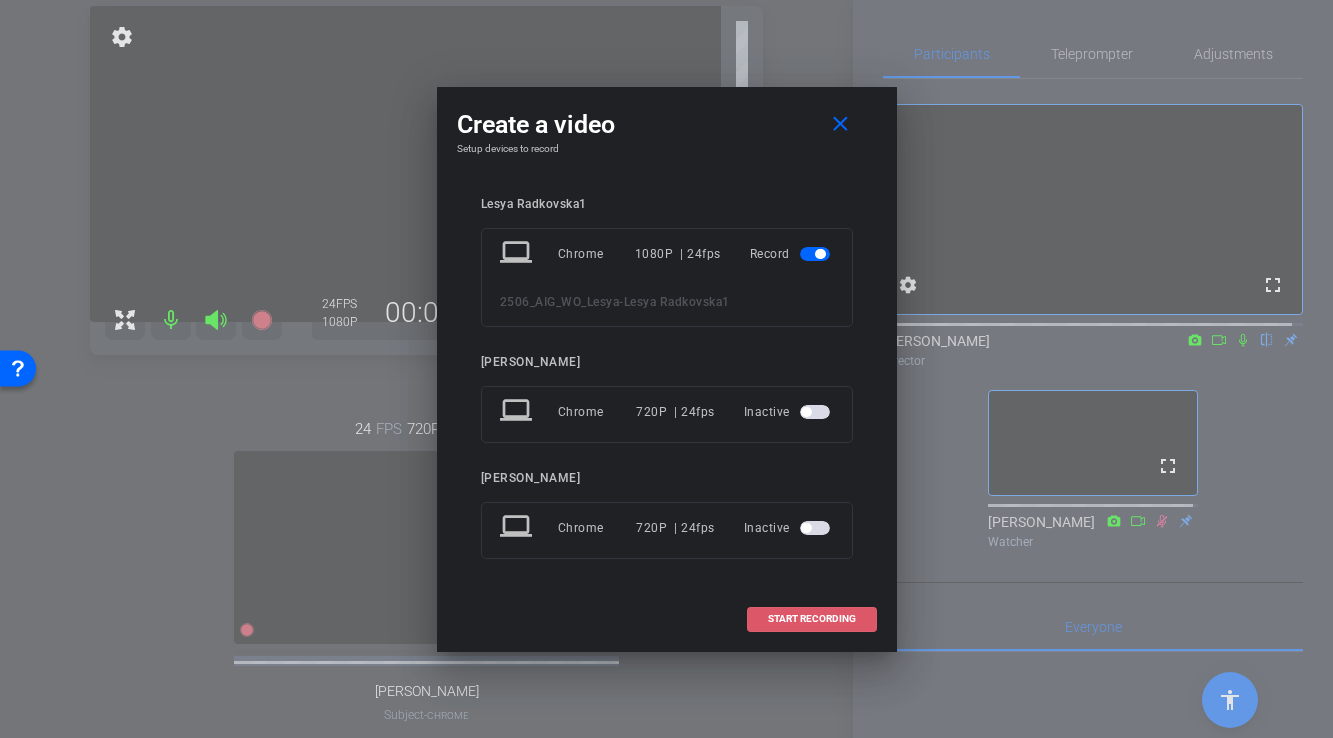 click at bounding box center (812, 619) 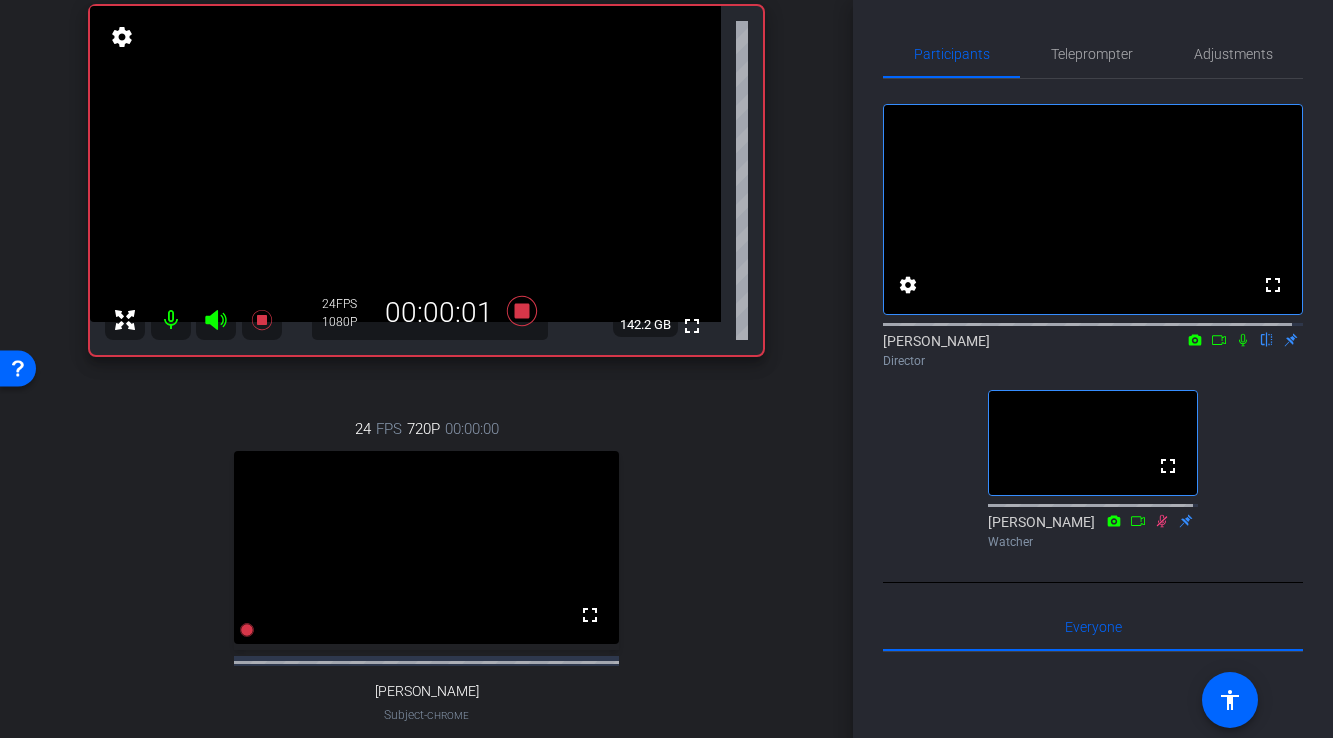 click 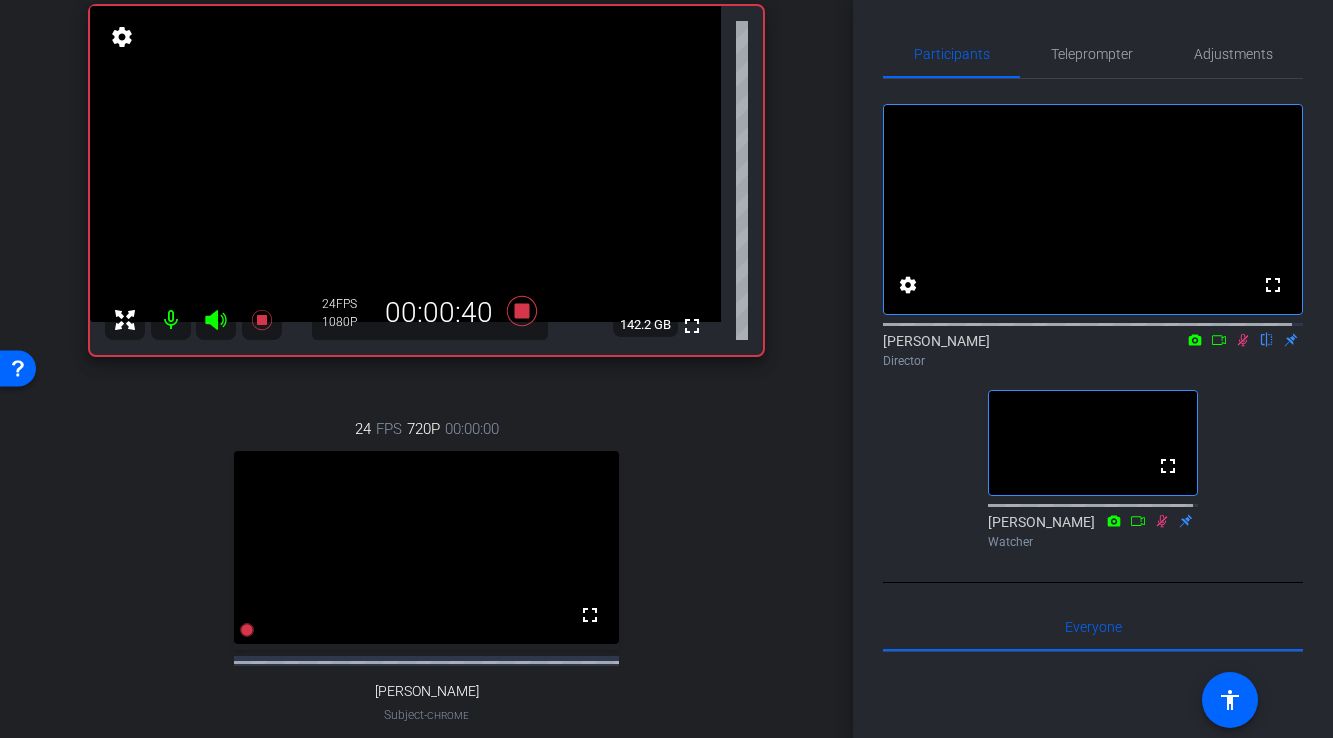 click 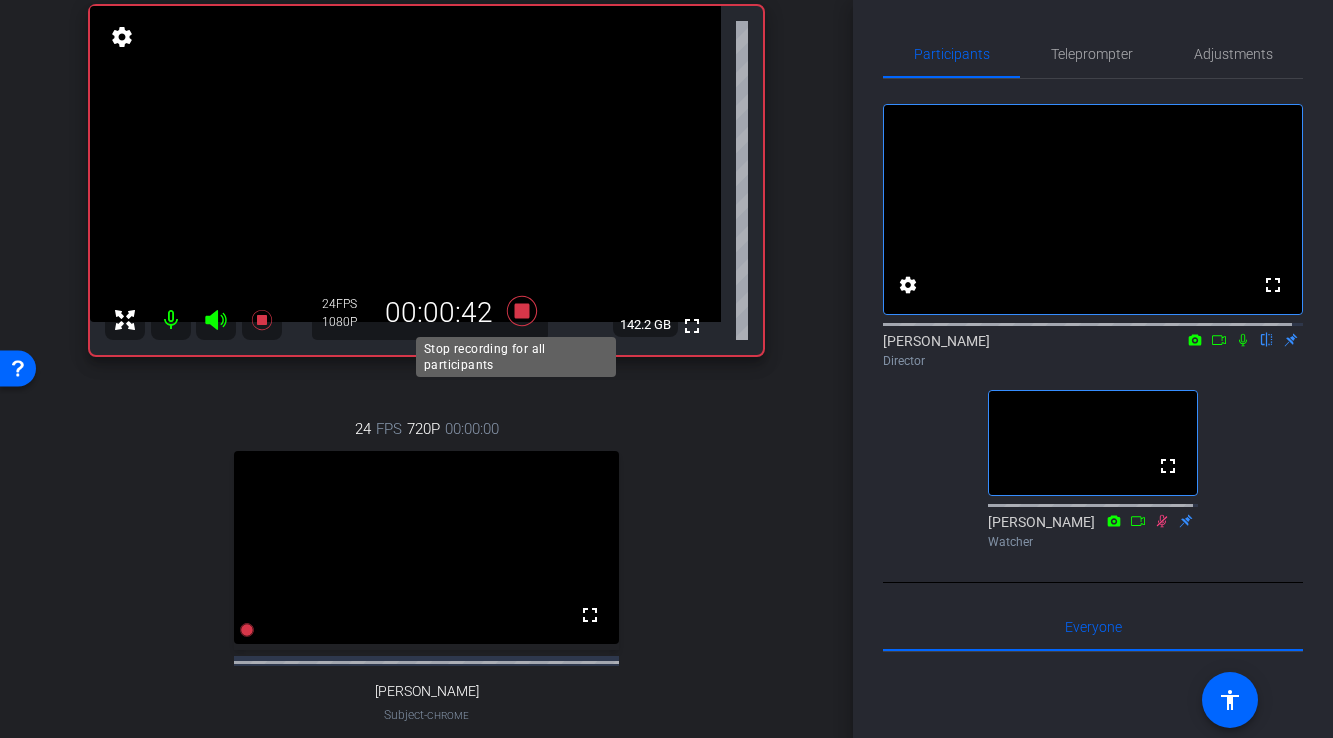 click 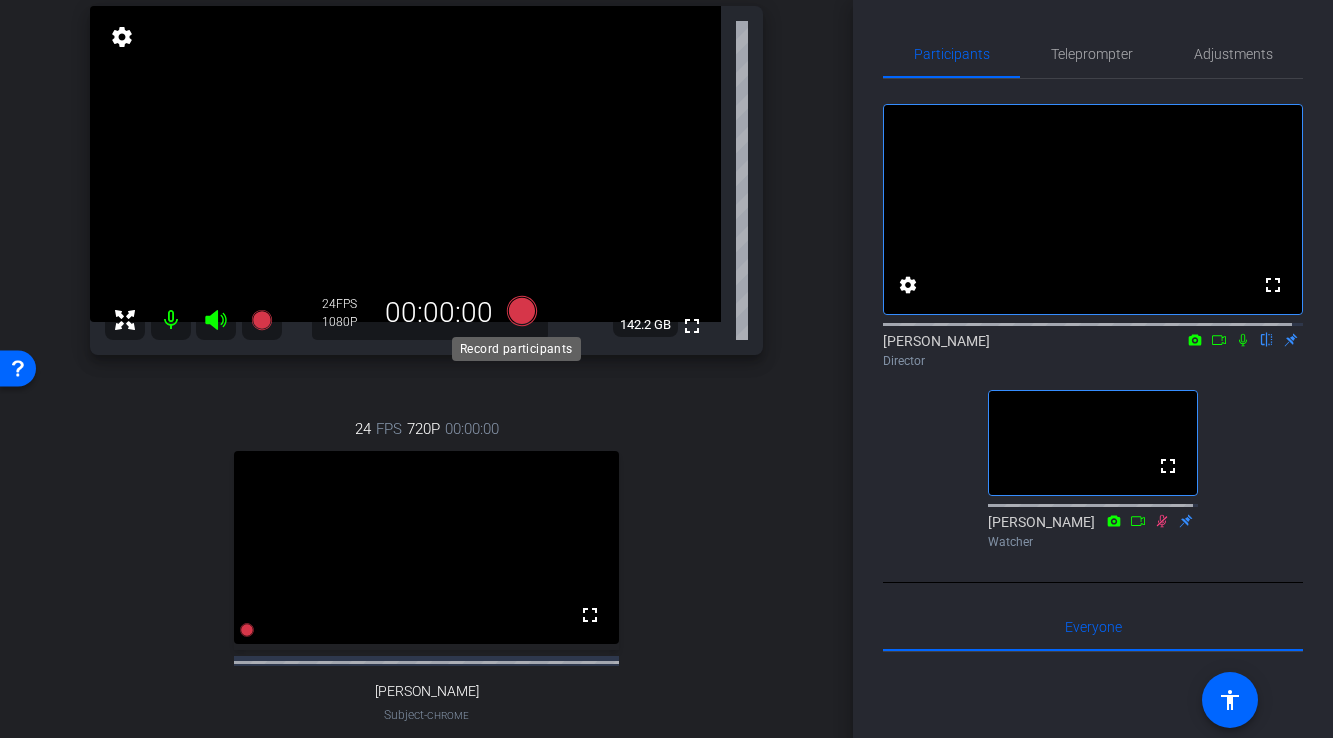 click 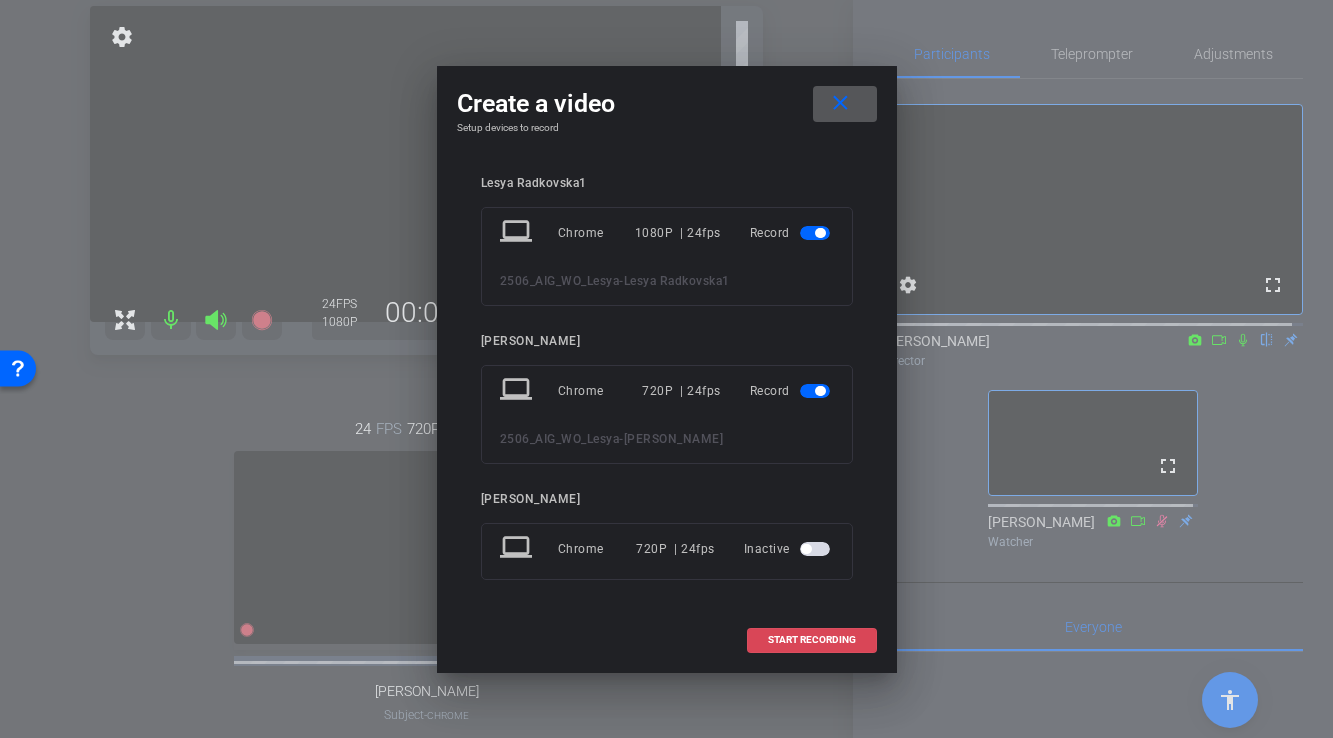 click on "START RECORDING" at bounding box center [812, 640] 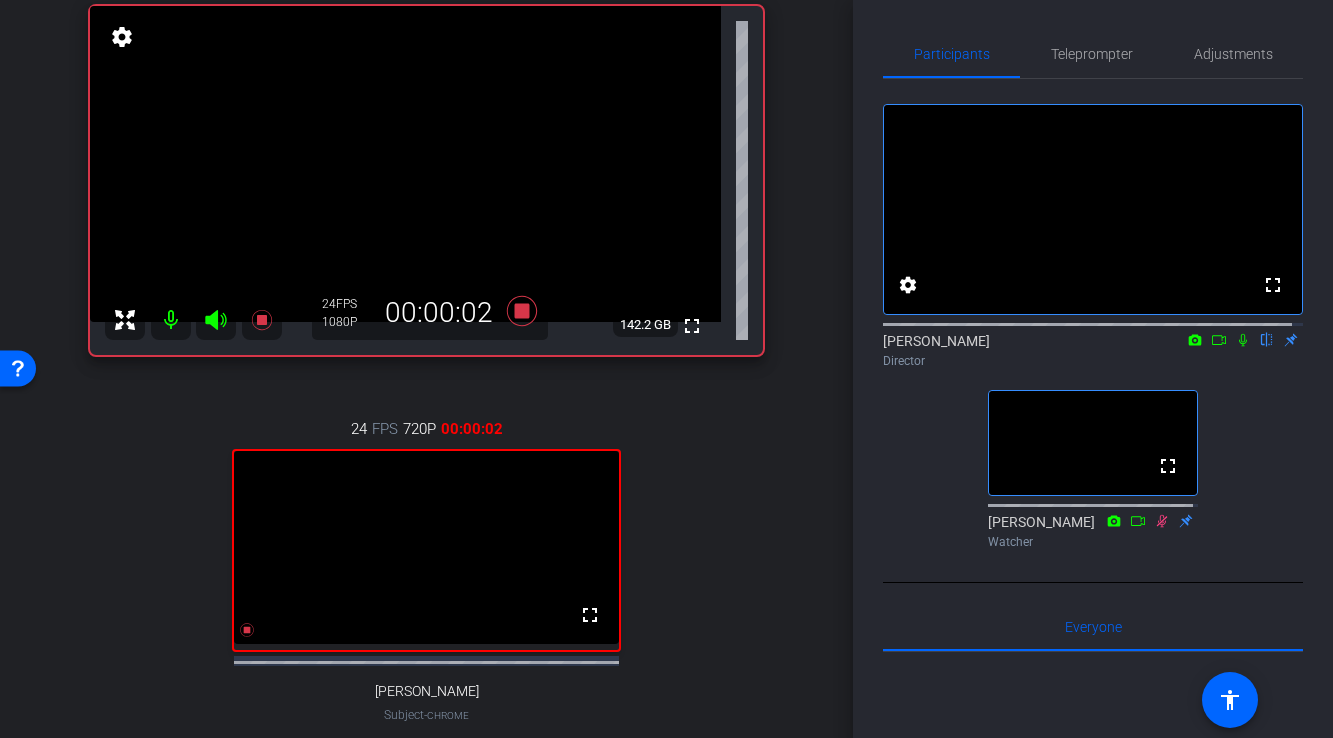 click 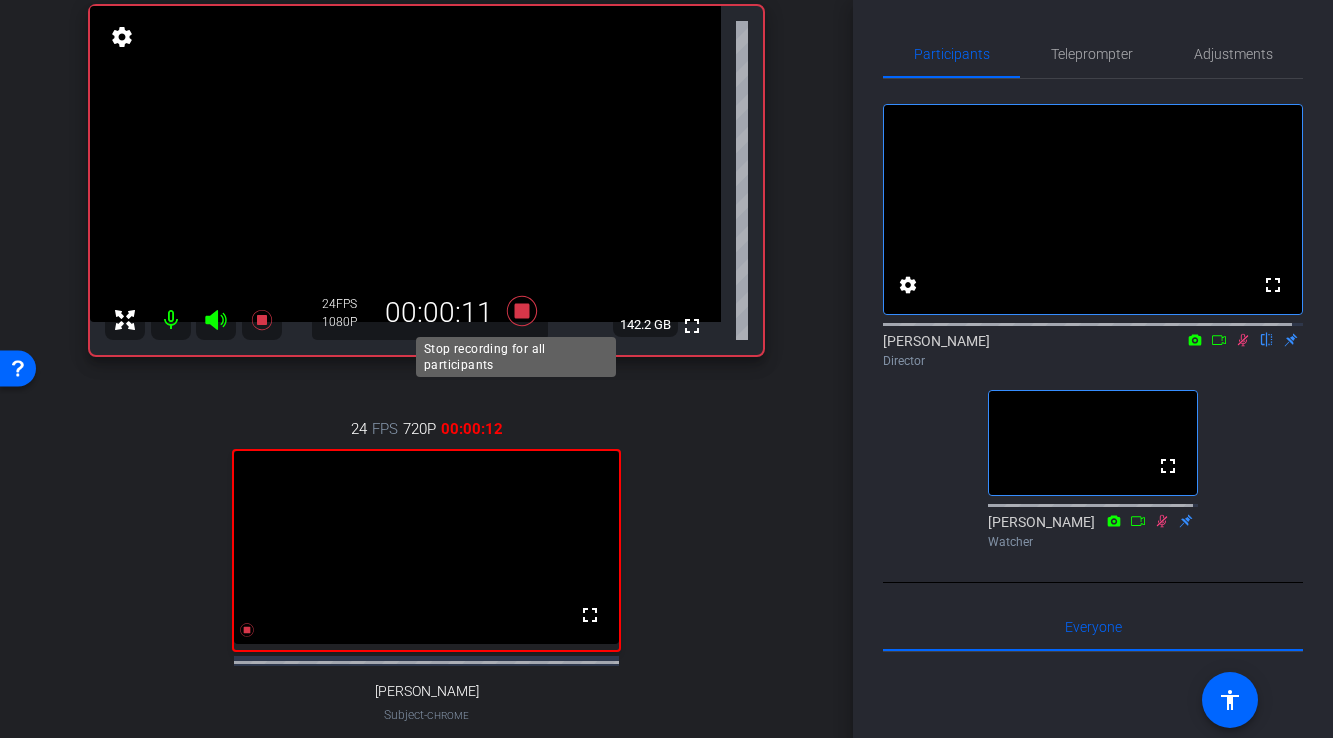 click 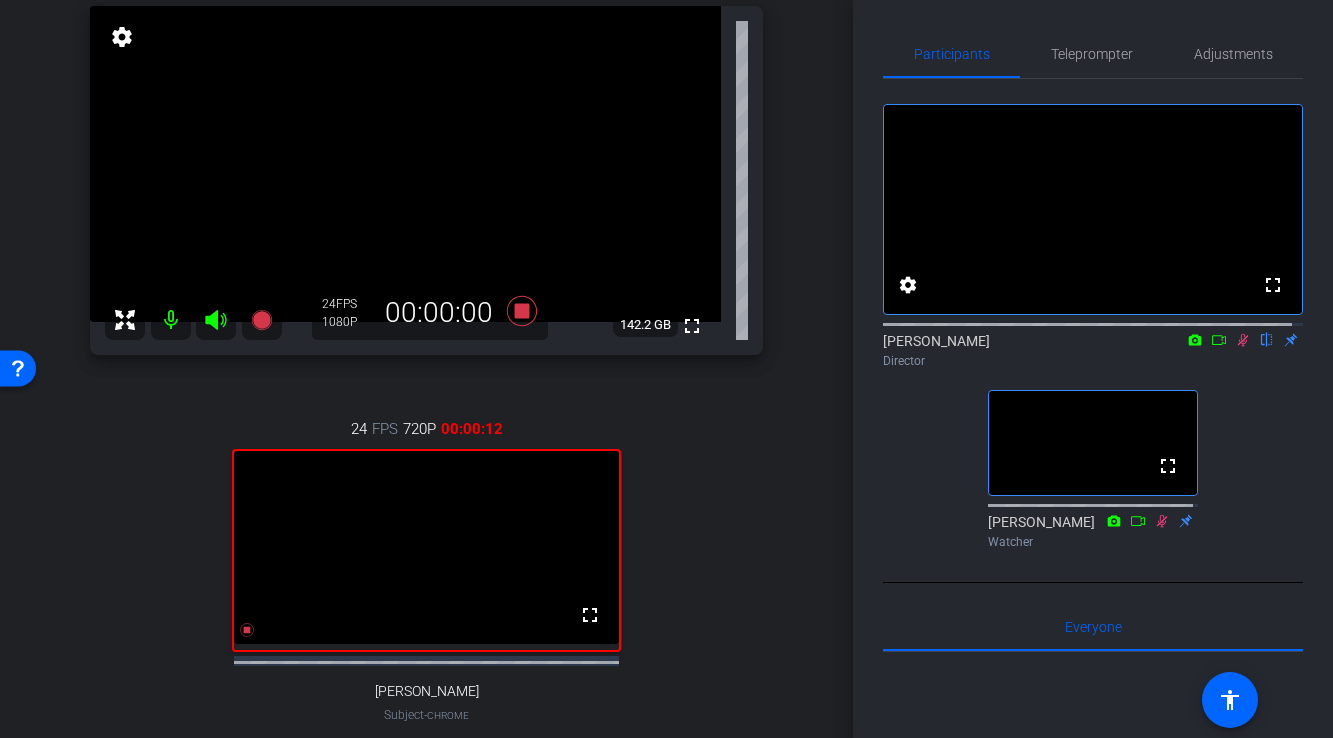 click 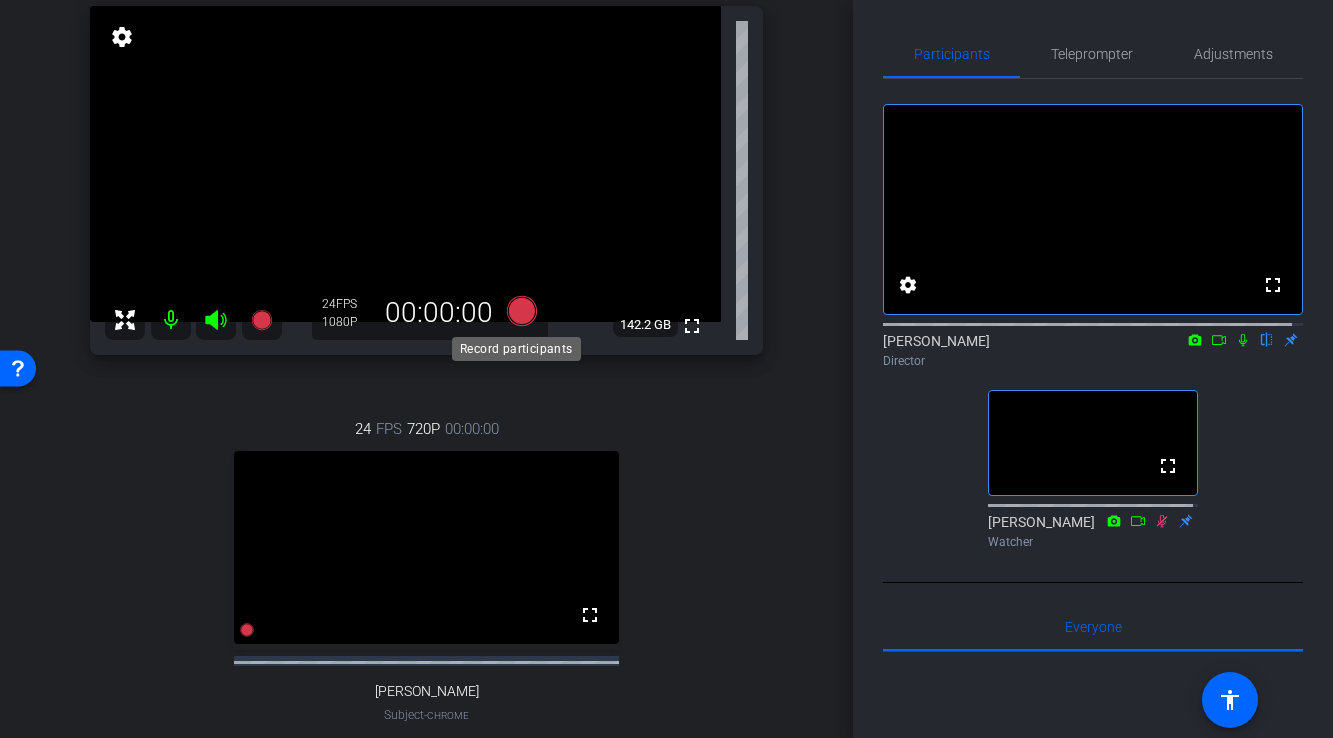 click 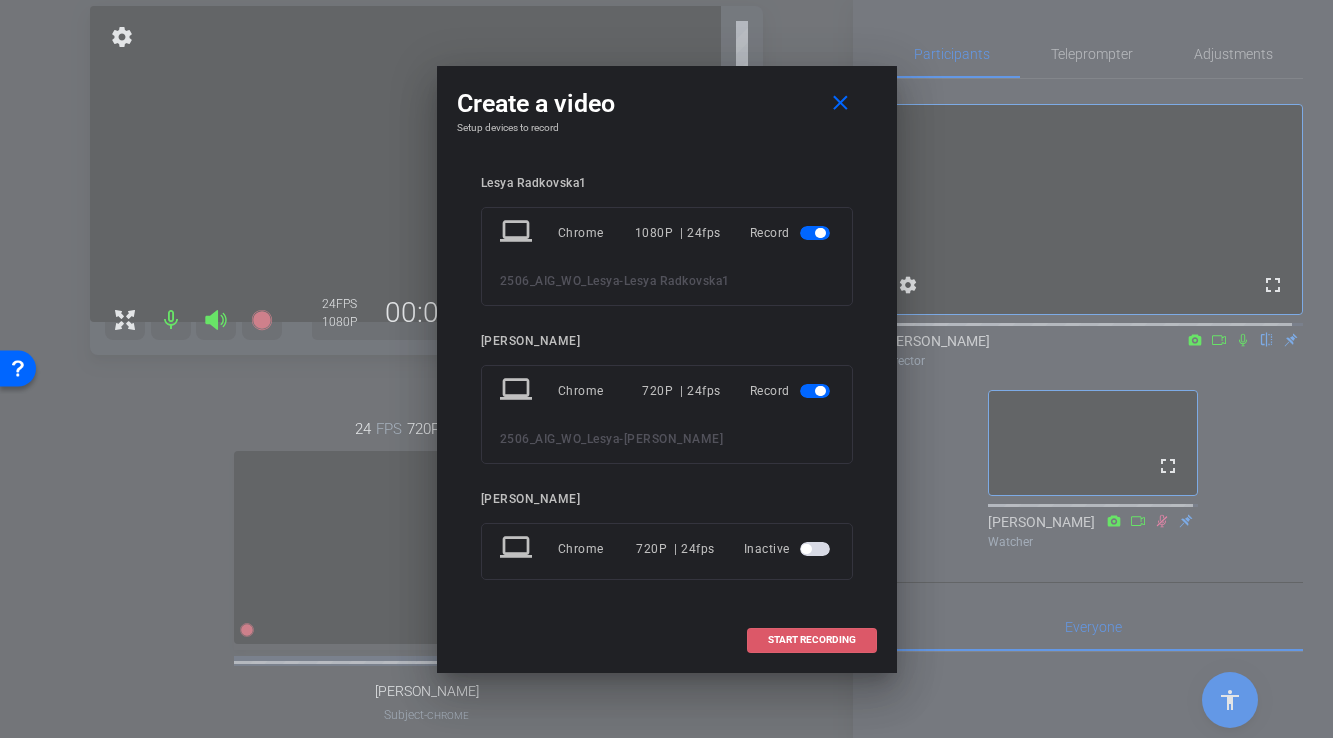 click on "START RECORDING" at bounding box center [812, 640] 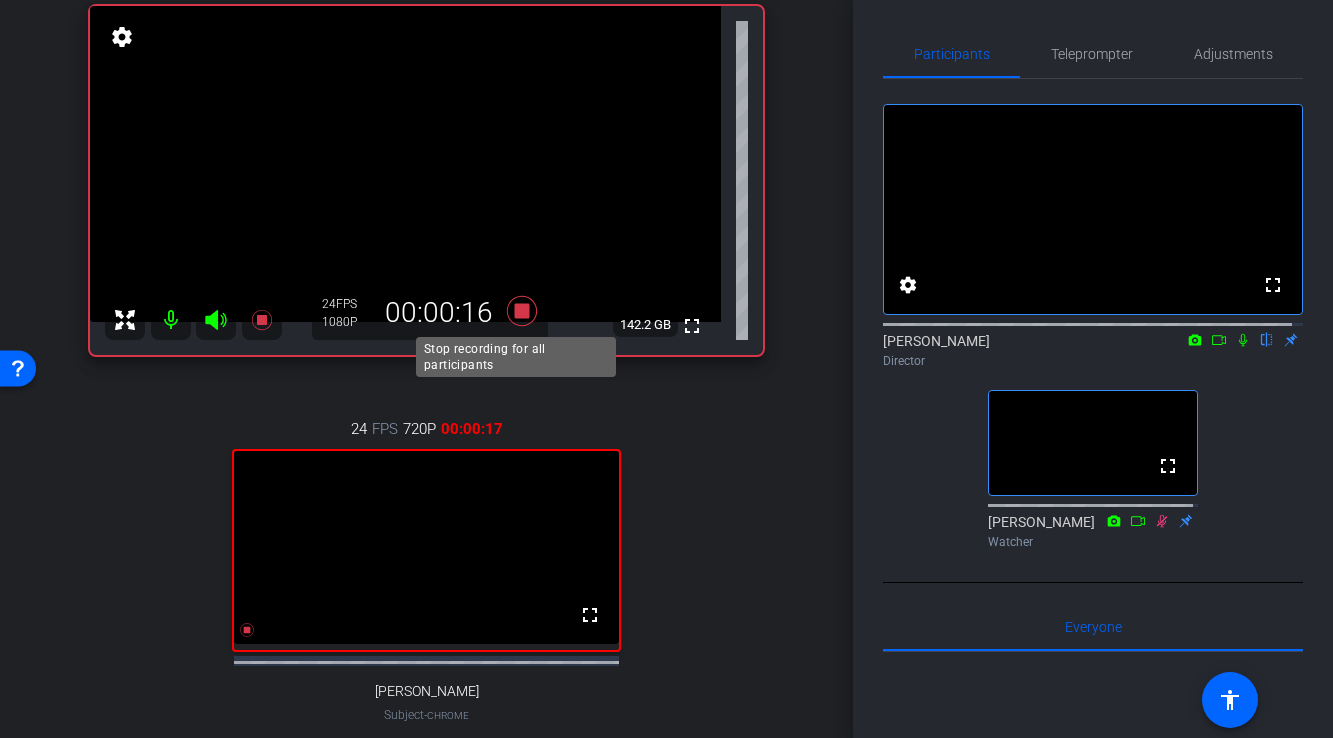 click 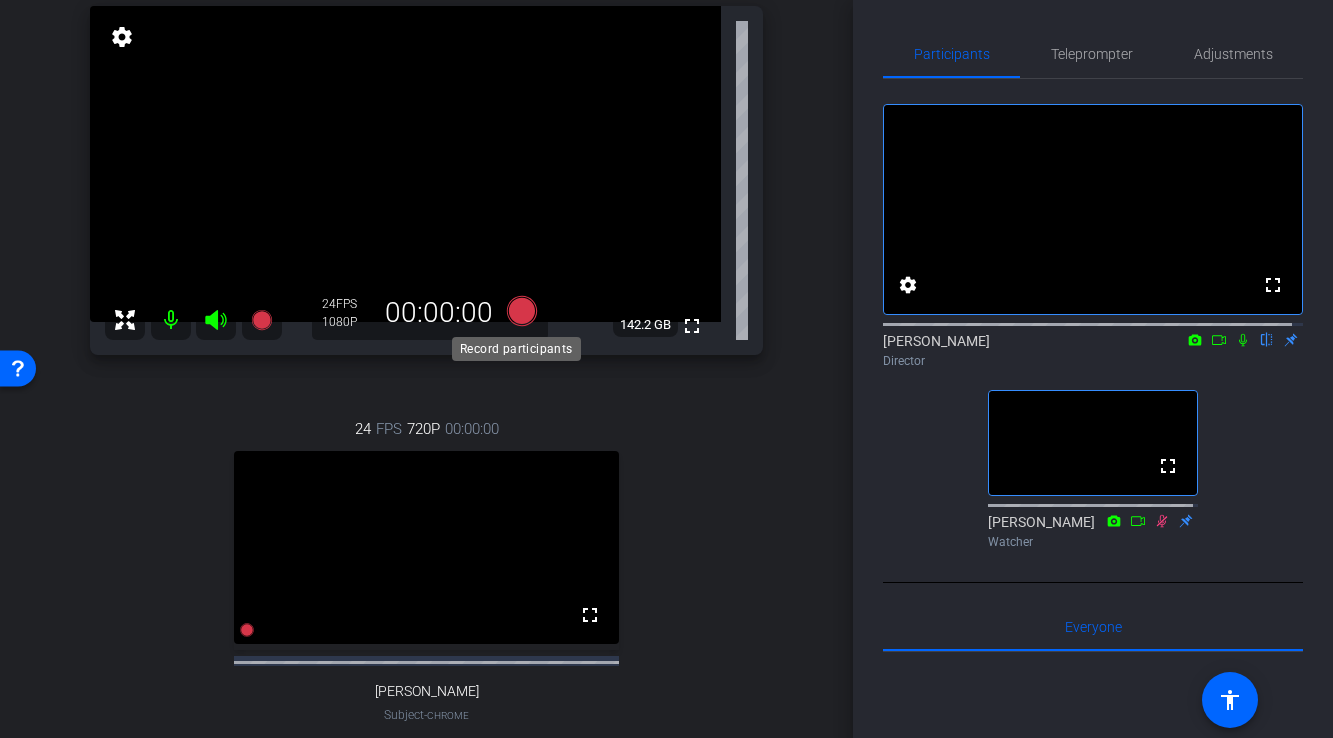 click 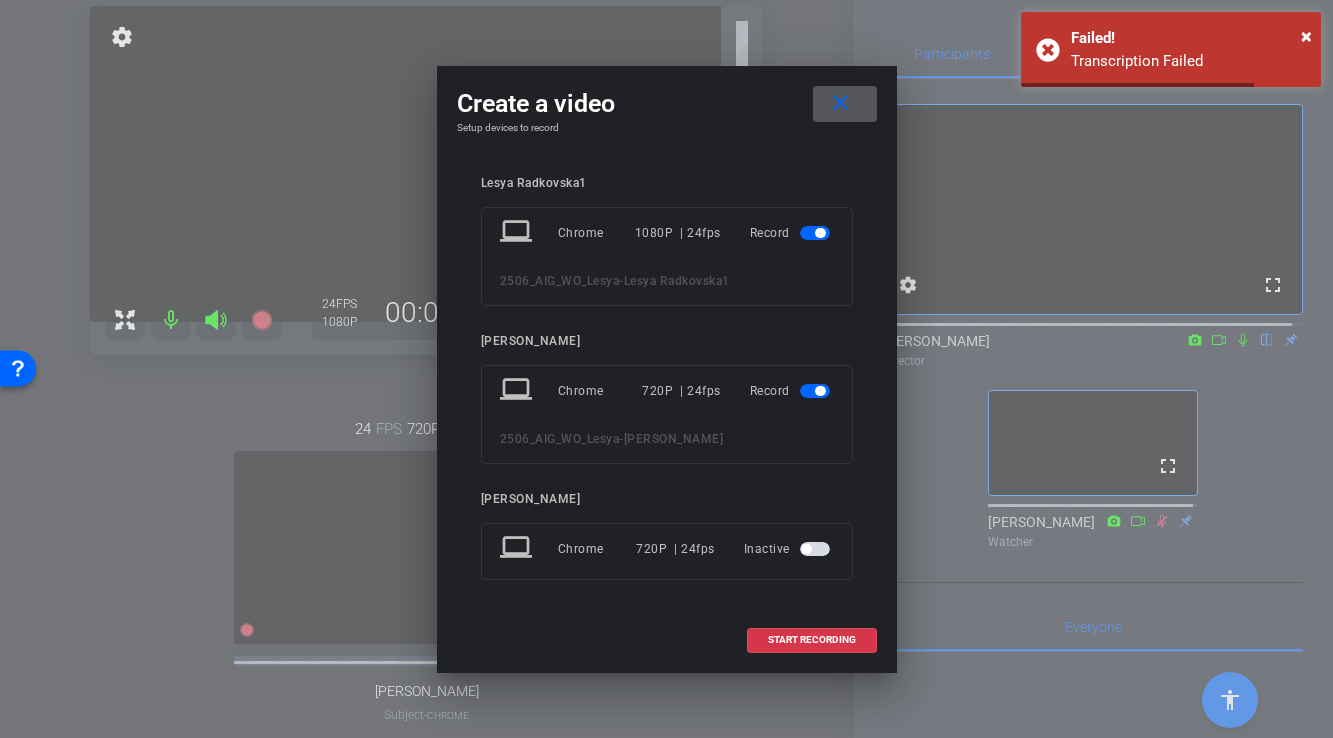 click at bounding box center [815, 391] 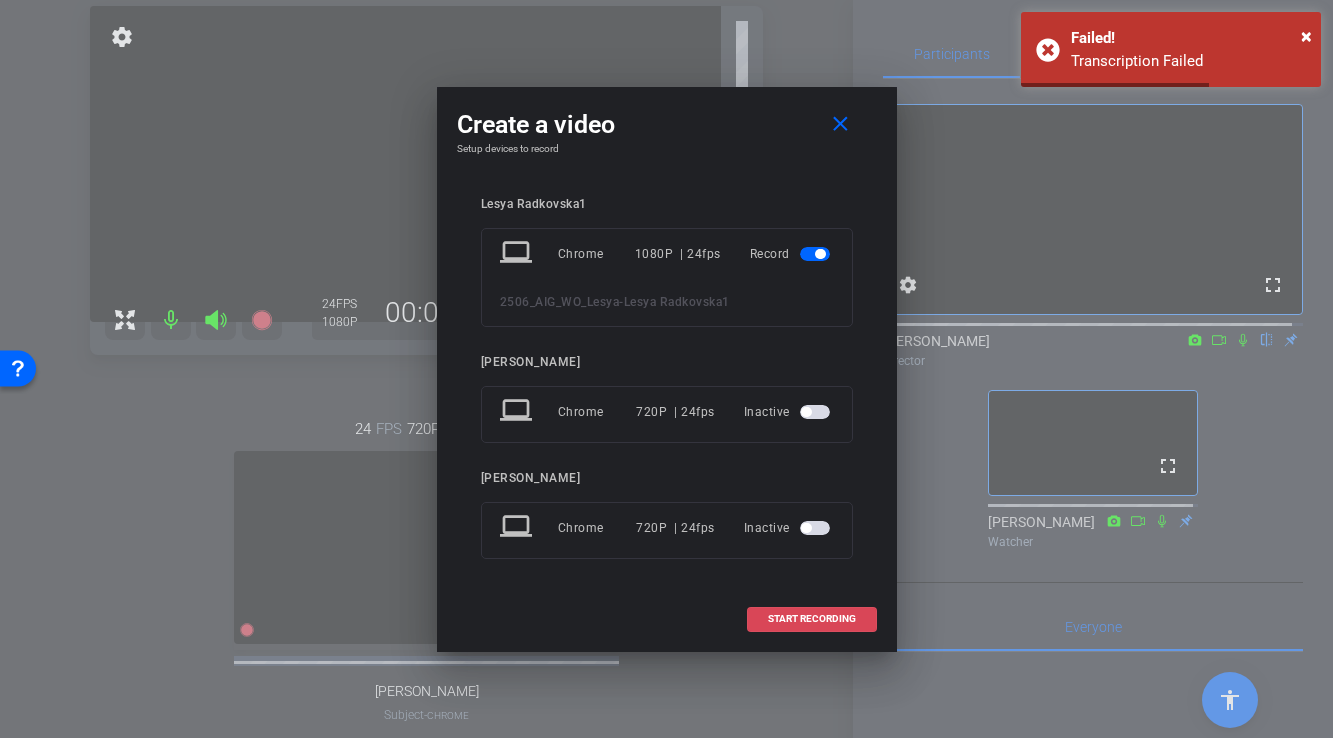 click on "START RECORDING" at bounding box center (812, 619) 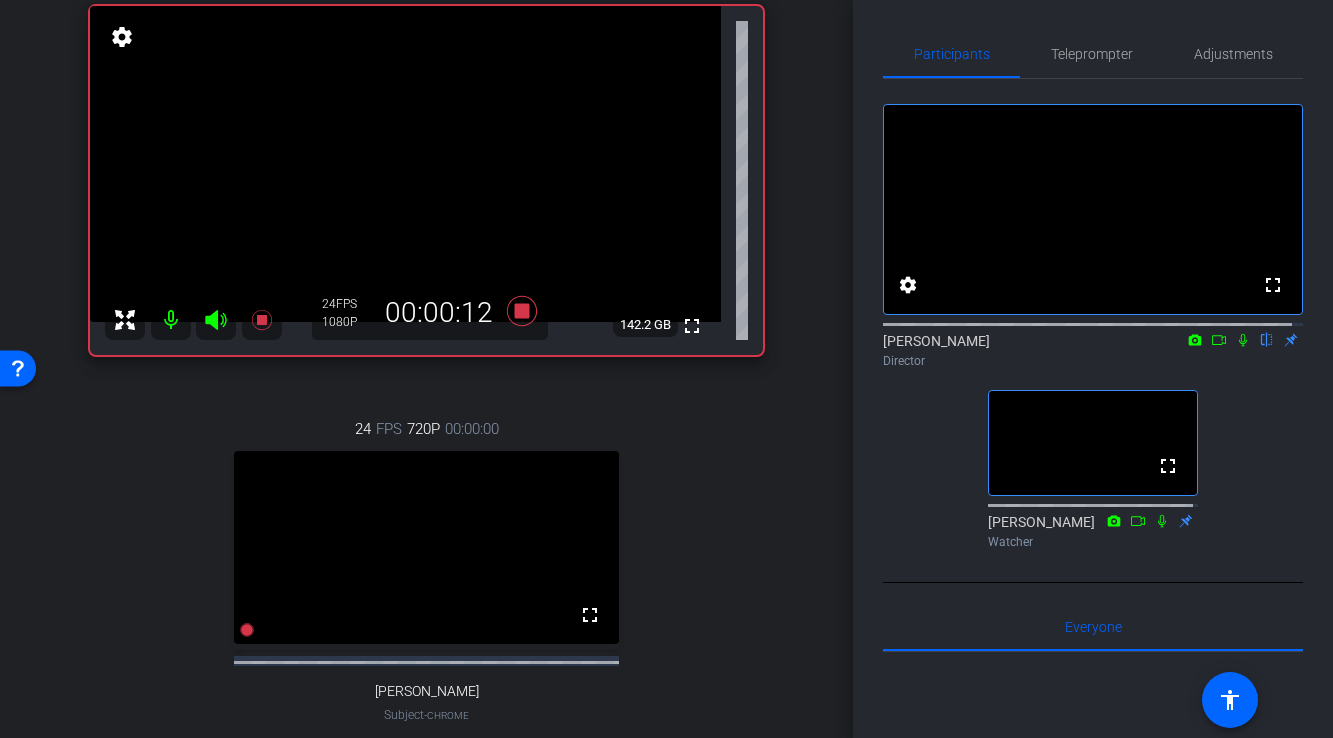 click 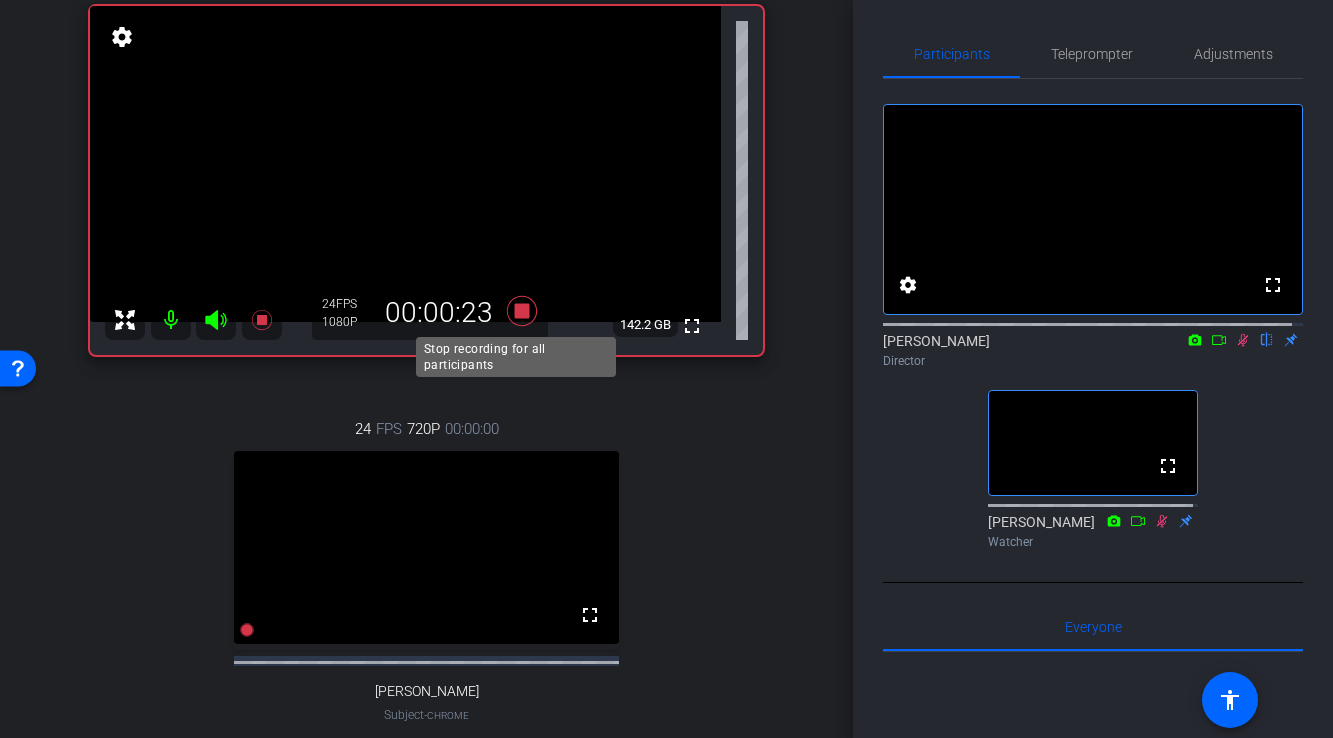 click 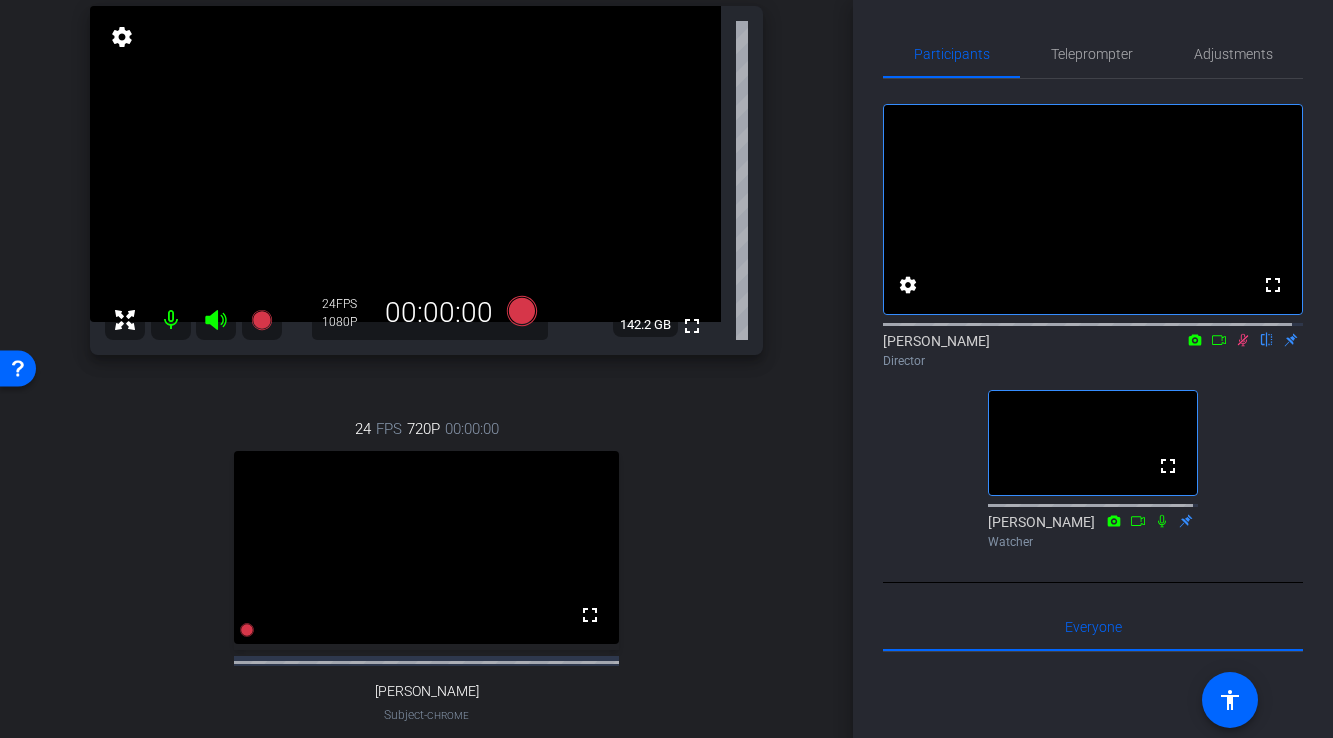 click 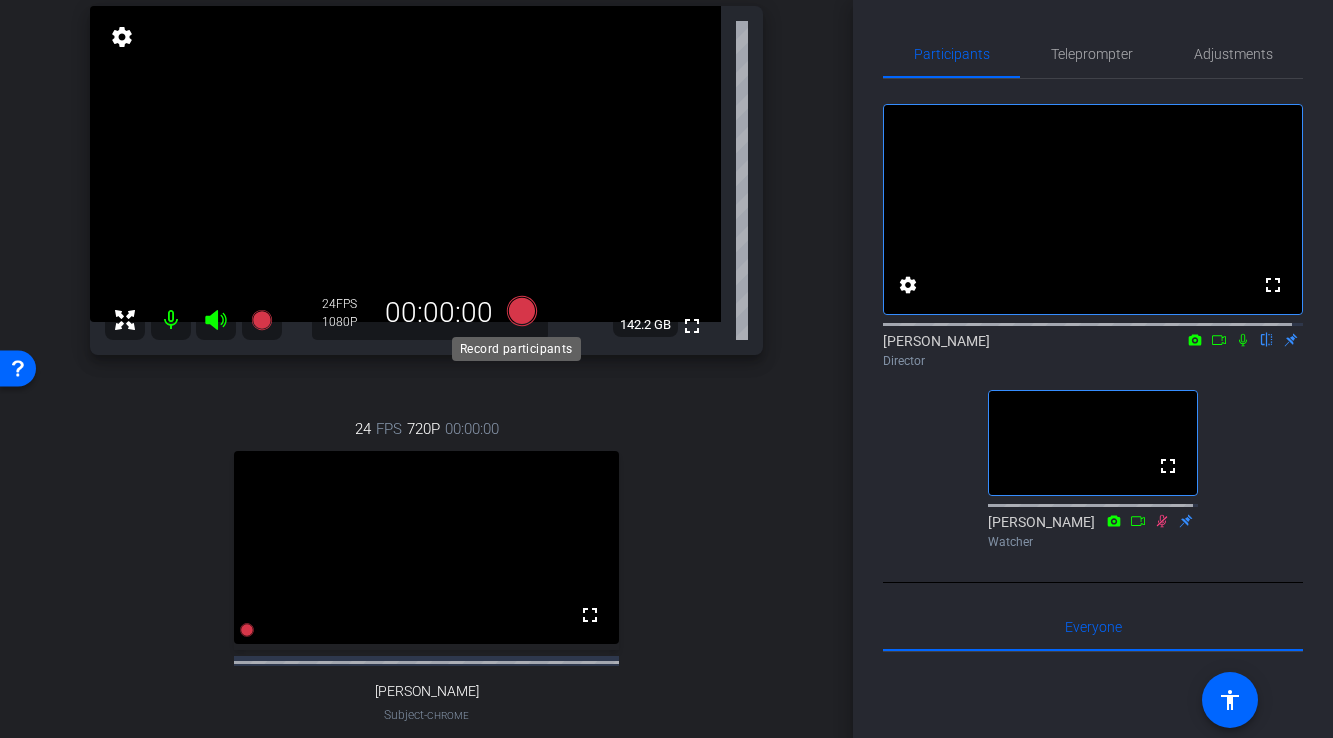 click 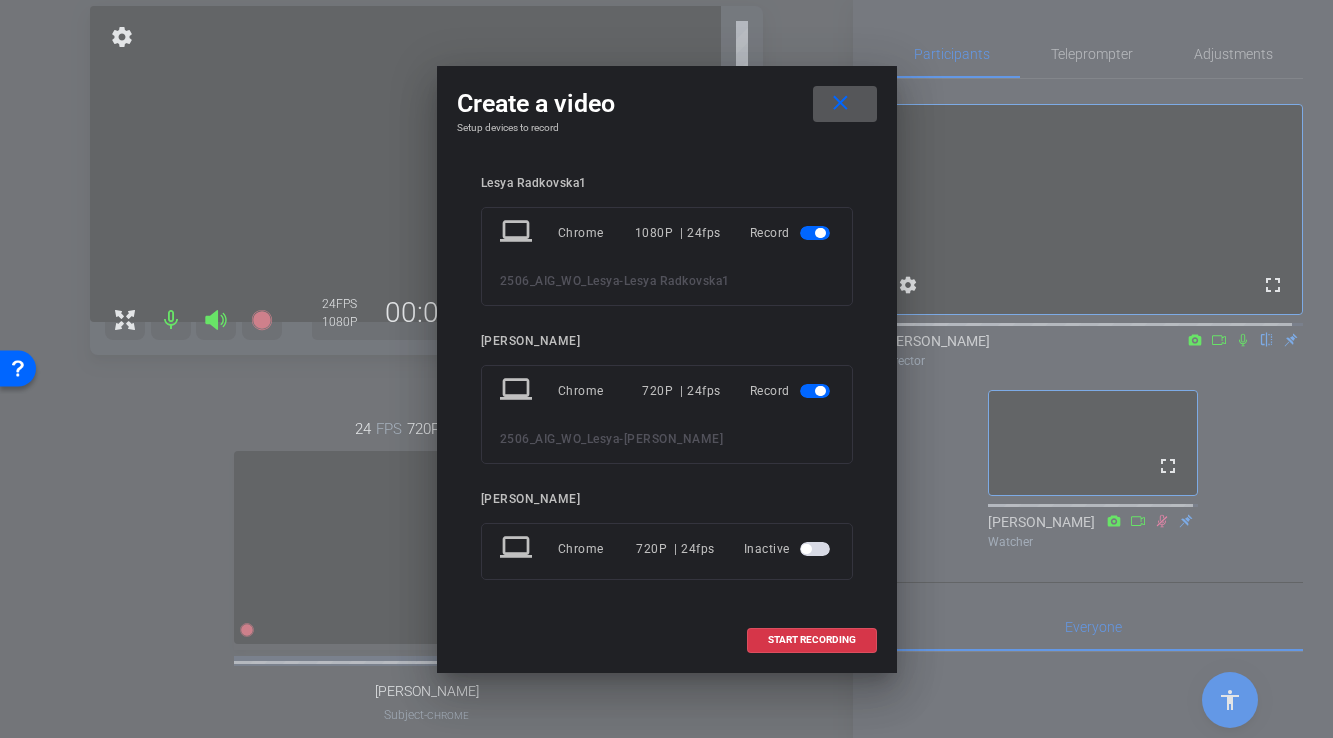 click at bounding box center (815, 391) 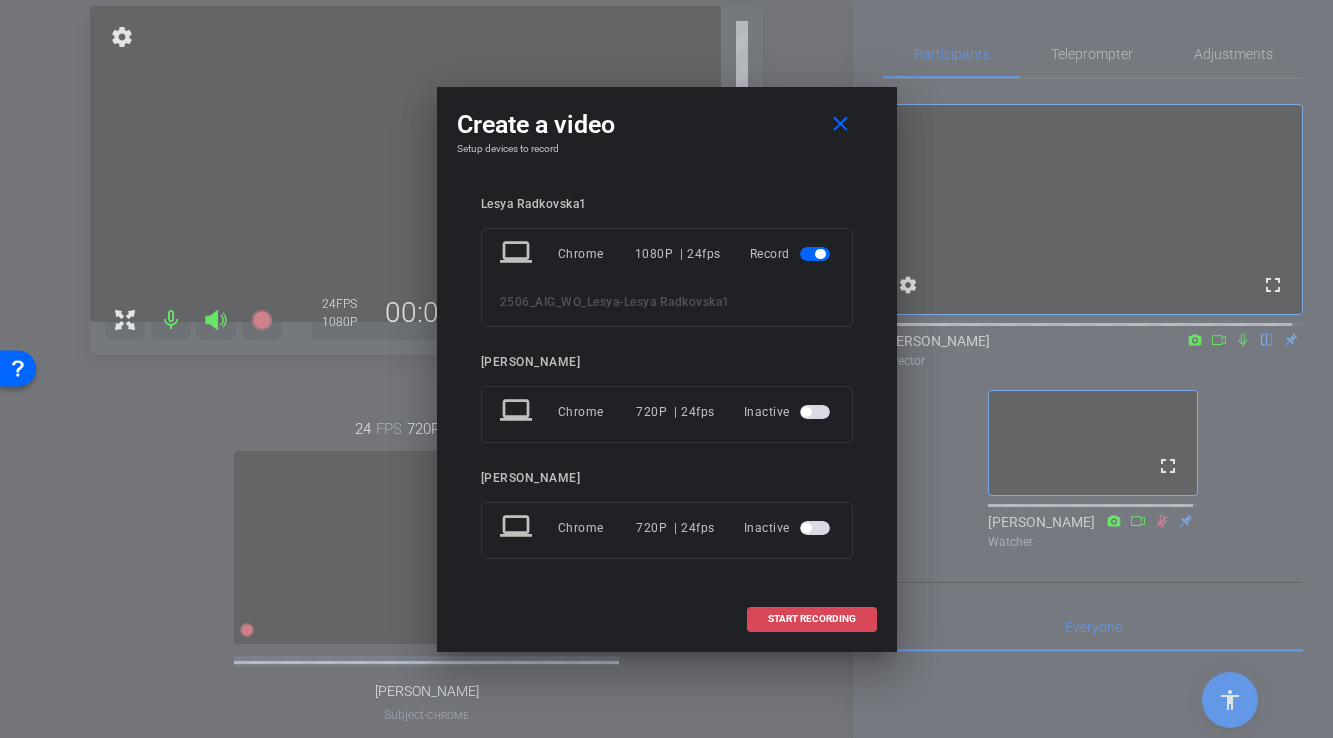 click on "START RECORDING" at bounding box center (812, 619) 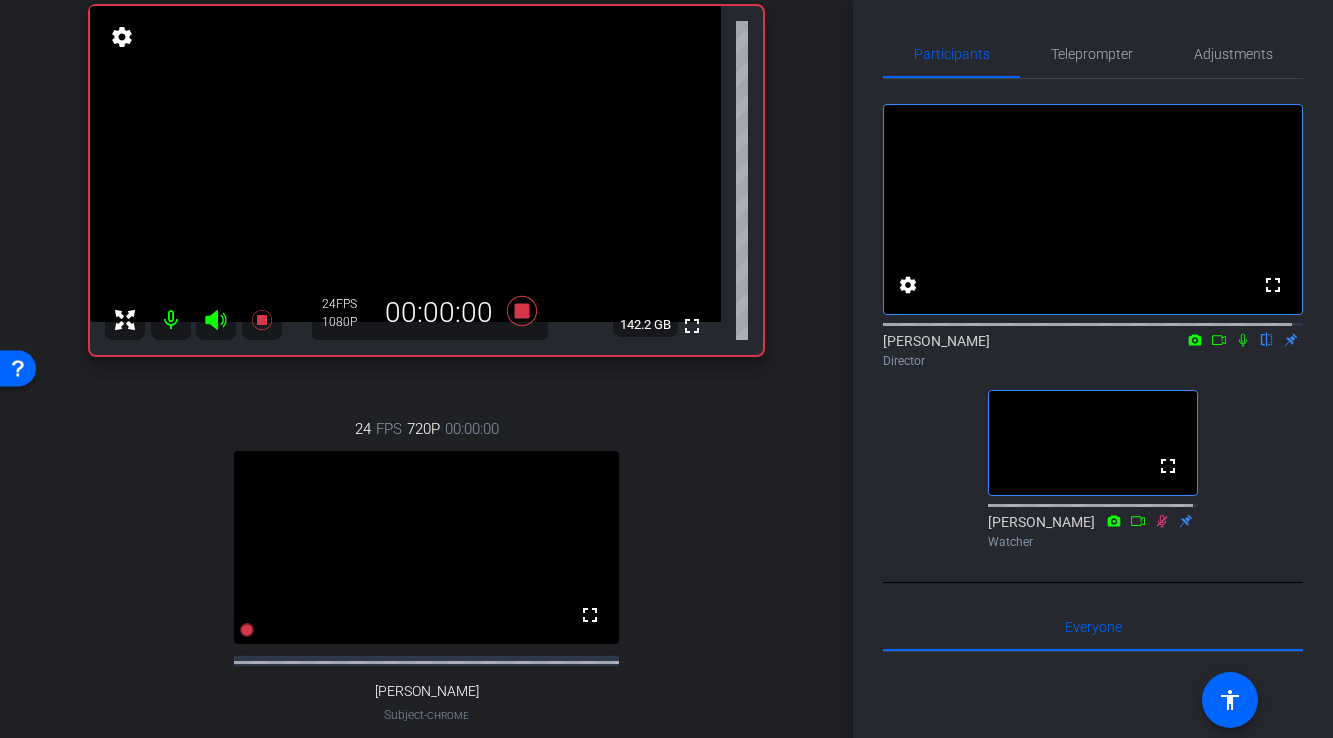 click 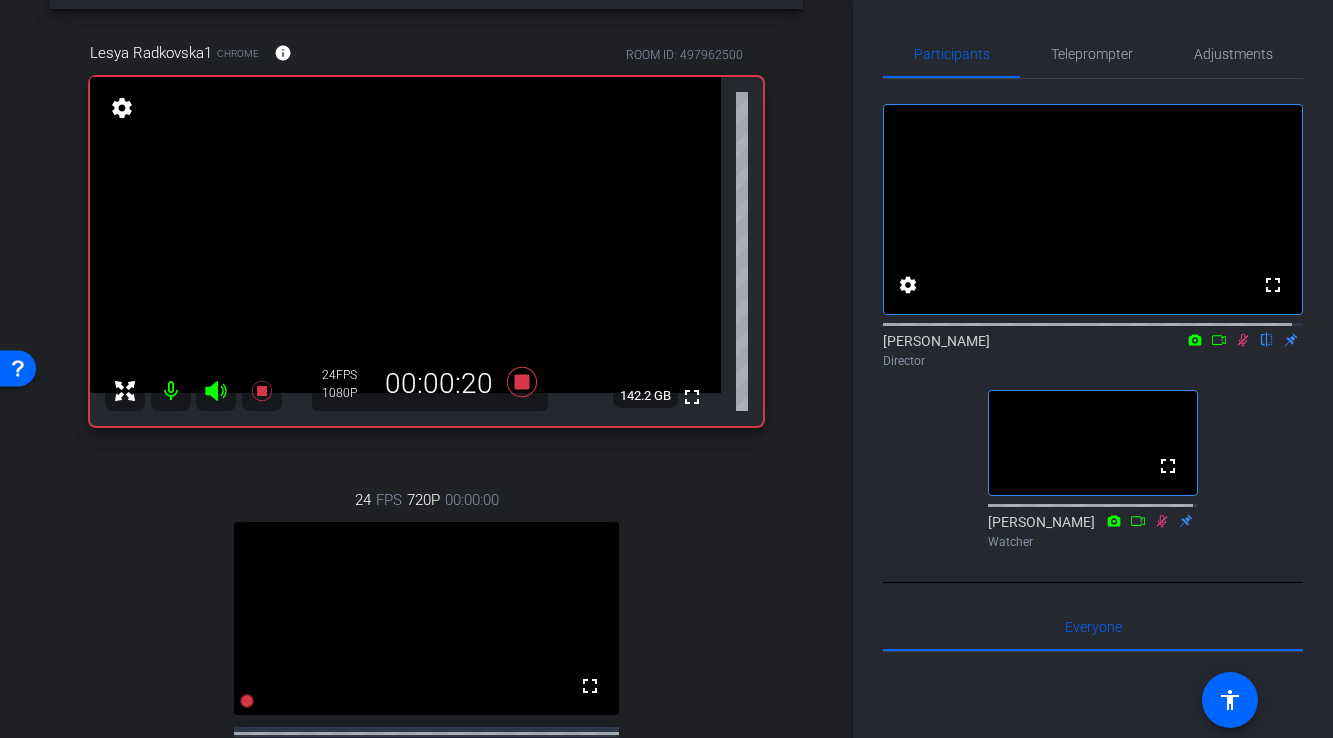 scroll, scrollTop: 78, scrollLeft: 0, axis: vertical 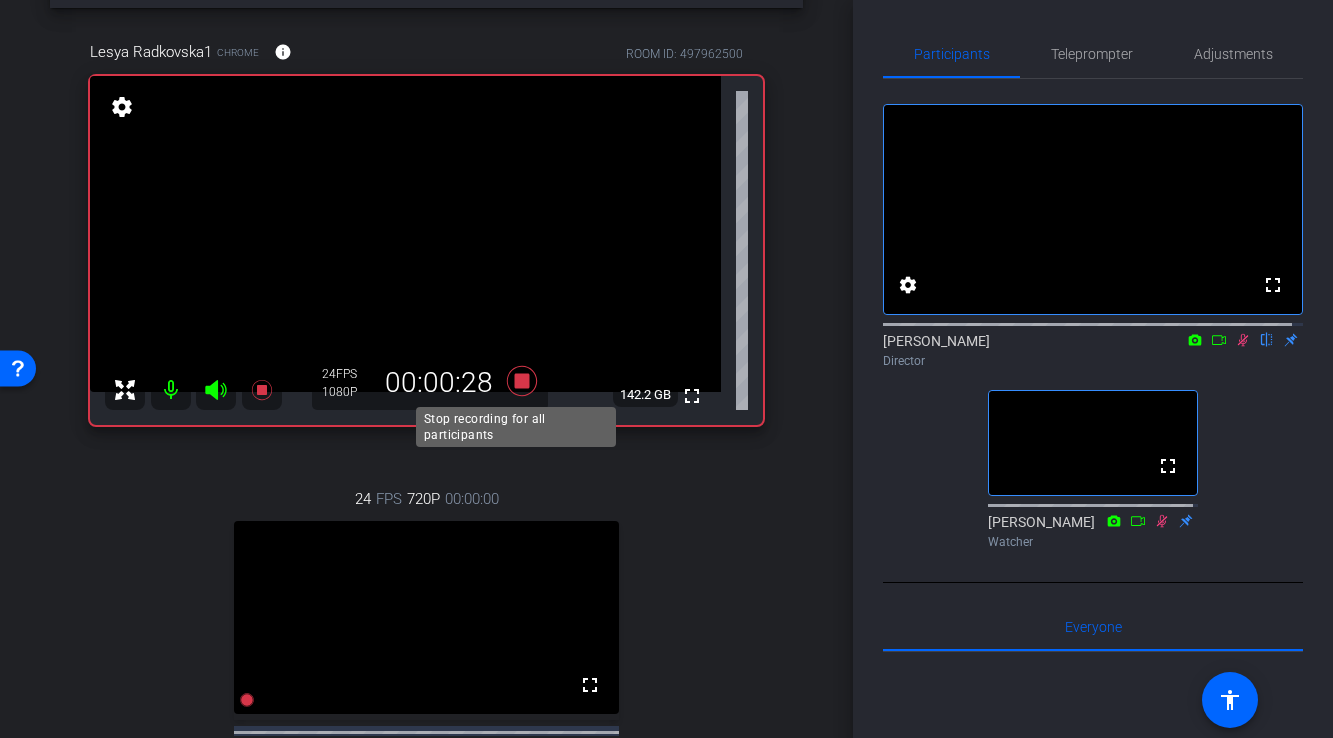 click 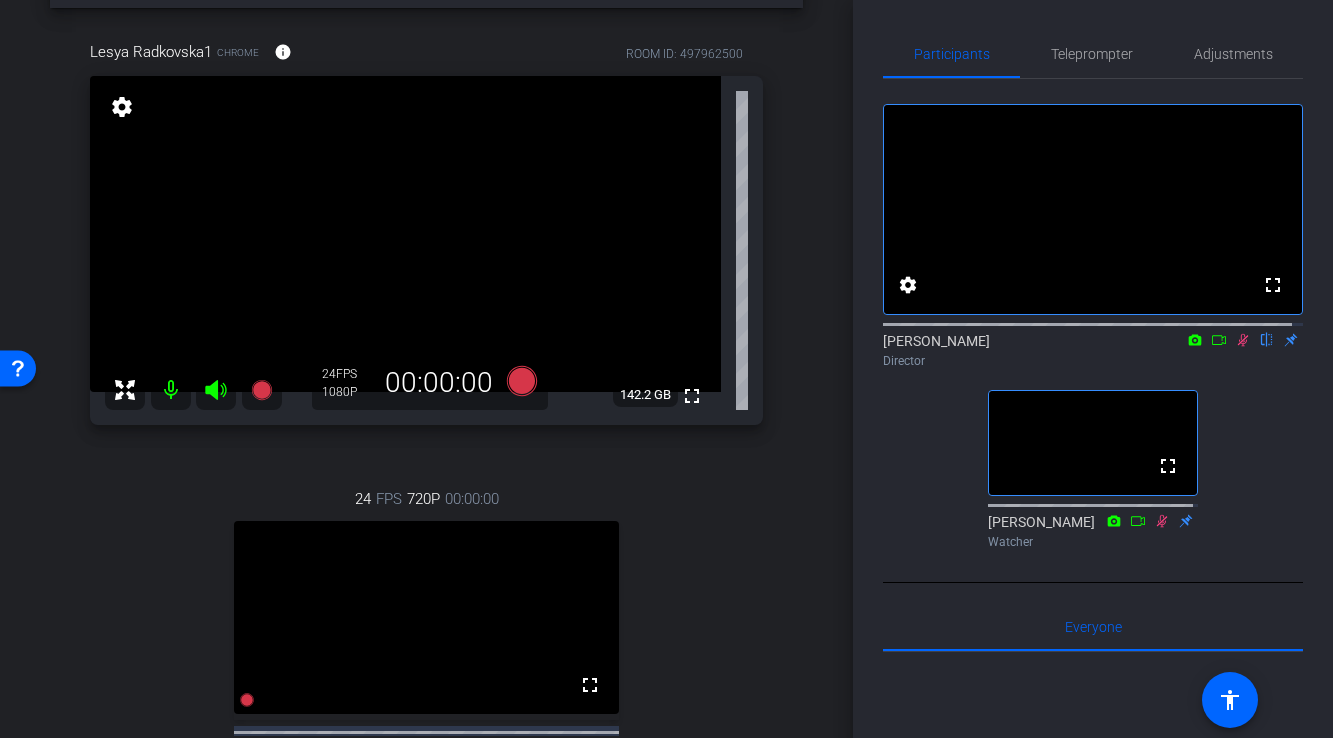 click 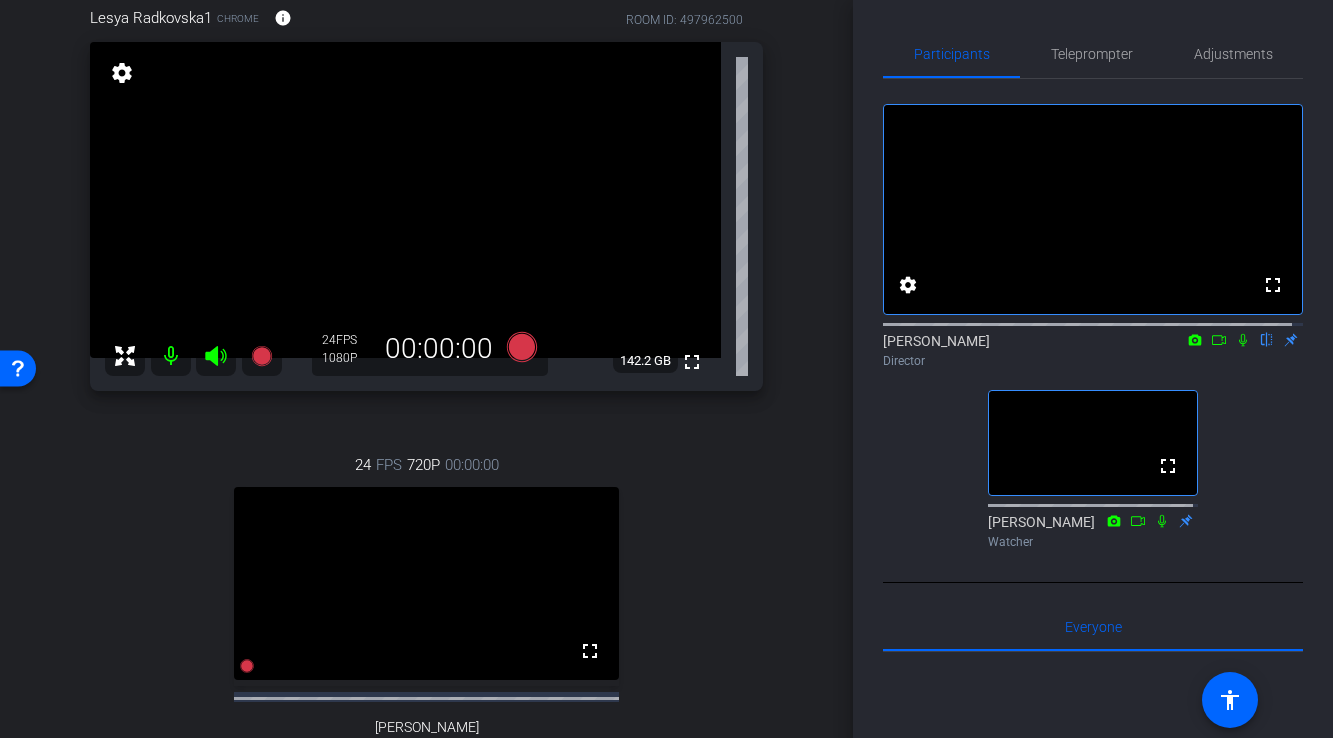 scroll, scrollTop: 113, scrollLeft: 0, axis: vertical 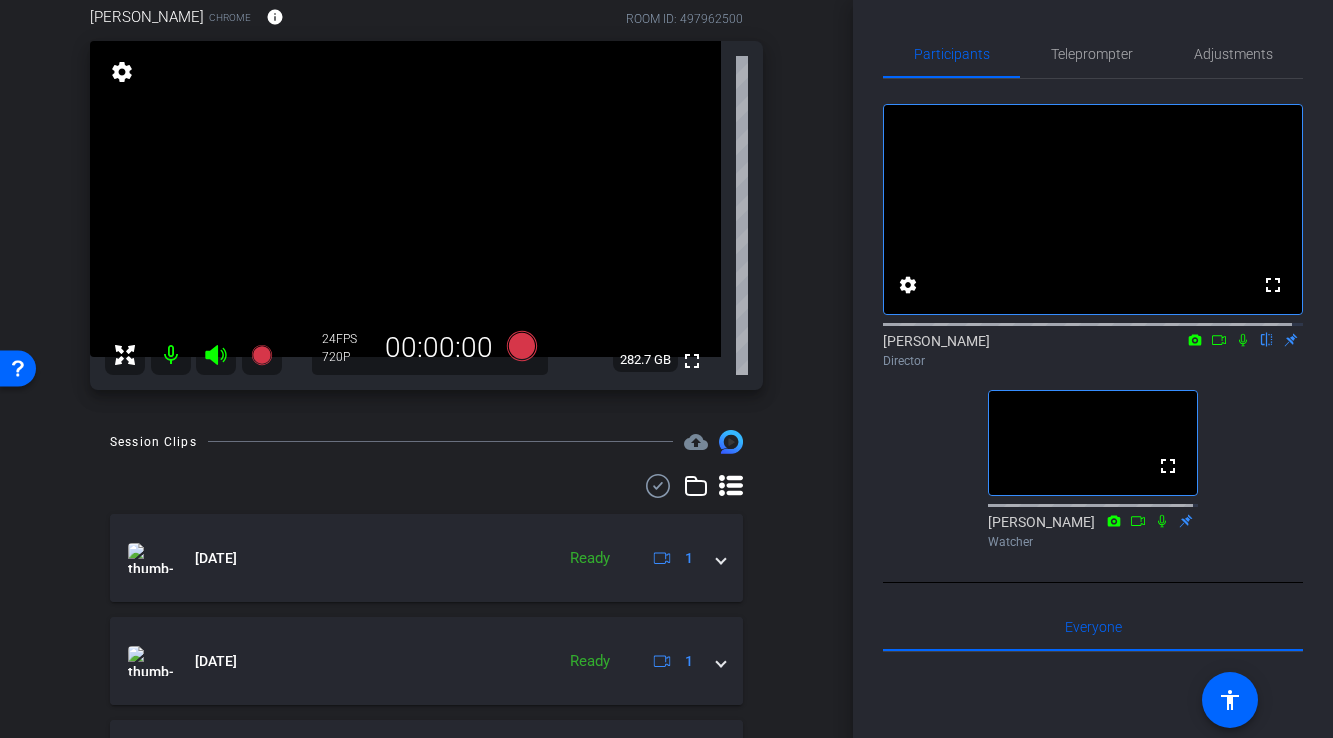 click 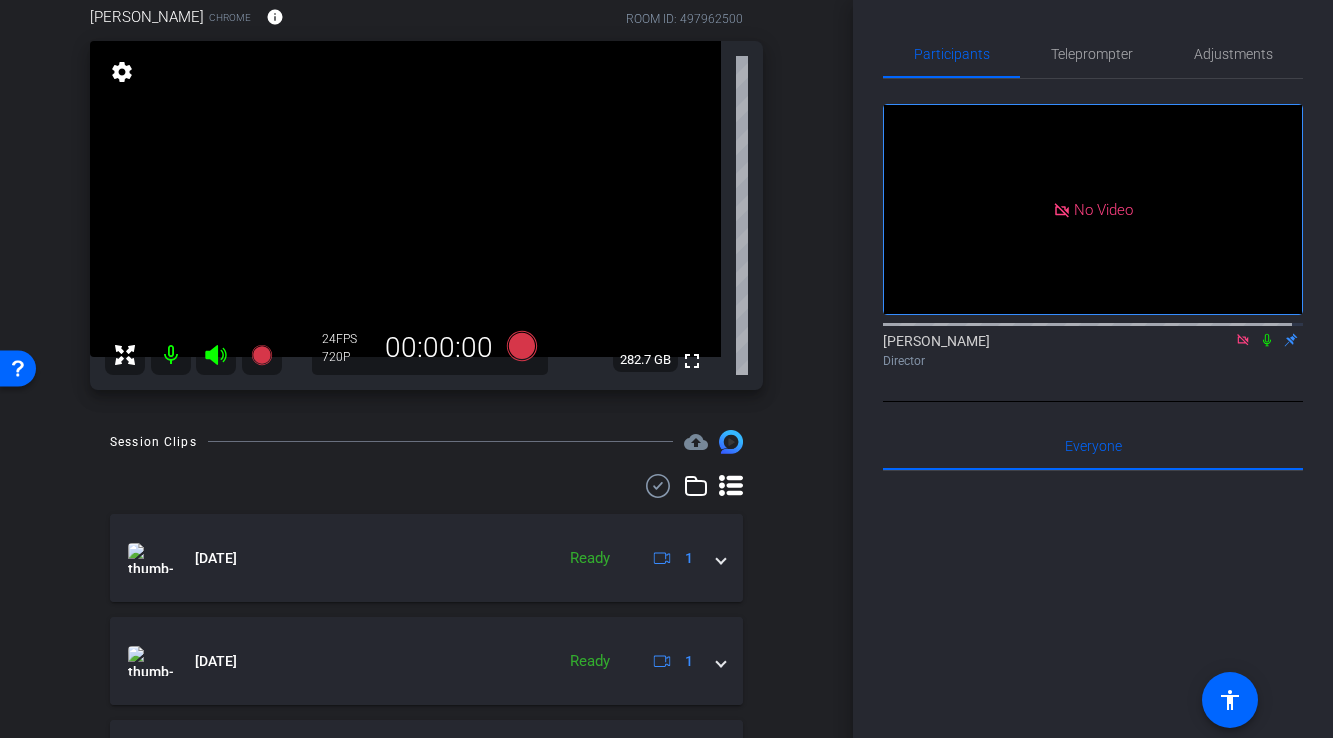 click 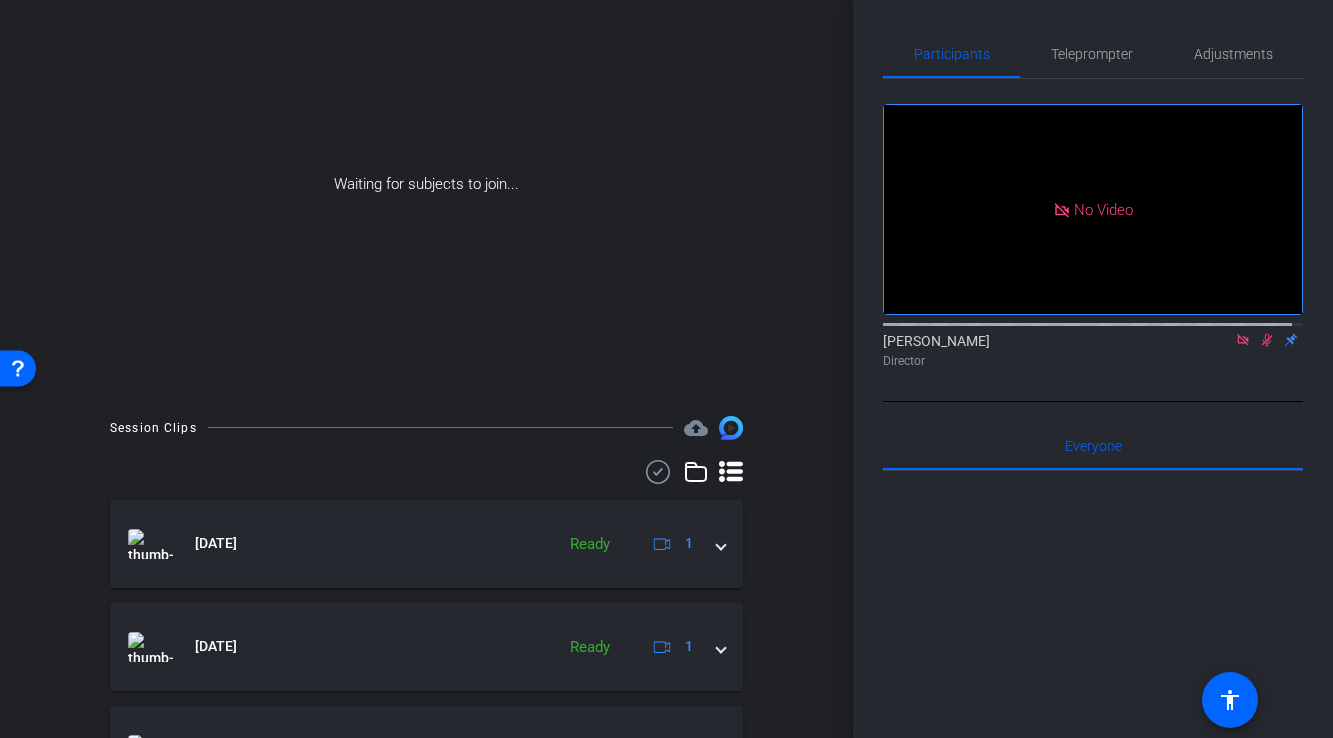 scroll, scrollTop: 98, scrollLeft: 0, axis: vertical 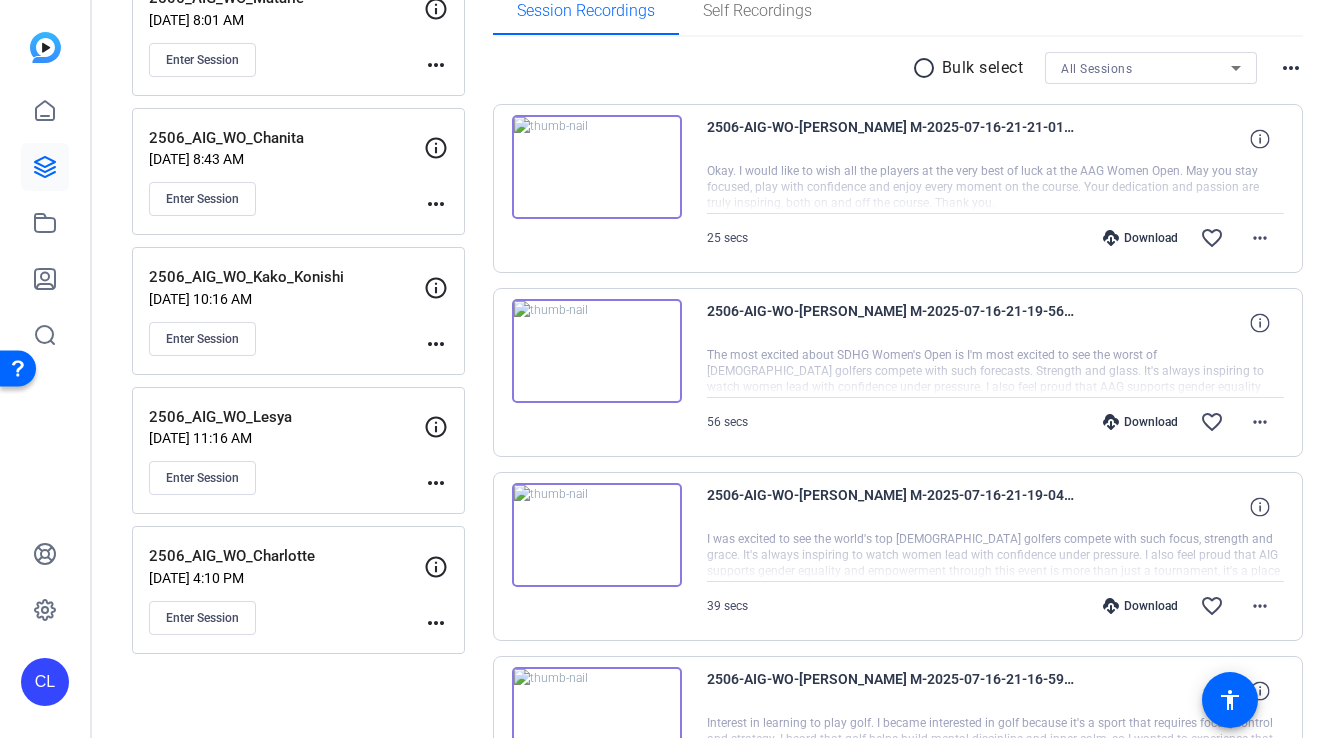 click on "2506_AIG_WO_Lesya" 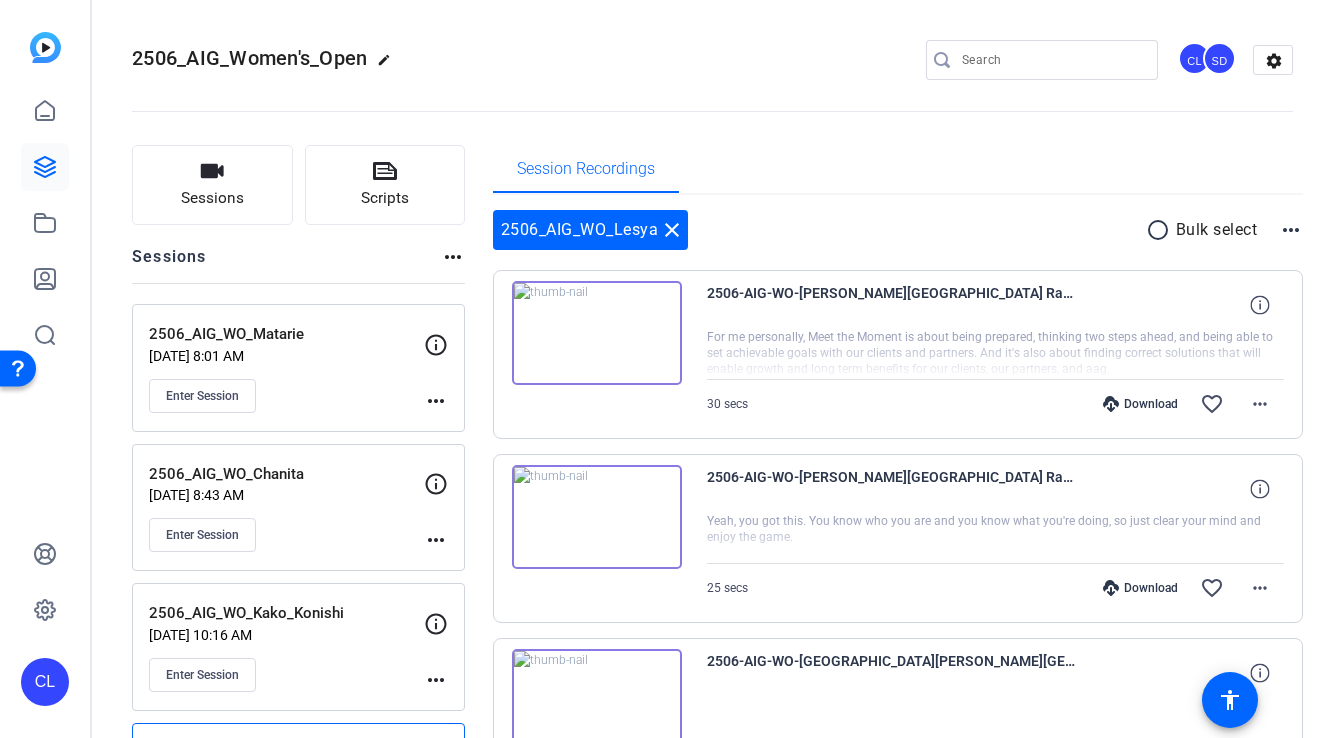 scroll, scrollTop: 429, scrollLeft: 0, axis: vertical 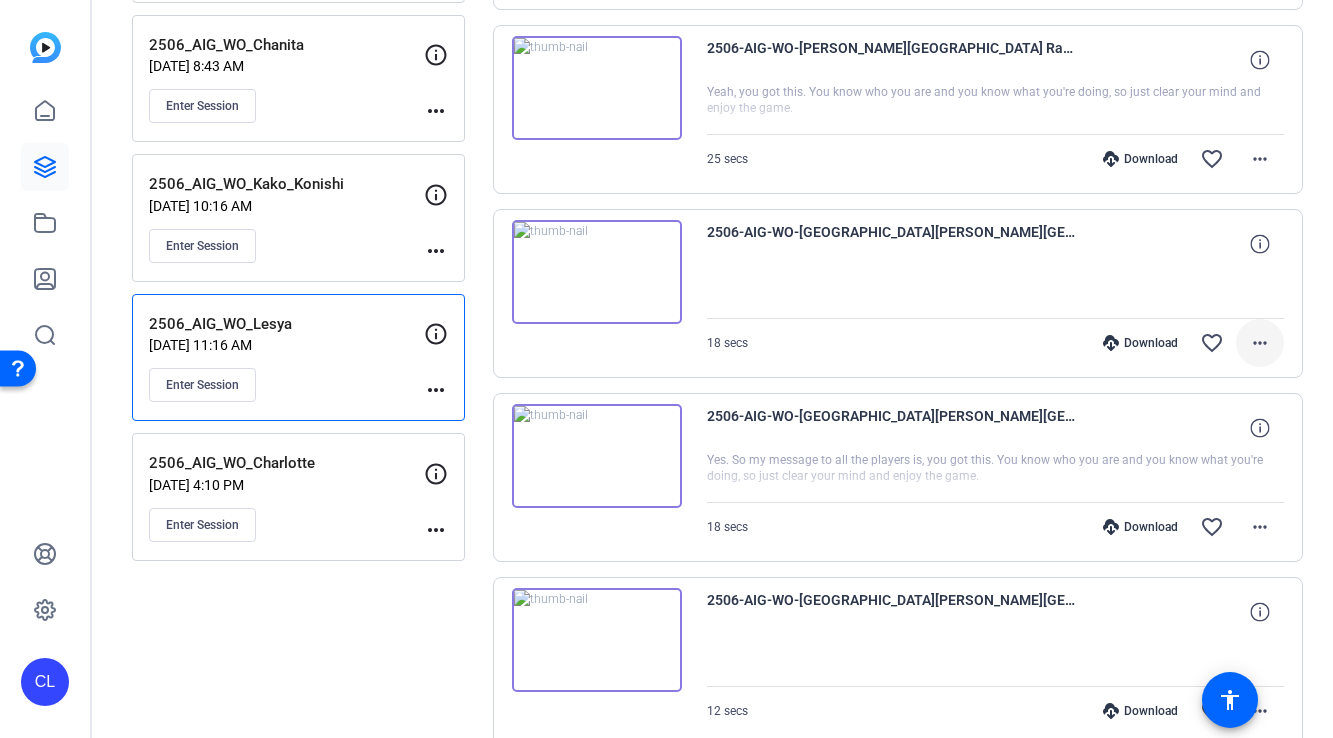click on "more_horiz" at bounding box center (1260, 343) 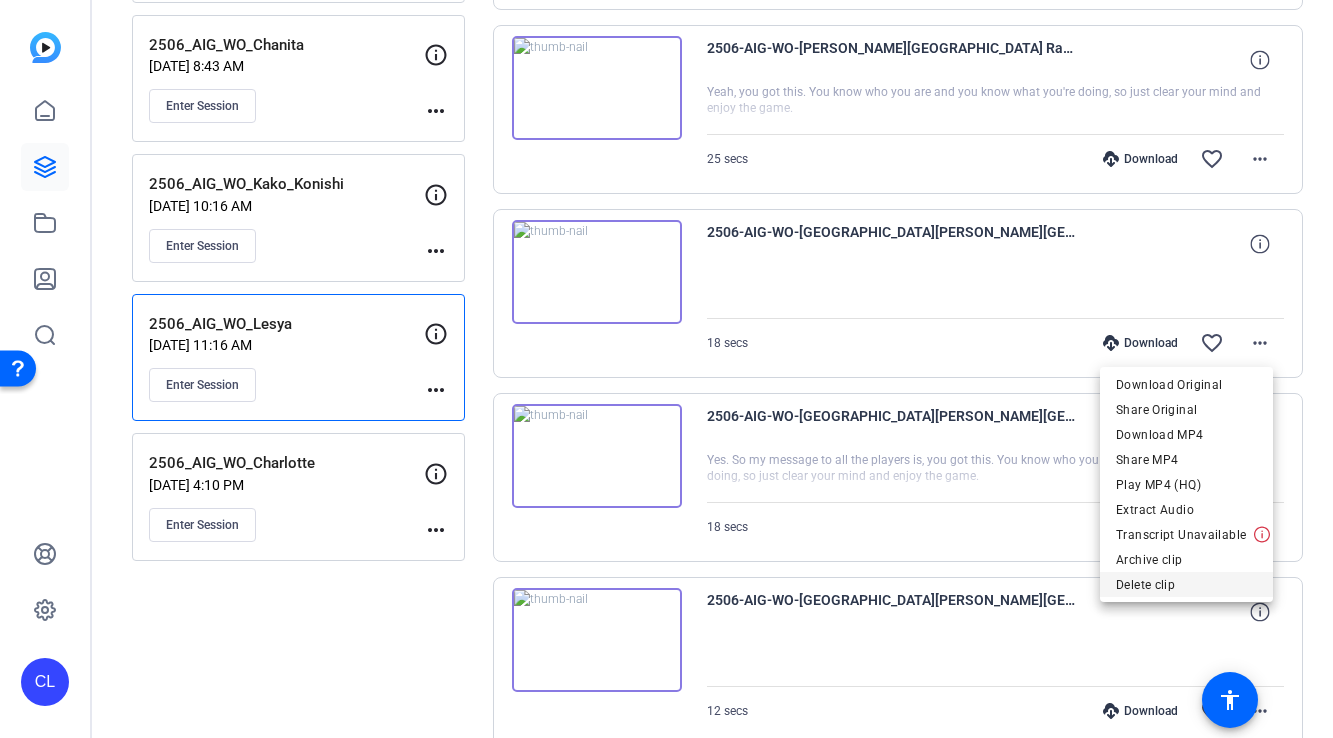 click on "Delete clip" at bounding box center (1186, 585) 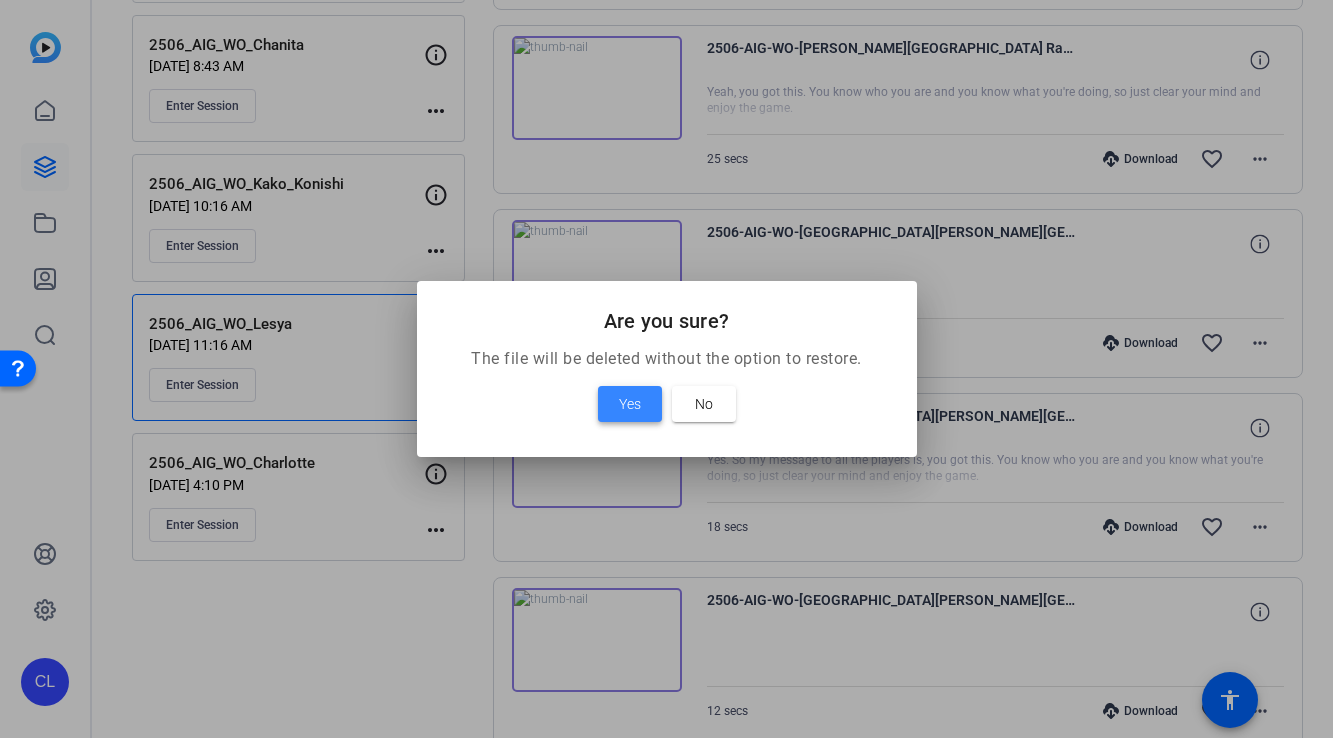 click at bounding box center [630, 404] 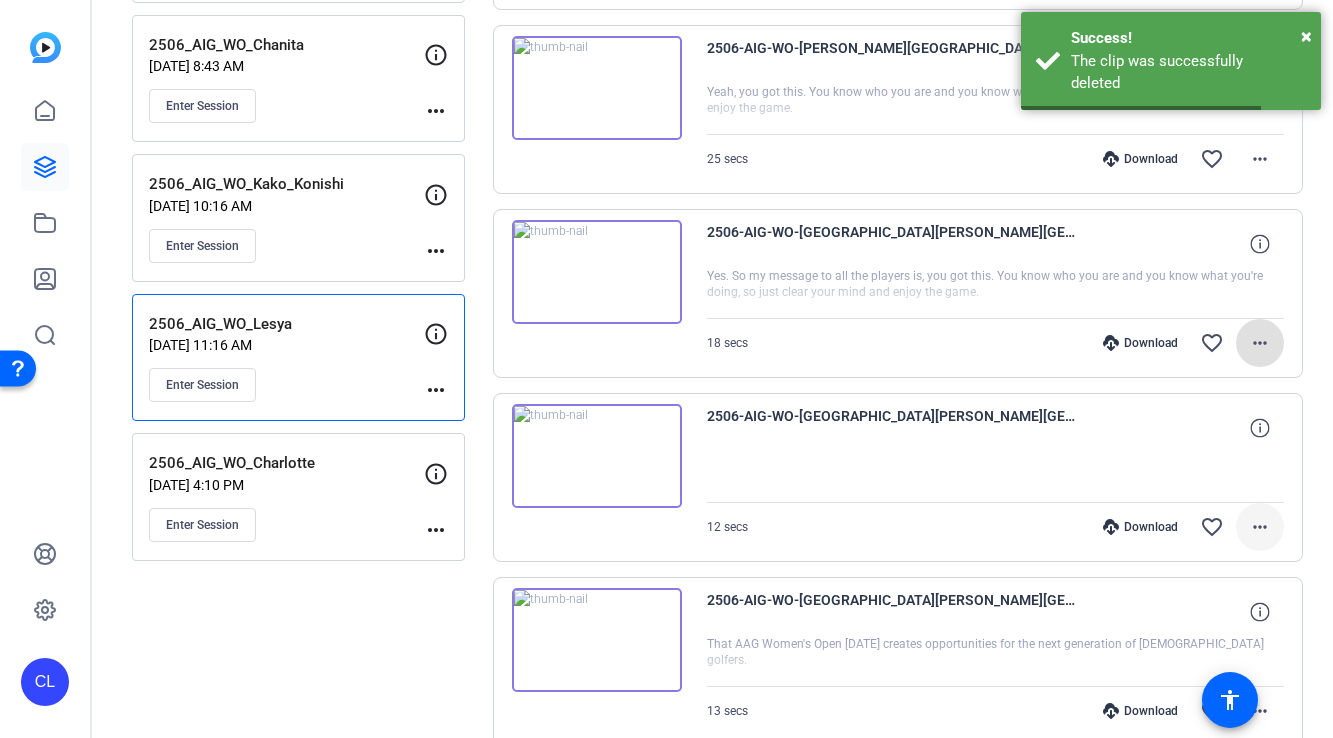 click on "more_horiz" at bounding box center (1260, 527) 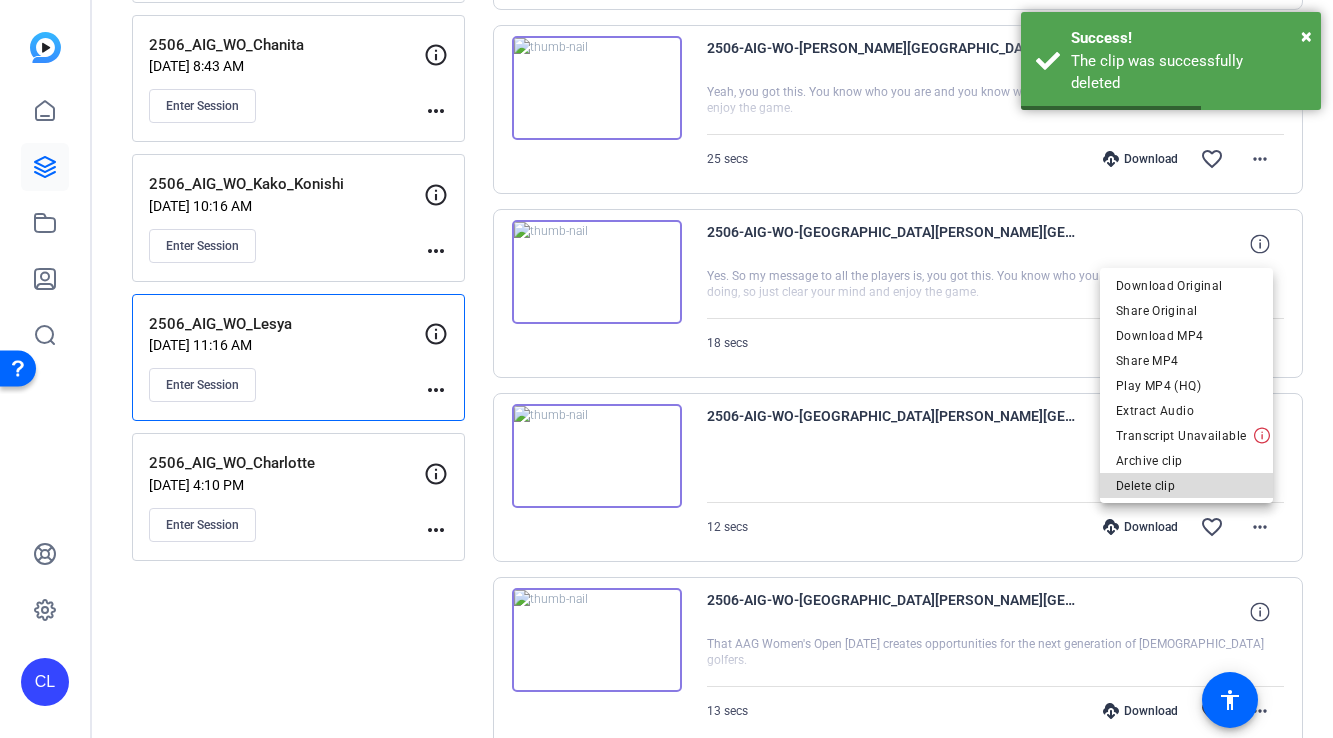 click on "Delete clip" at bounding box center [1186, 486] 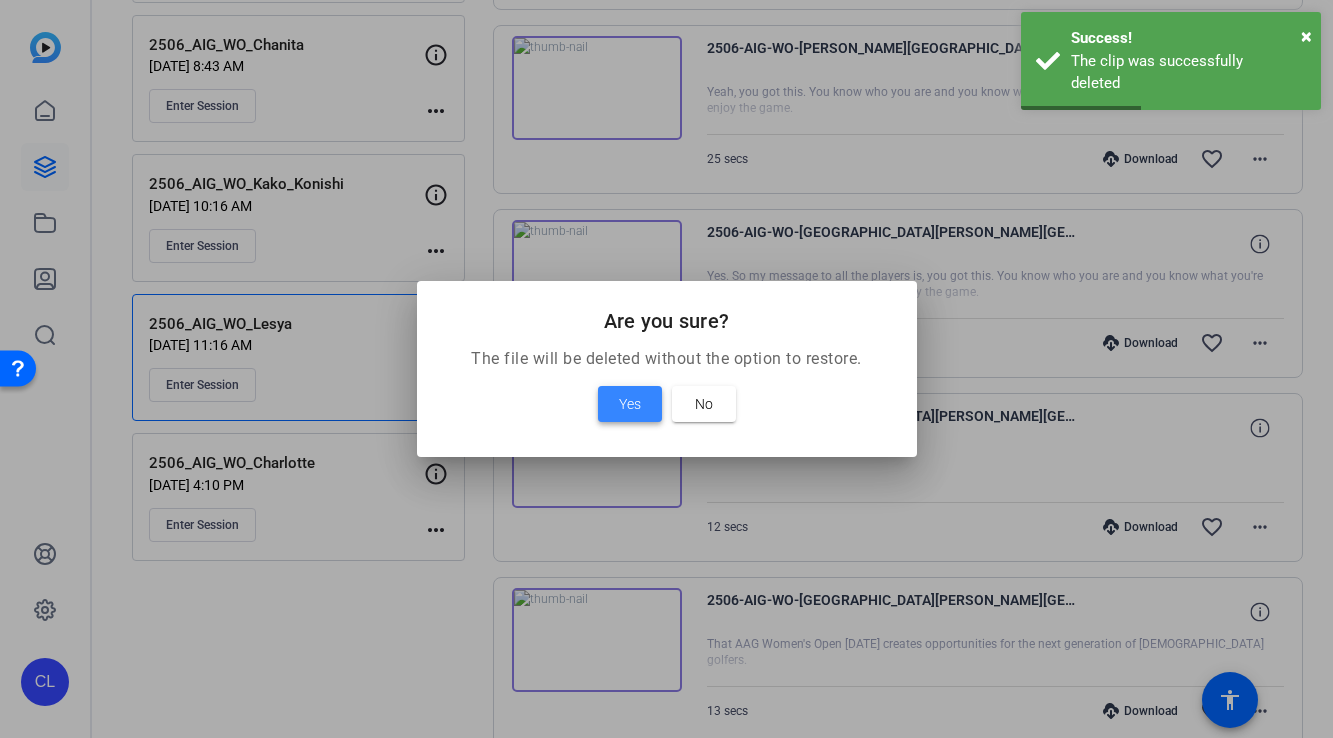 click on "Yes" at bounding box center (630, 404) 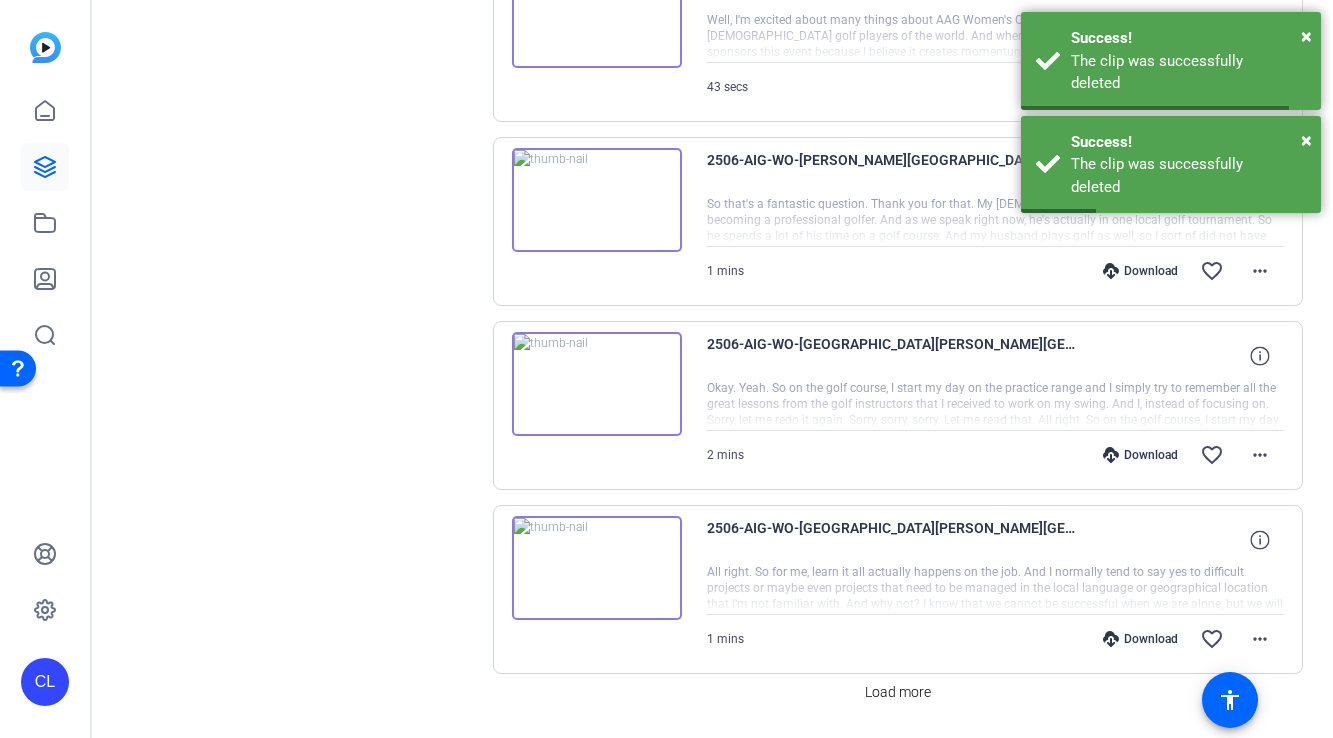 scroll, scrollTop: 1114, scrollLeft: 0, axis: vertical 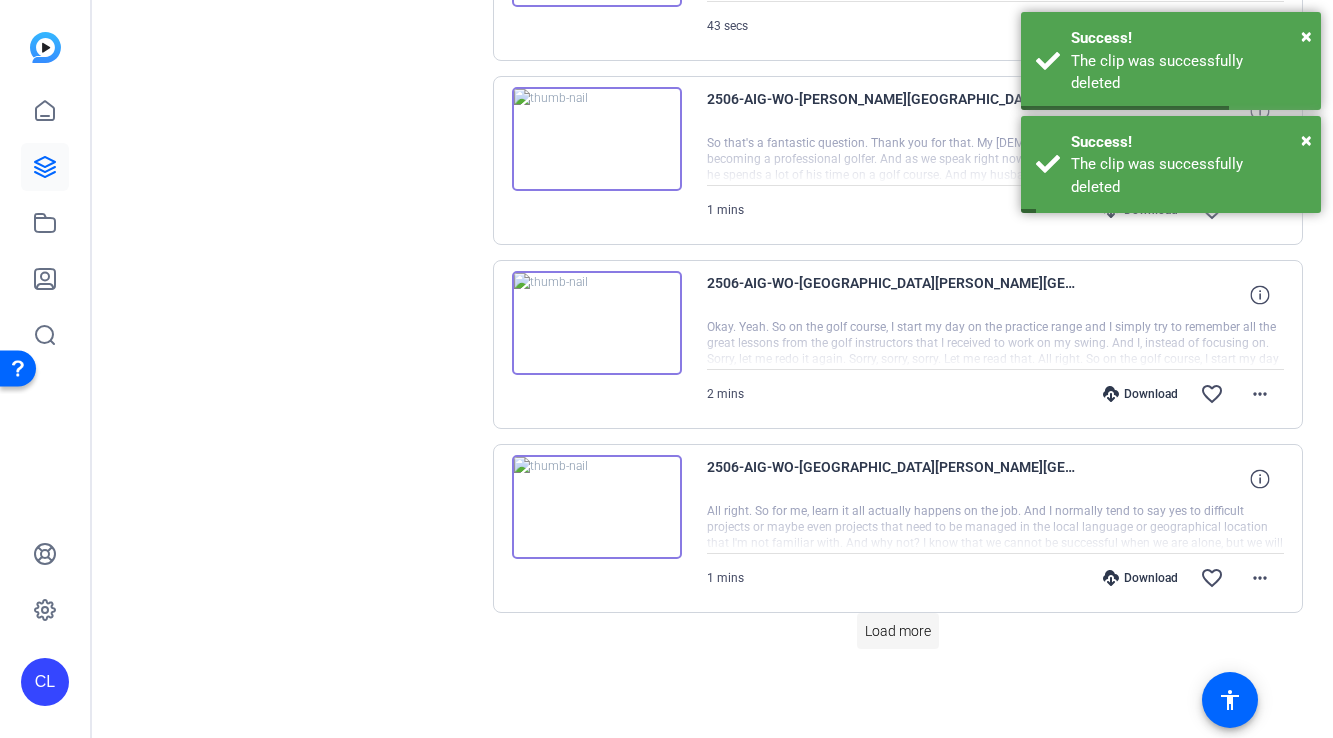 click on "Load more" at bounding box center (898, 631) 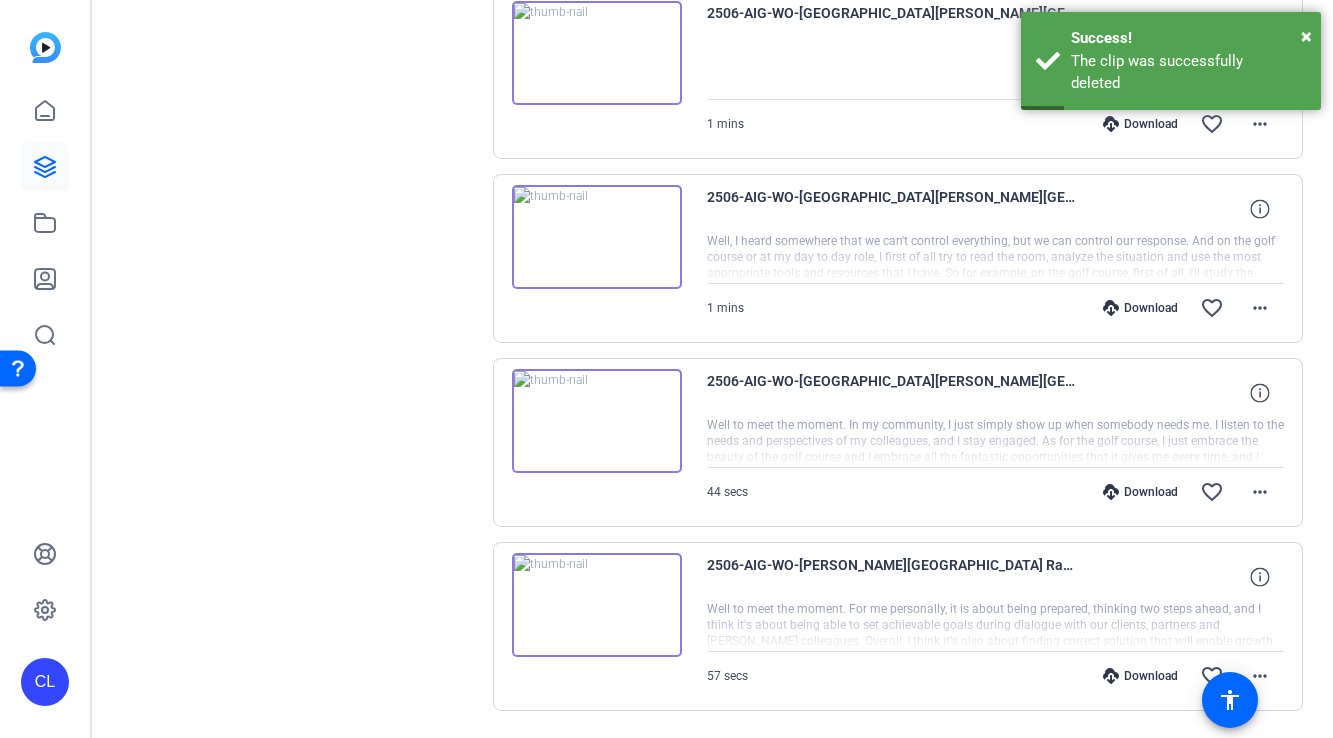 scroll, scrollTop: 1704, scrollLeft: 0, axis: vertical 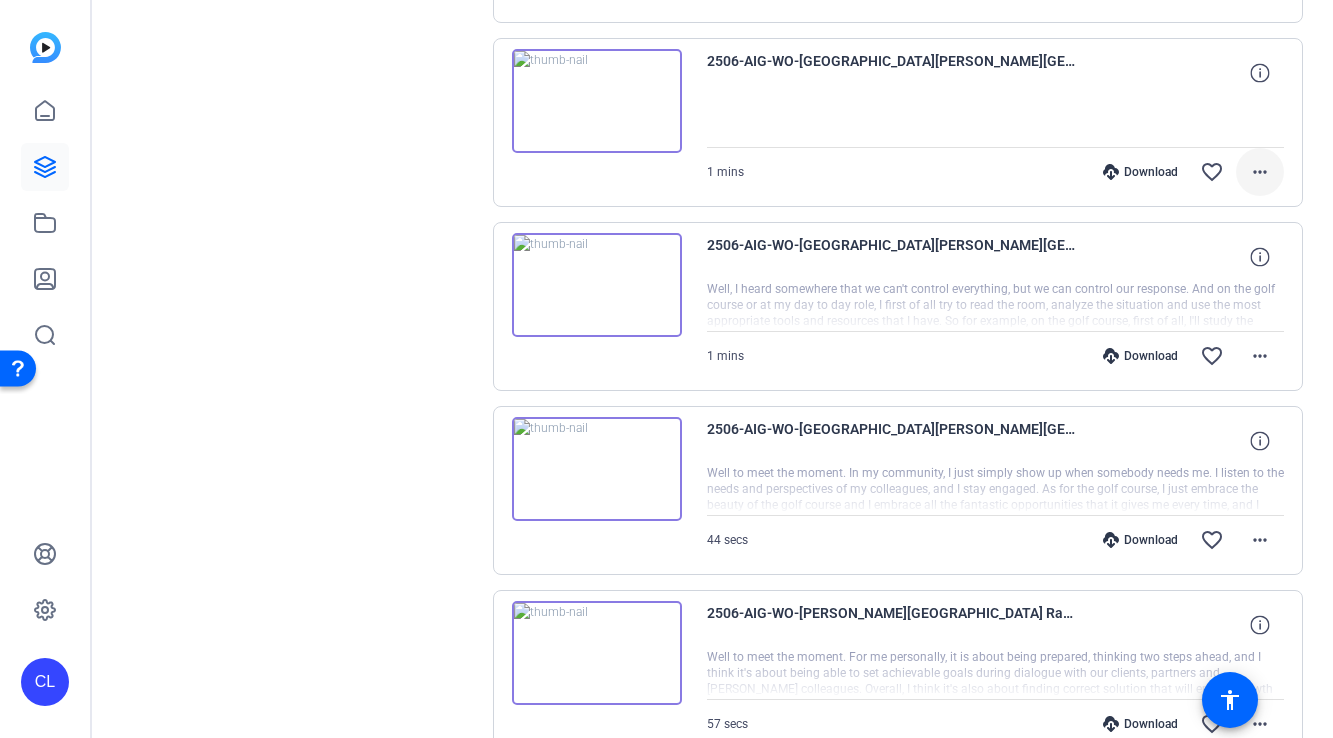 click at bounding box center (1260, 172) 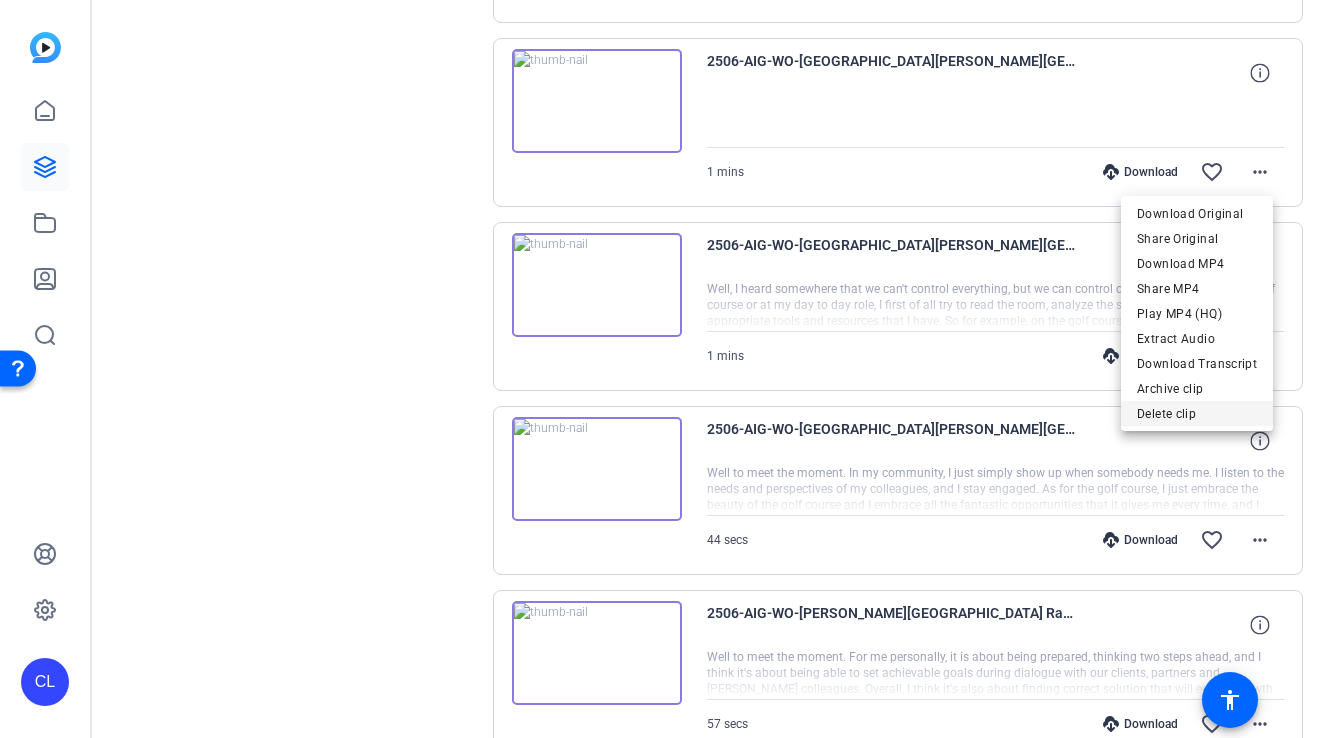 click on "Delete clip" at bounding box center [1197, 414] 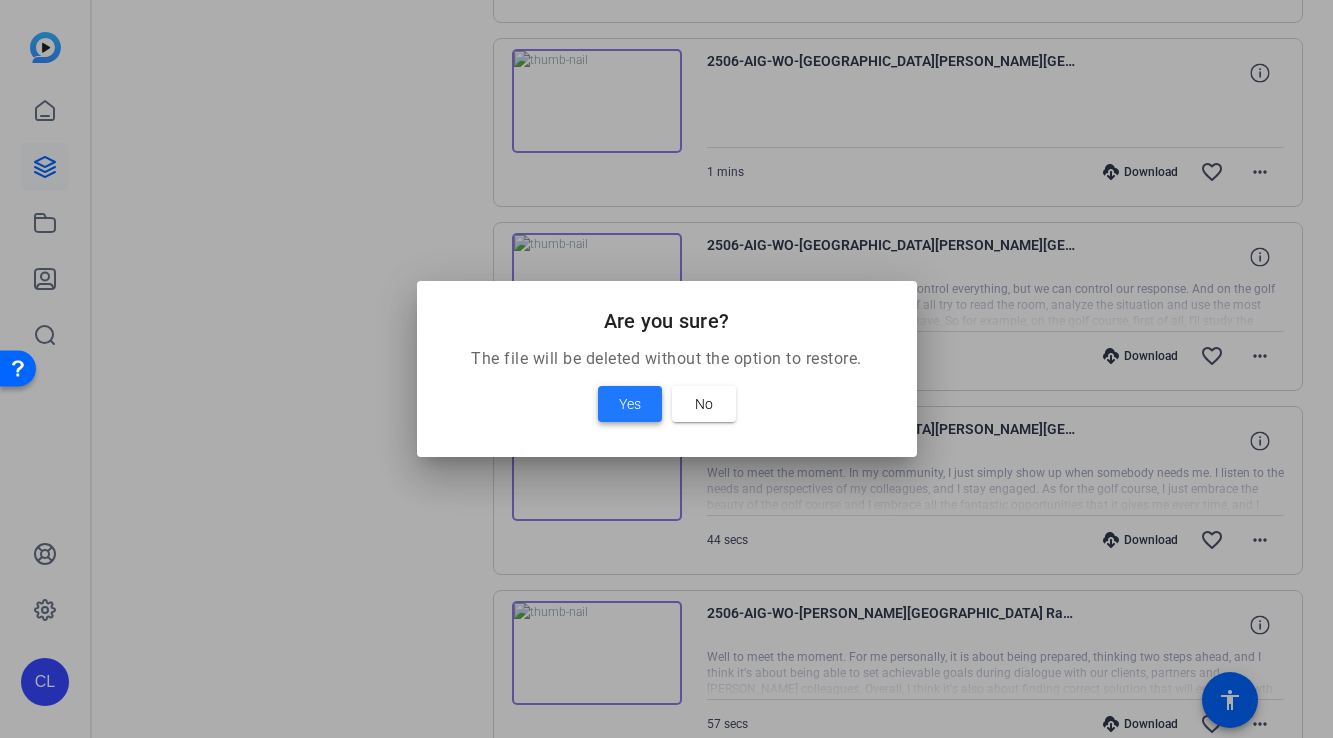click at bounding box center [630, 404] 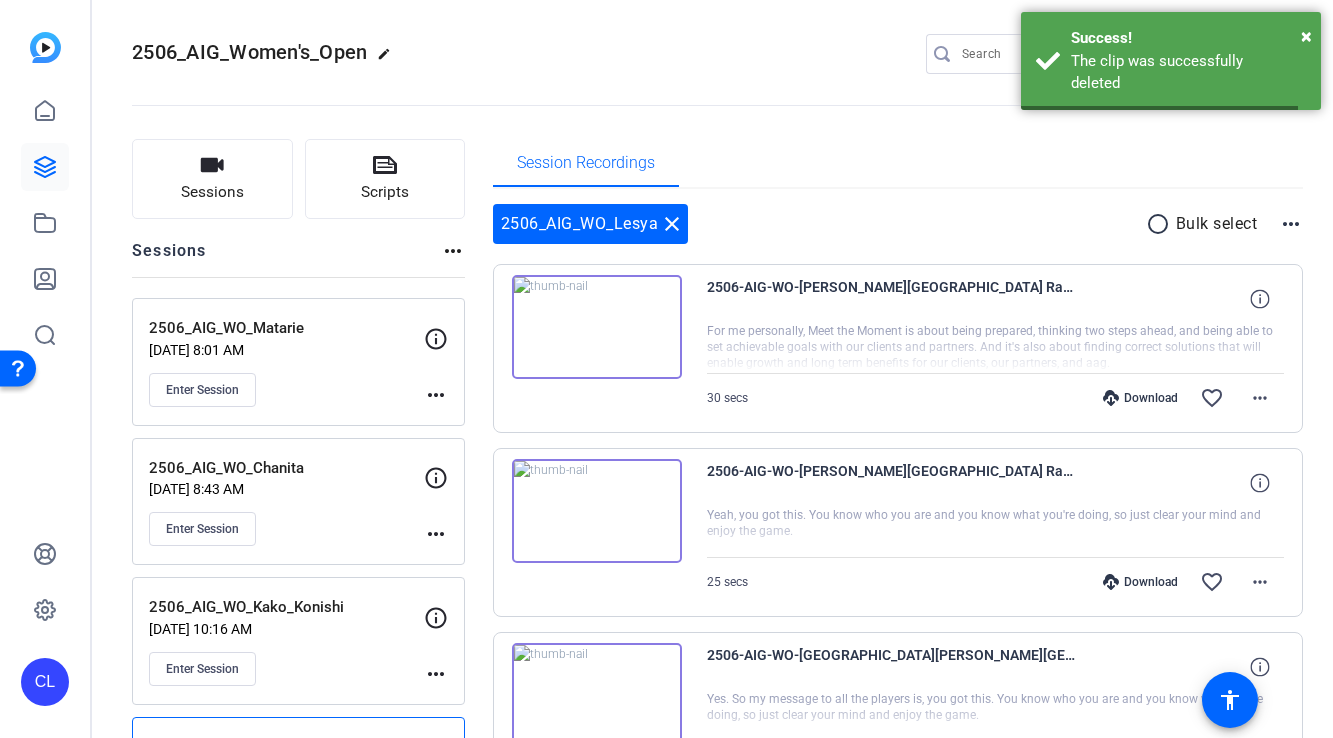 scroll, scrollTop: 0, scrollLeft: 0, axis: both 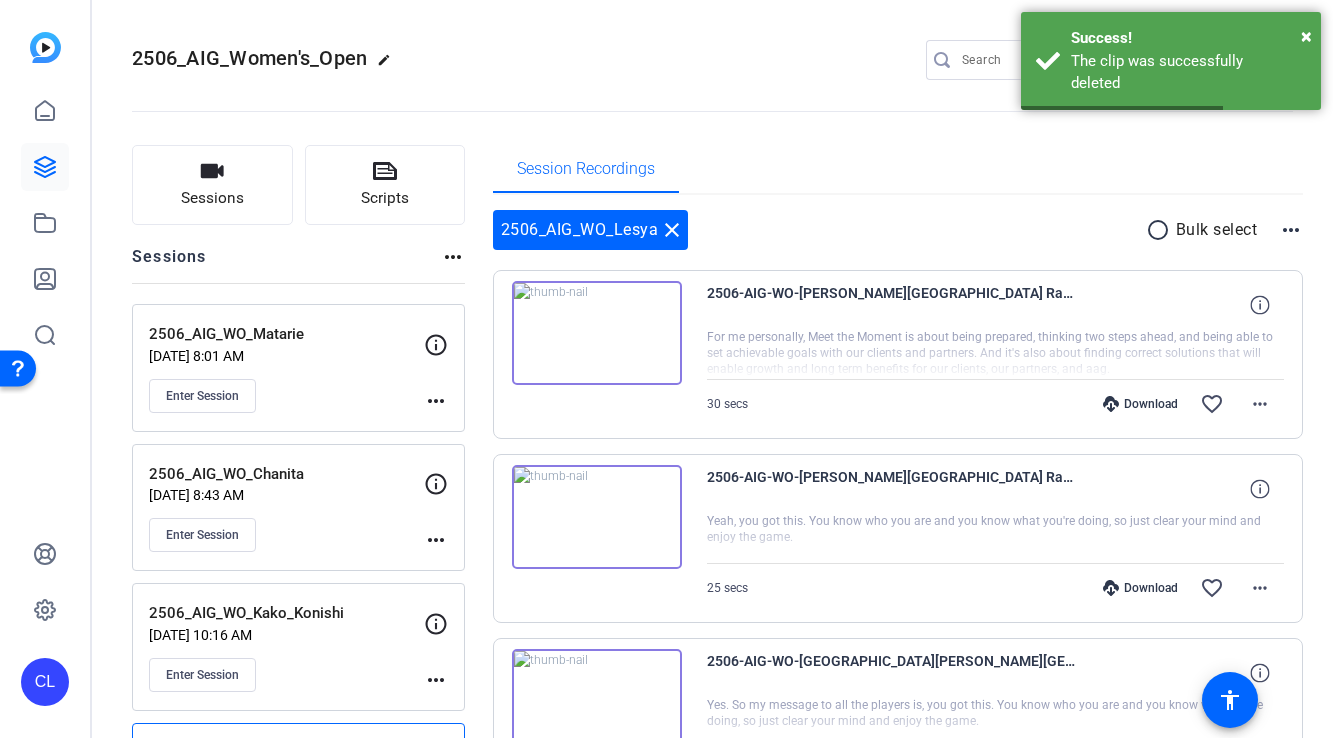 click on "radio_button_unchecked" at bounding box center (1161, 230) 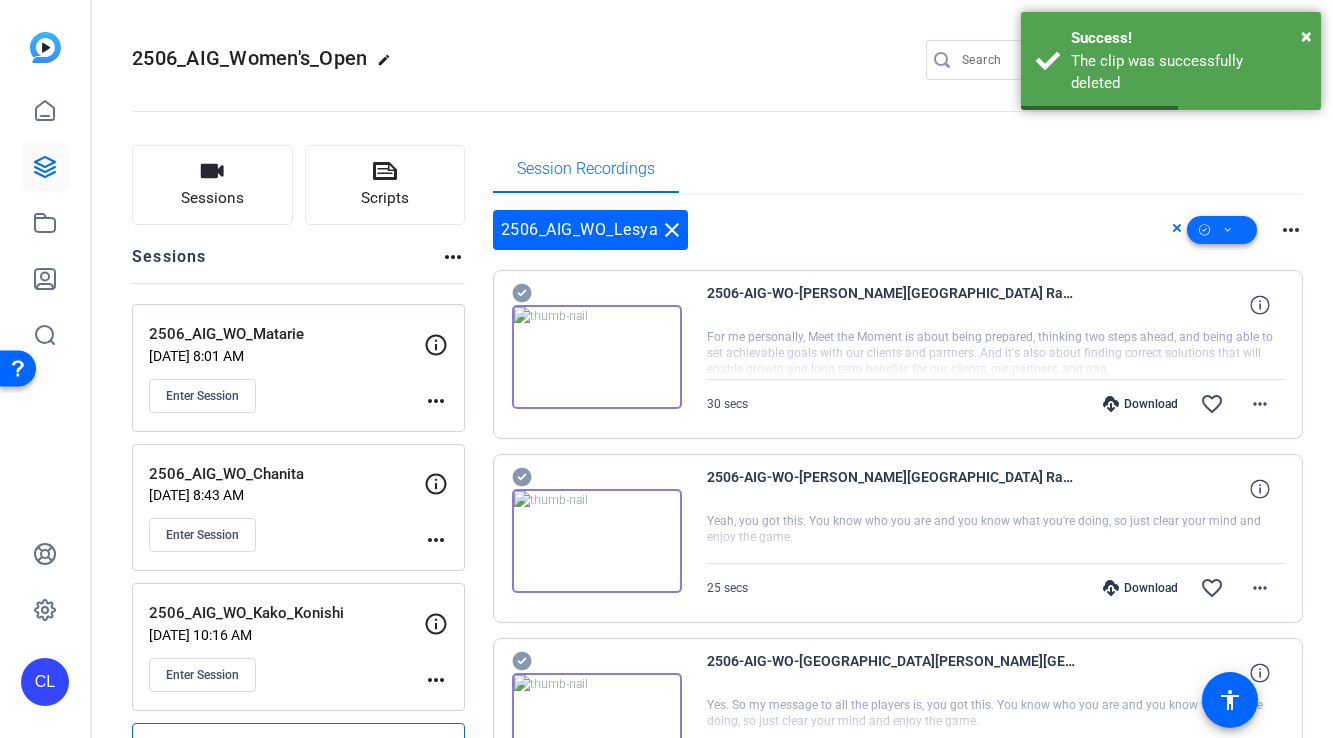 click 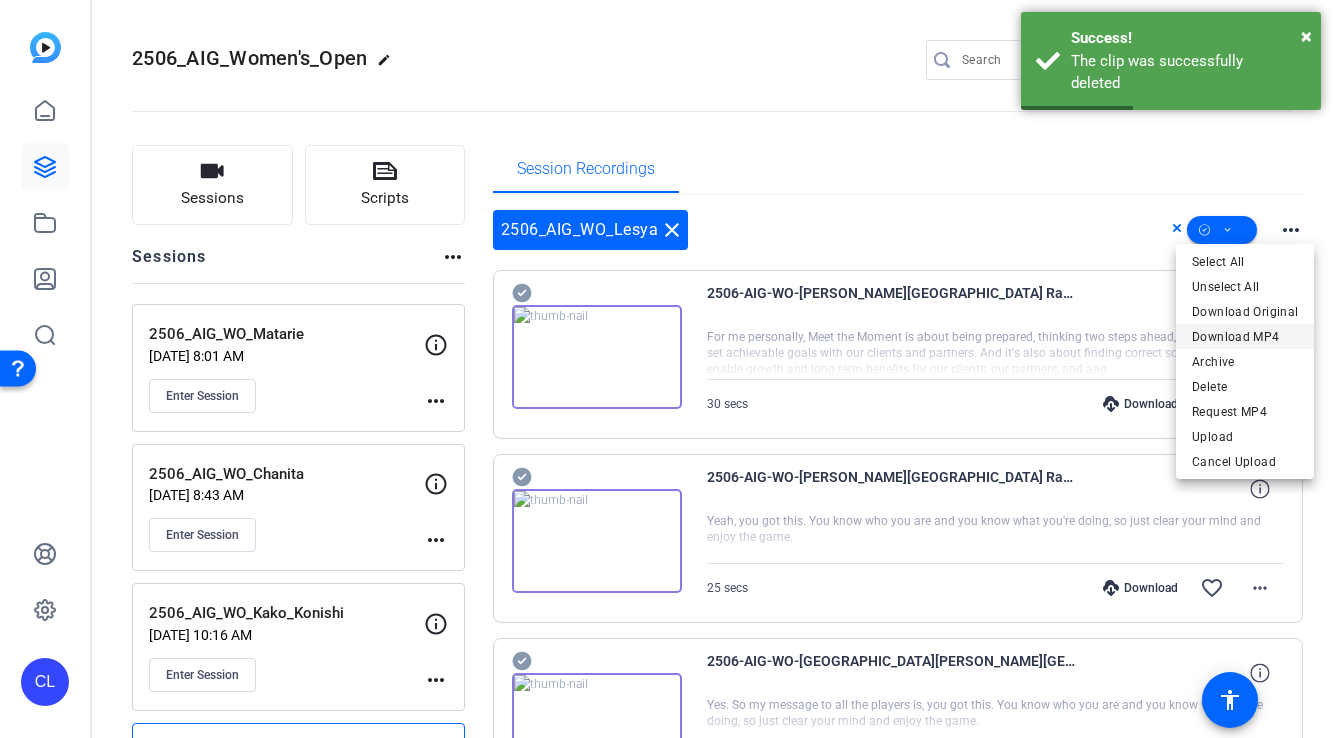 click on "Download MP4" at bounding box center [1245, 337] 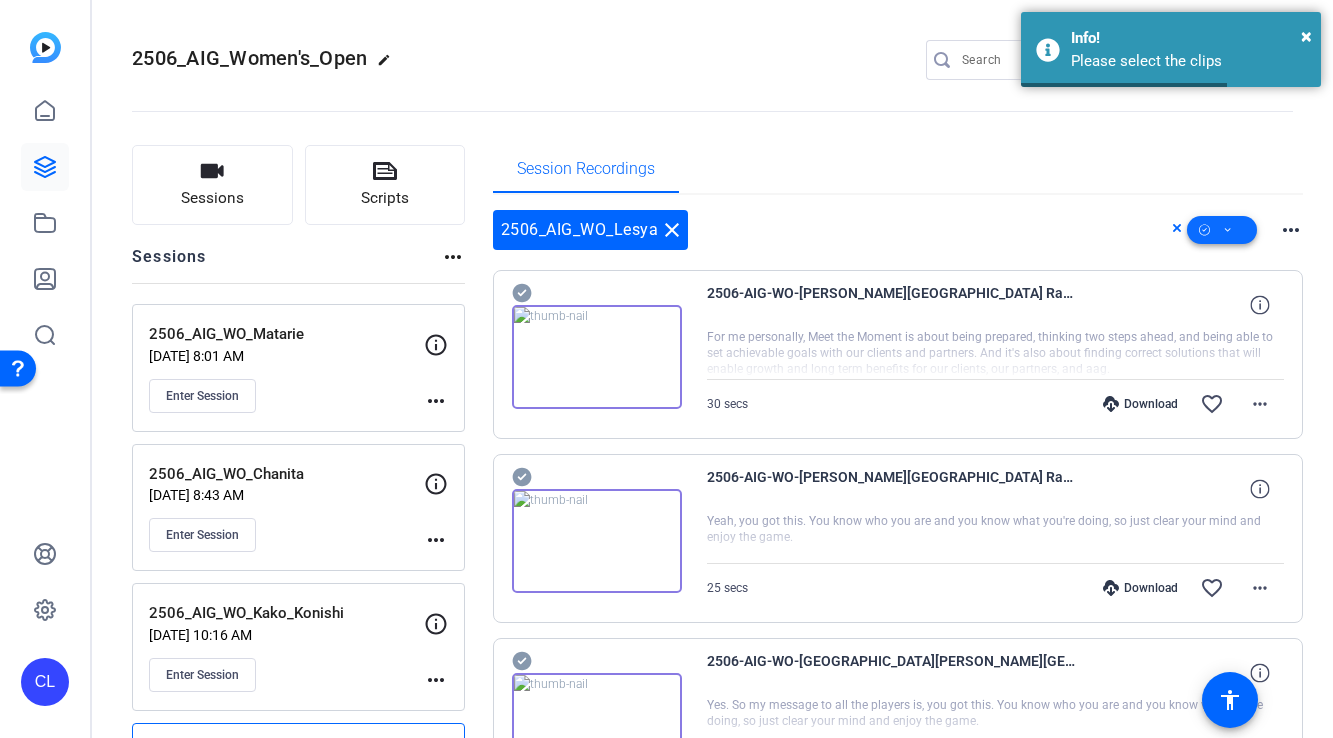 click at bounding box center (1222, 230) 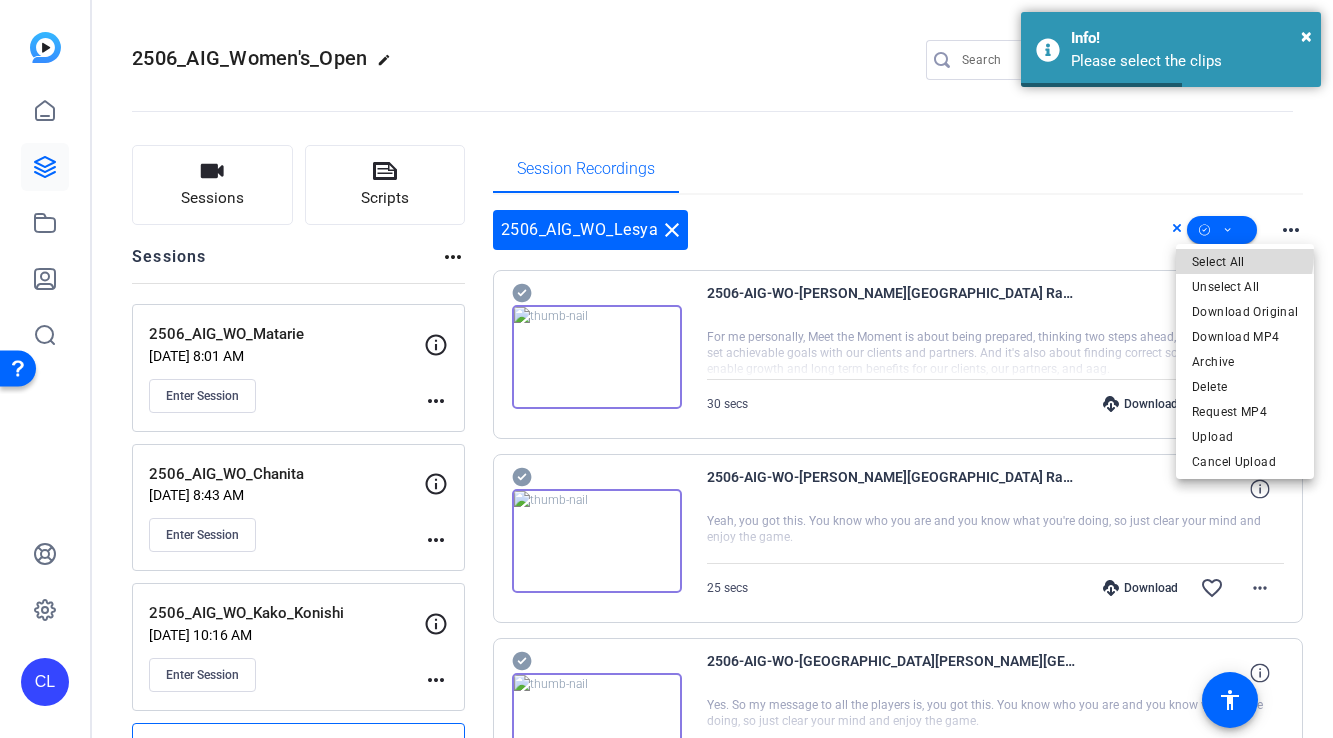 click on "Select All" at bounding box center [1245, 262] 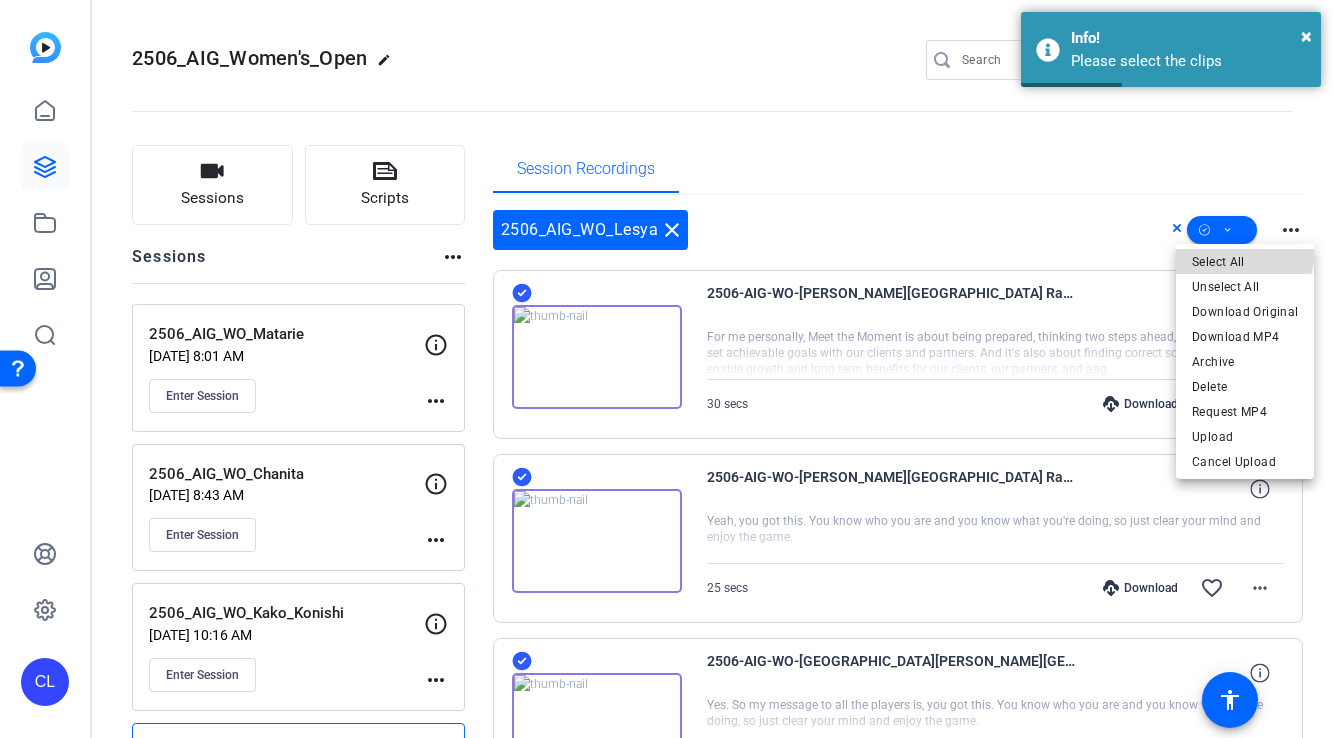 click on "Select All" at bounding box center (1245, 261) 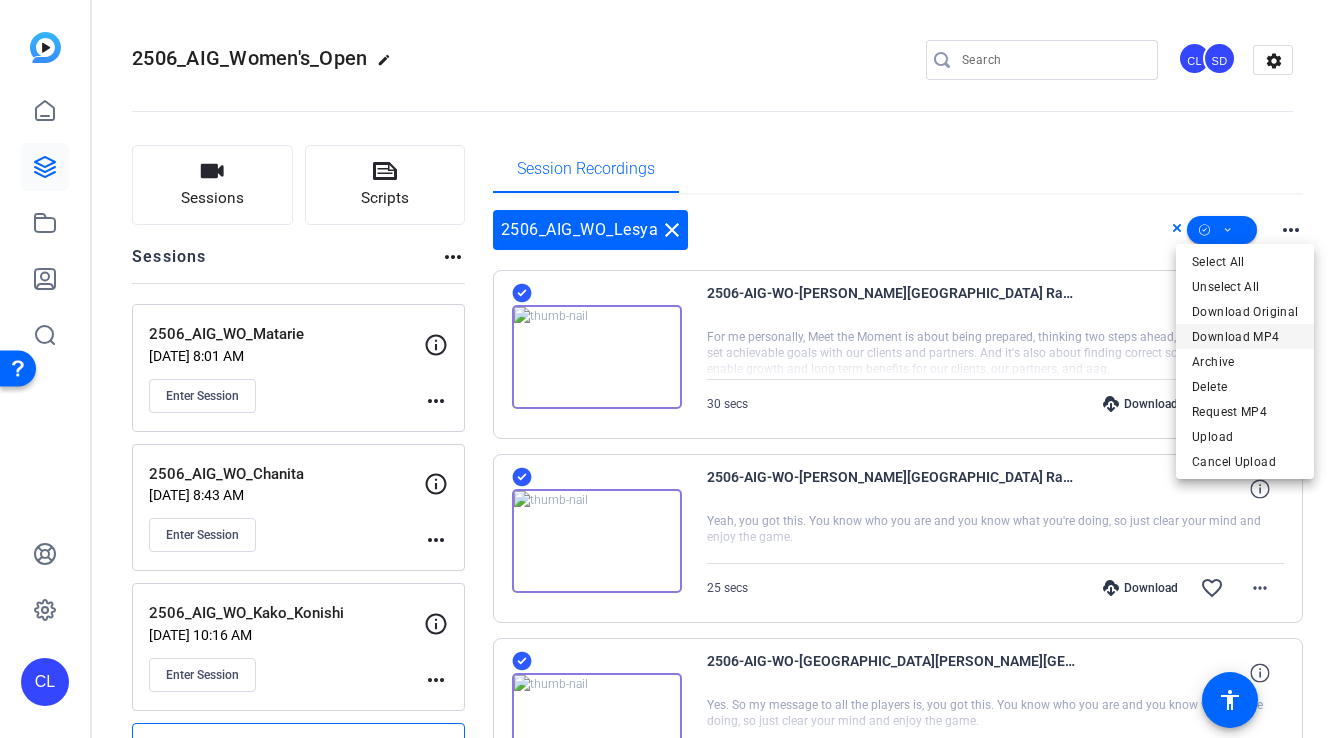 click on "Download MP4" at bounding box center [1245, 337] 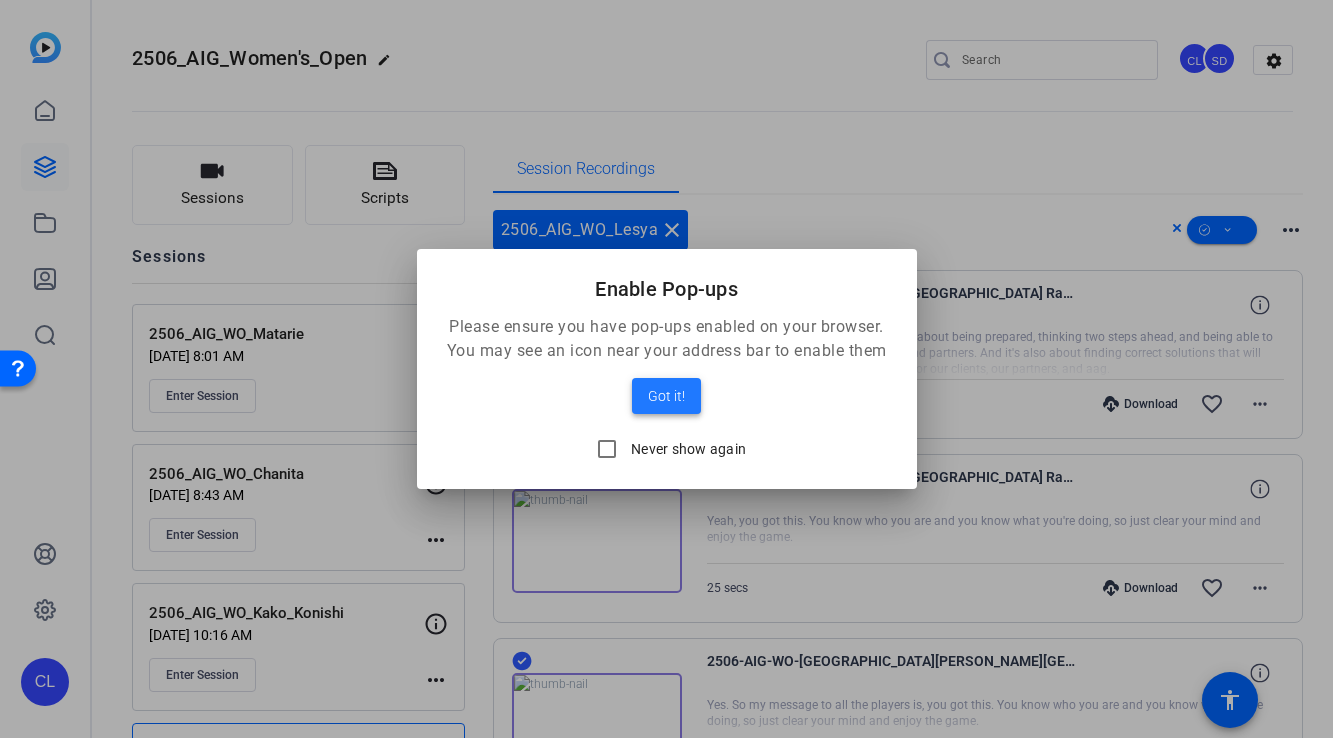 click on "Got it!" at bounding box center [666, 396] 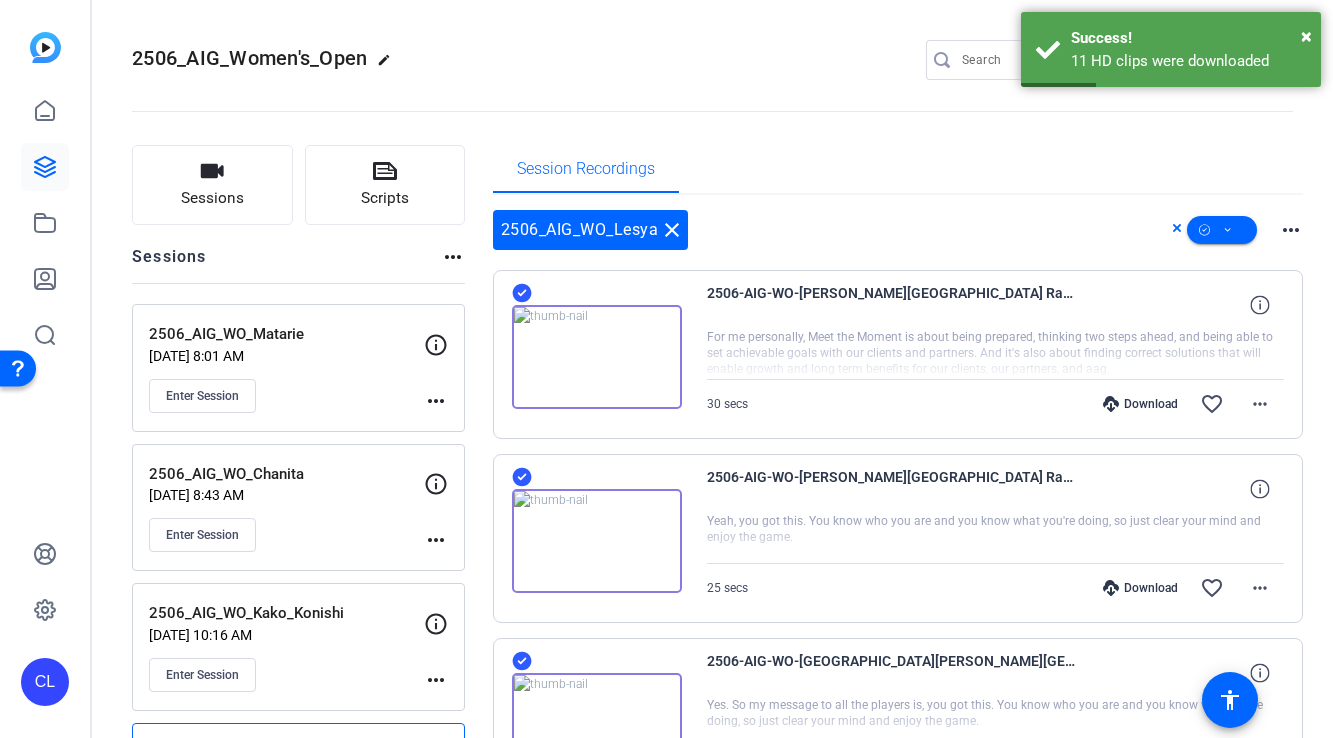 click on "more_horiz" at bounding box center (1291, 230) 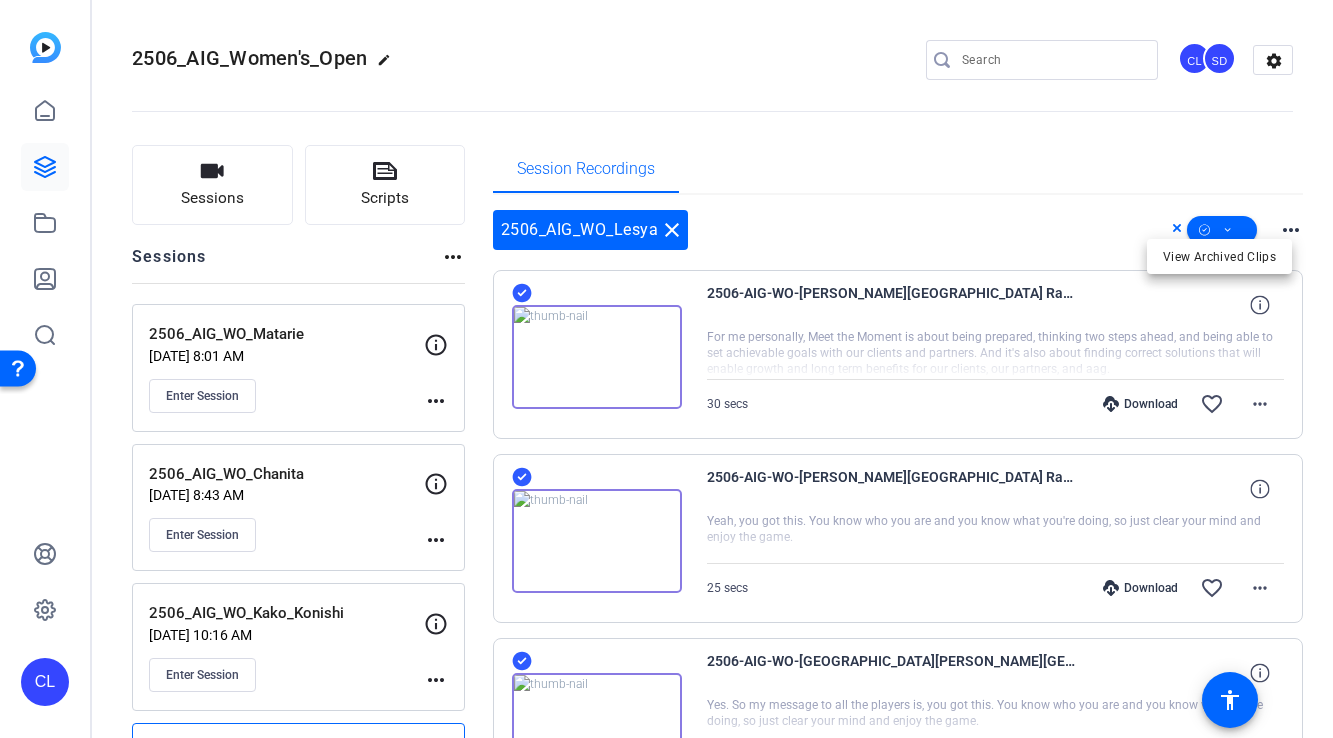 click at bounding box center [666, 369] 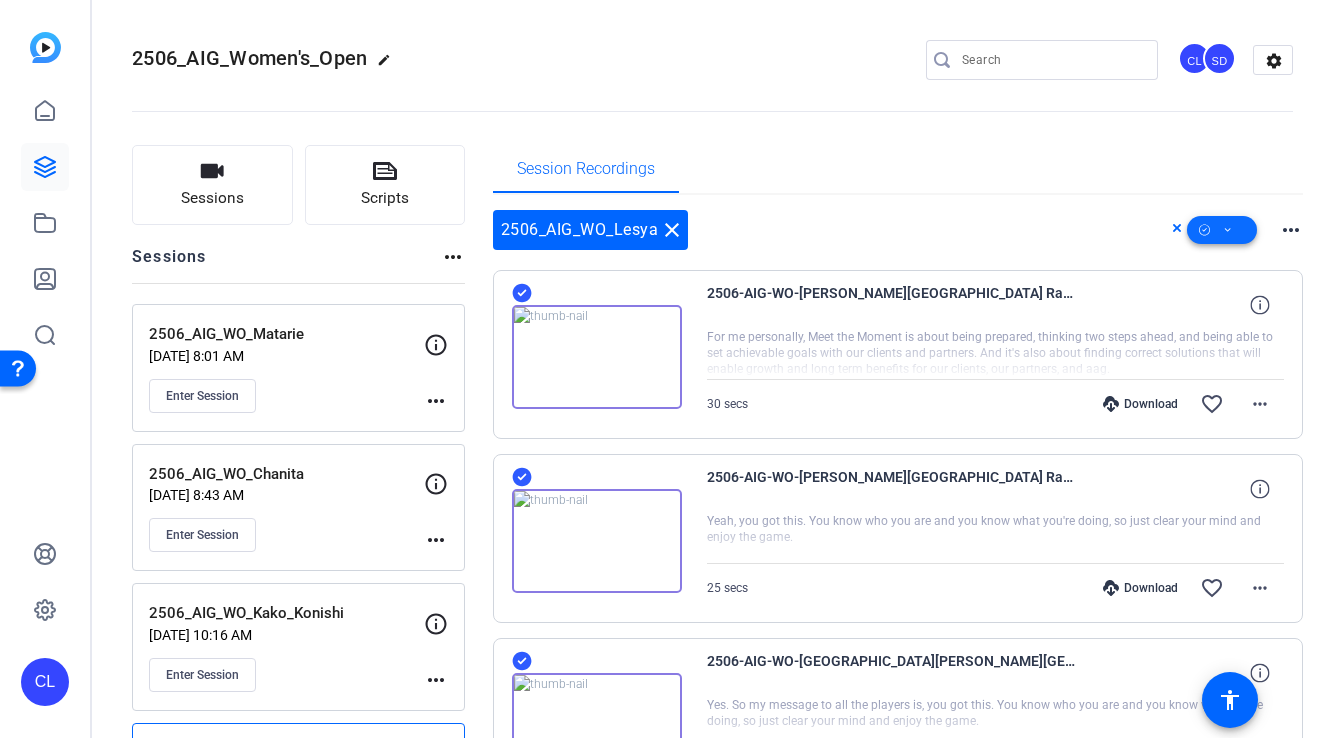 click at bounding box center [1222, 230] 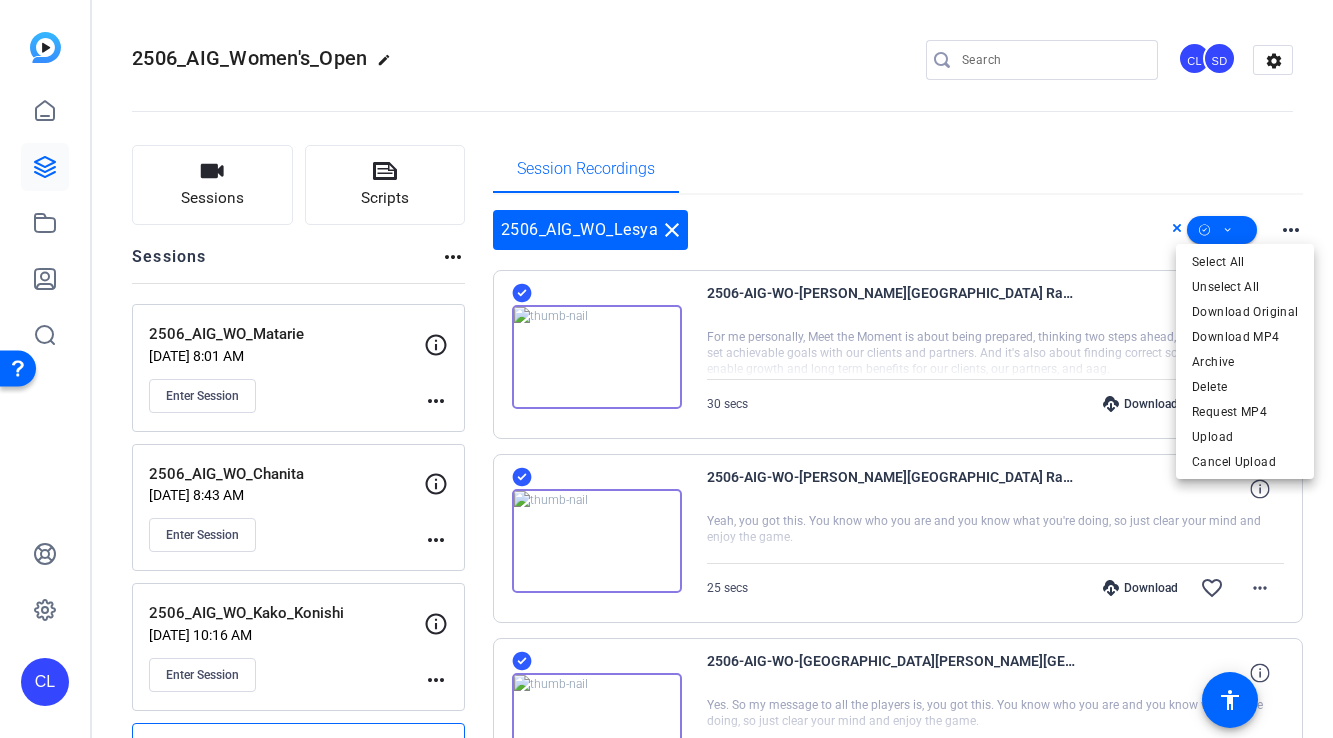 click at bounding box center (666, 369) 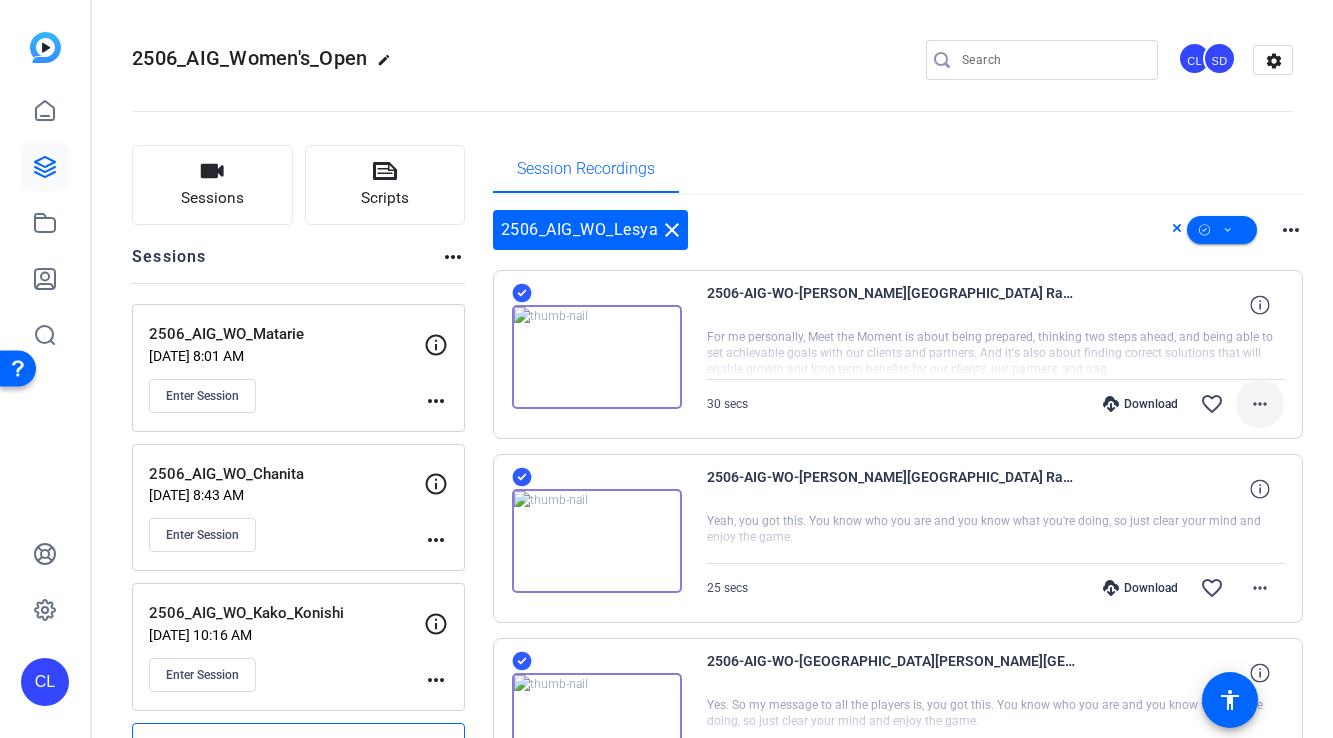 click on "more_horiz" at bounding box center [1260, 404] 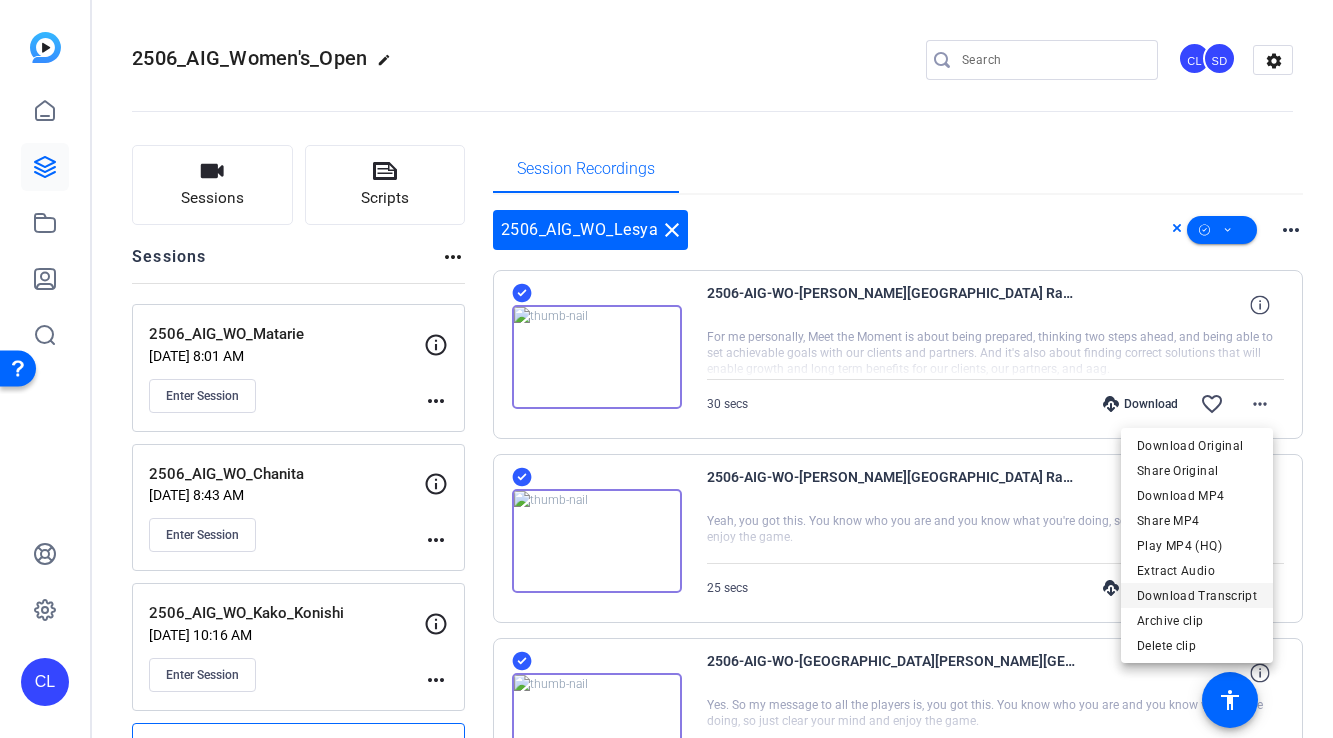 click on "Download Transcript" at bounding box center (1197, 596) 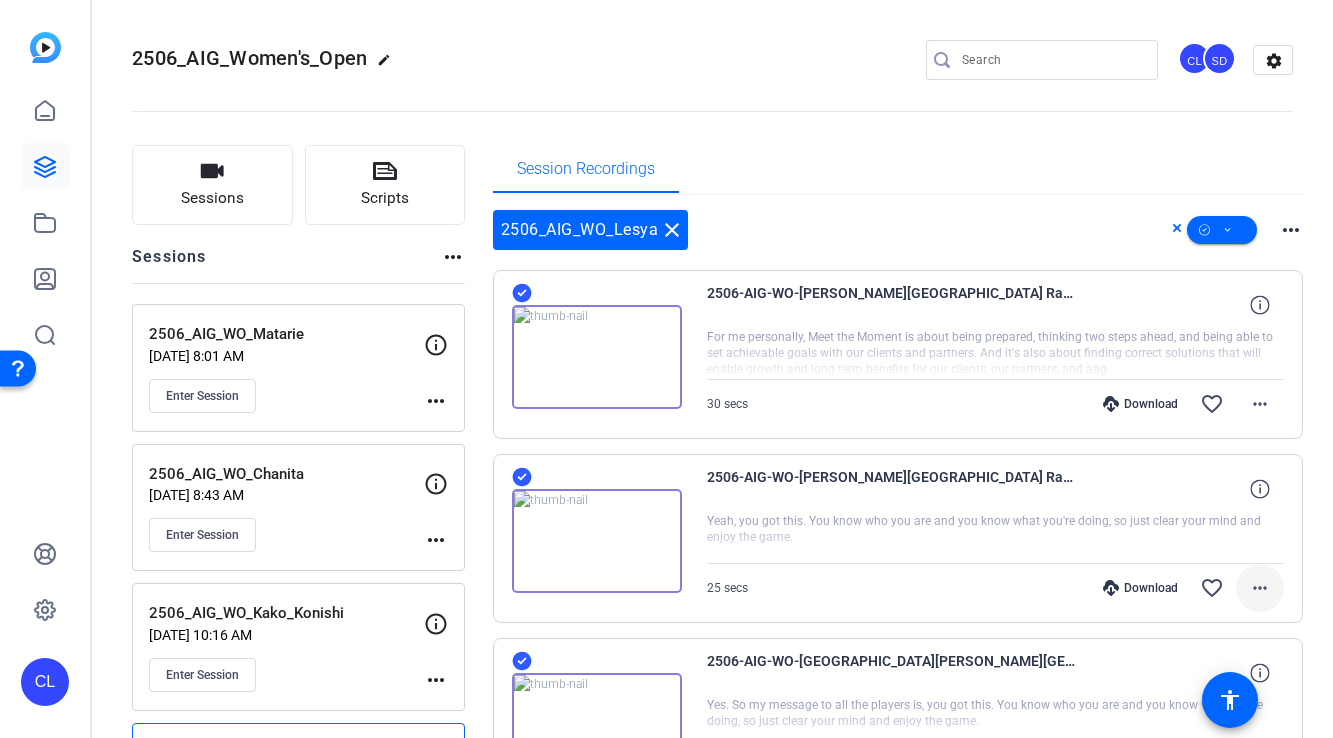 click on "more_horiz" at bounding box center (1260, 588) 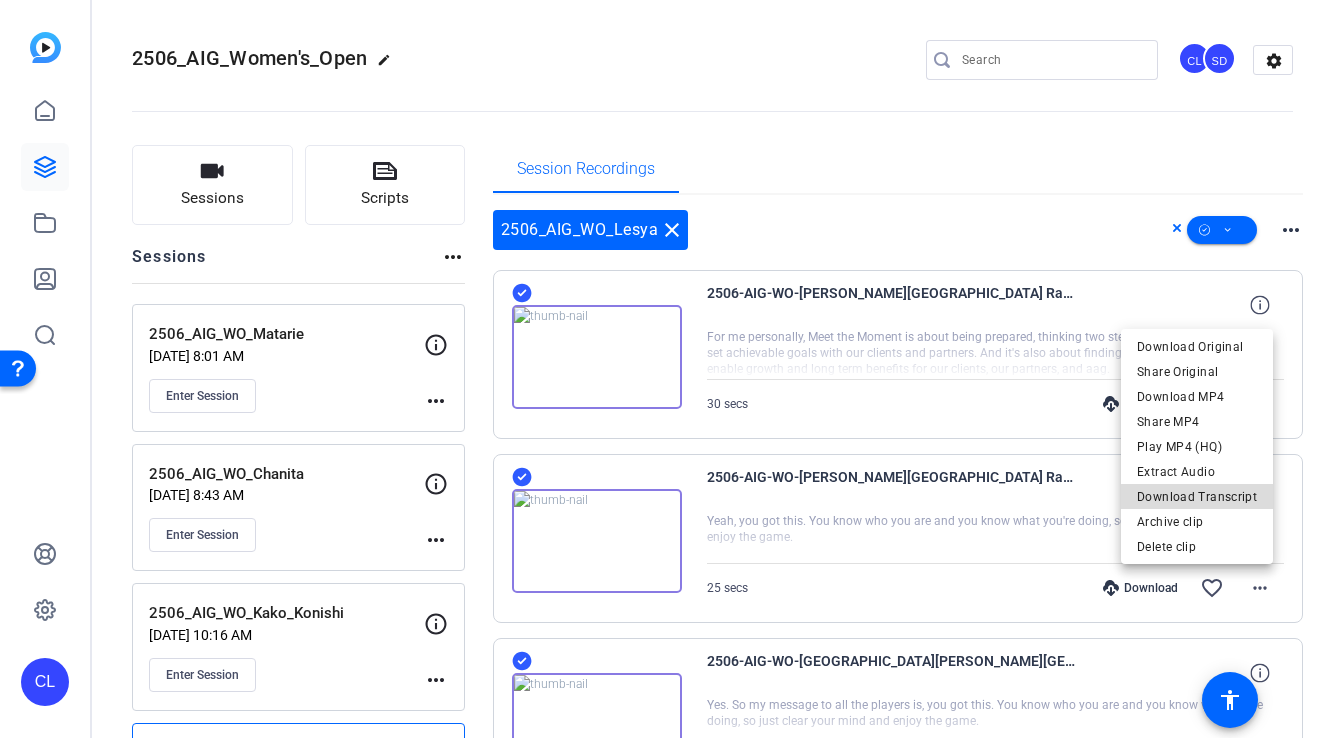 click on "Download Transcript" at bounding box center (1197, 497) 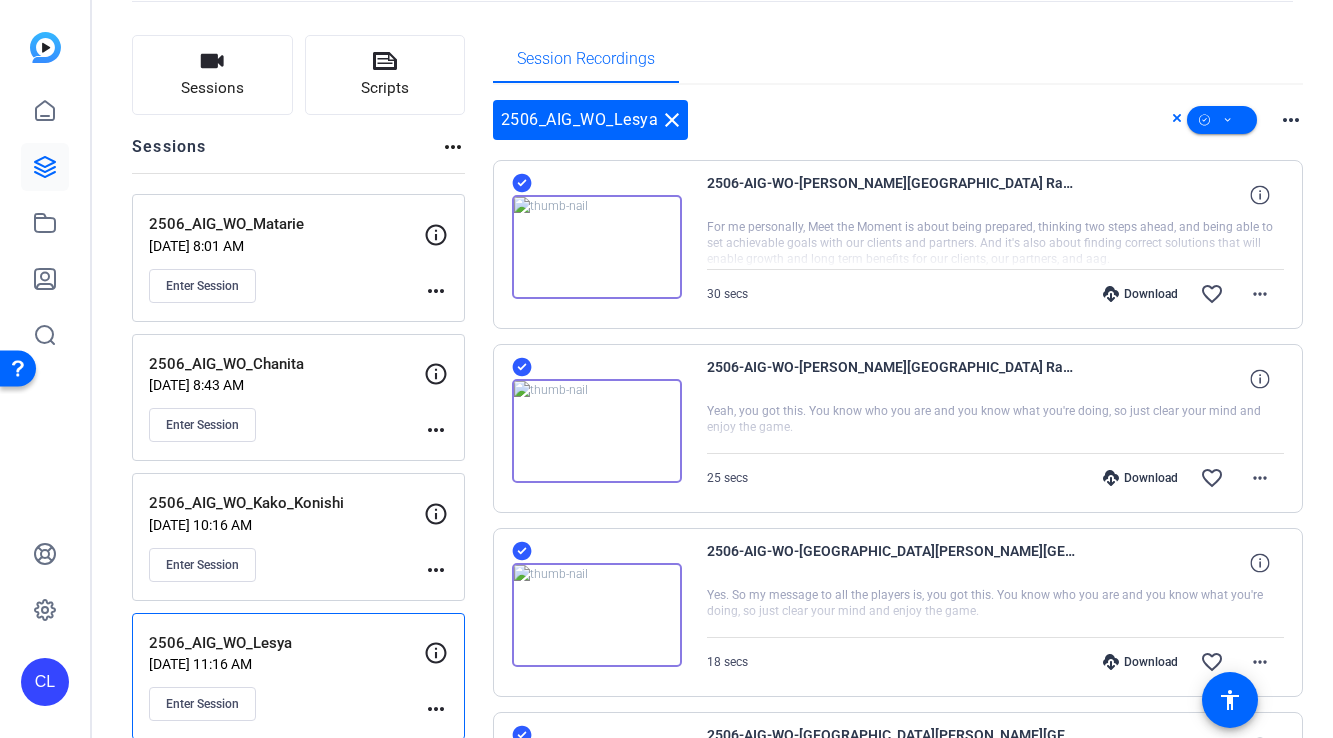 scroll, scrollTop: 121, scrollLeft: 0, axis: vertical 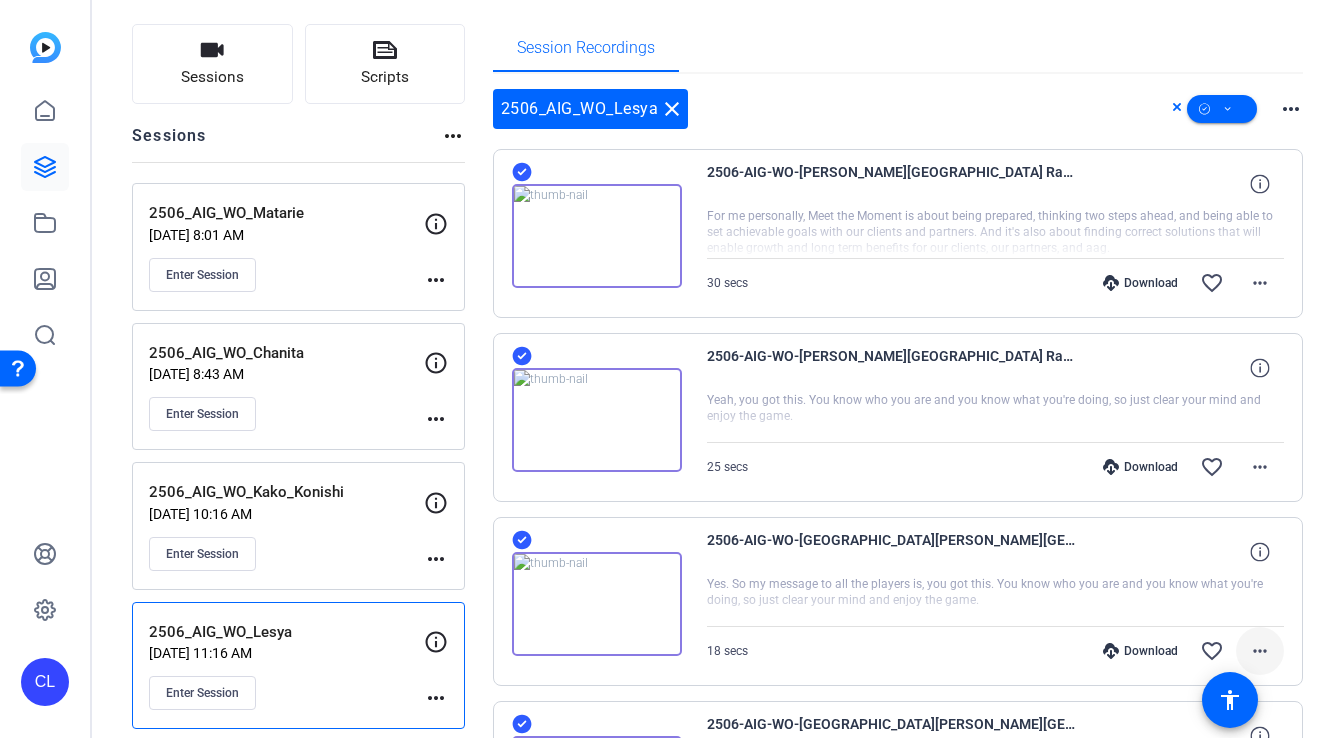 click on "more_horiz" at bounding box center [1260, 651] 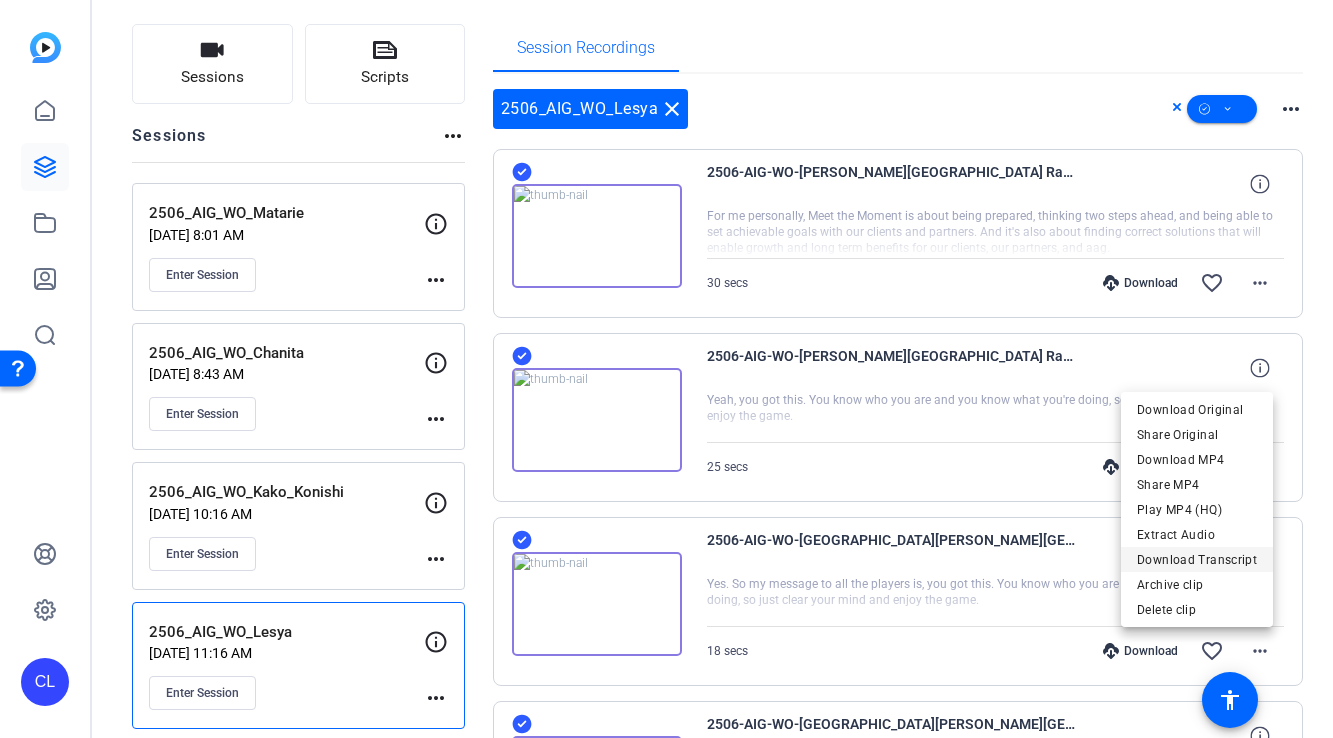 click on "Download Transcript" at bounding box center [1197, 560] 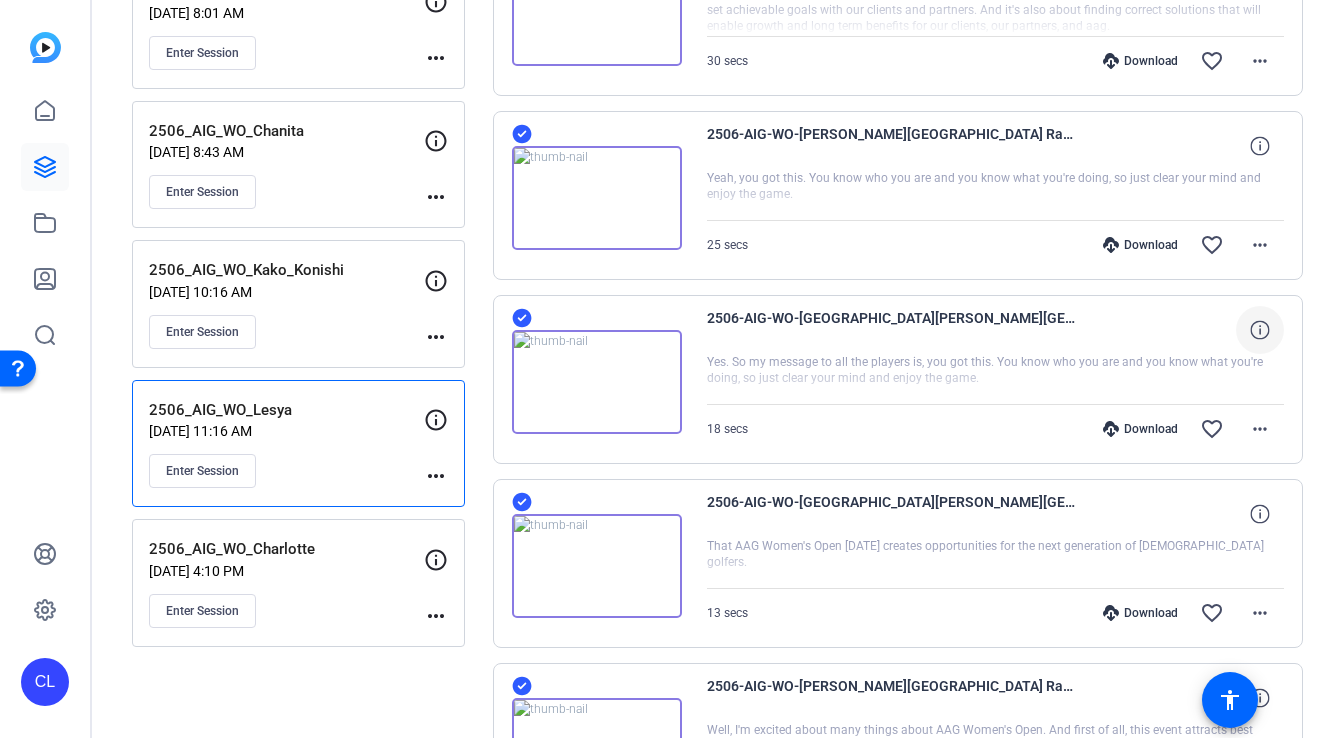 scroll, scrollTop: 376, scrollLeft: 0, axis: vertical 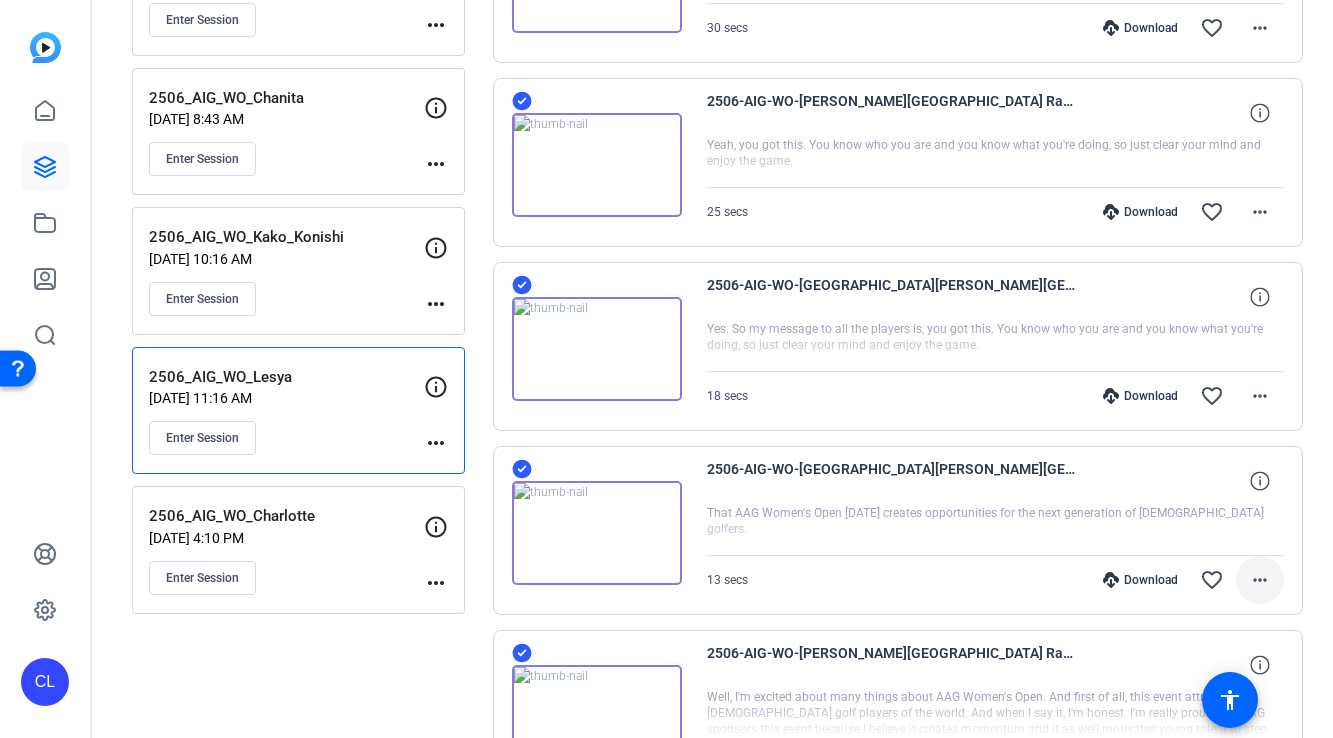 click on "more_horiz" at bounding box center (1260, 580) 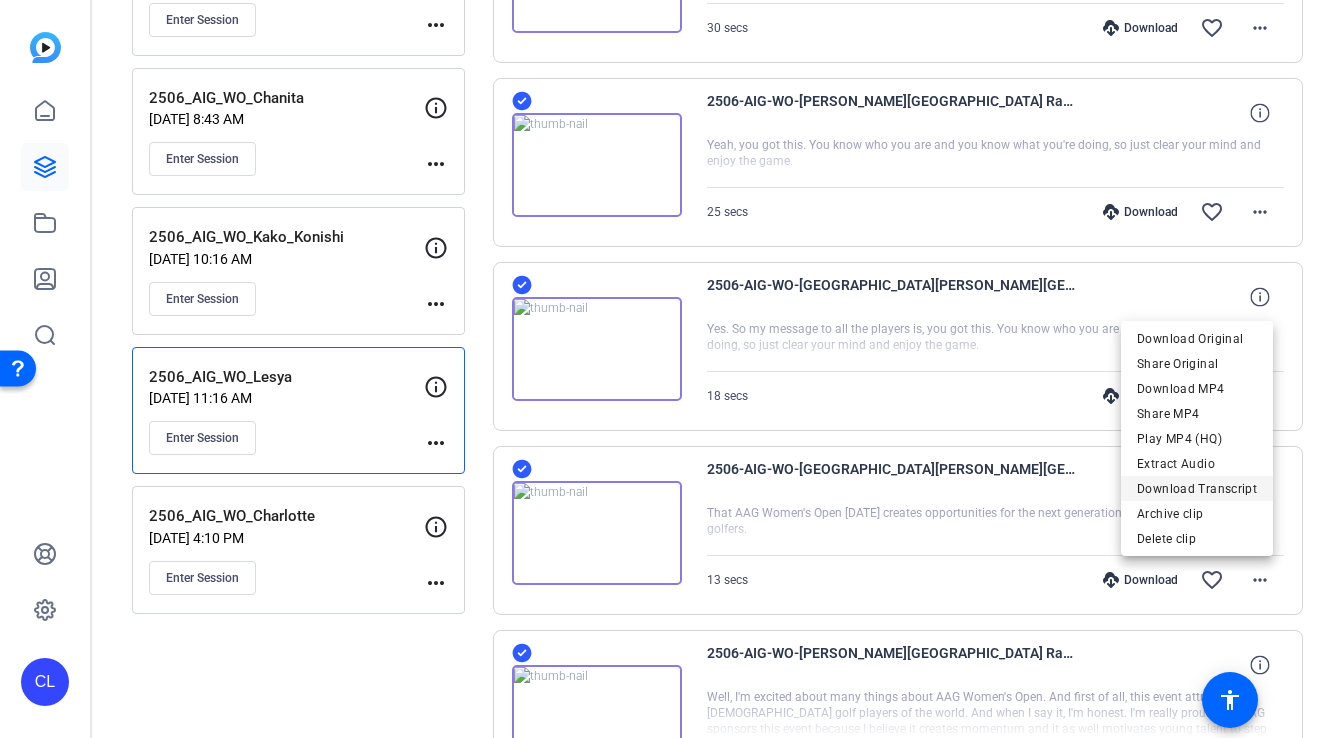 click on "Download Transcript" at bounding box center [1197, 489] 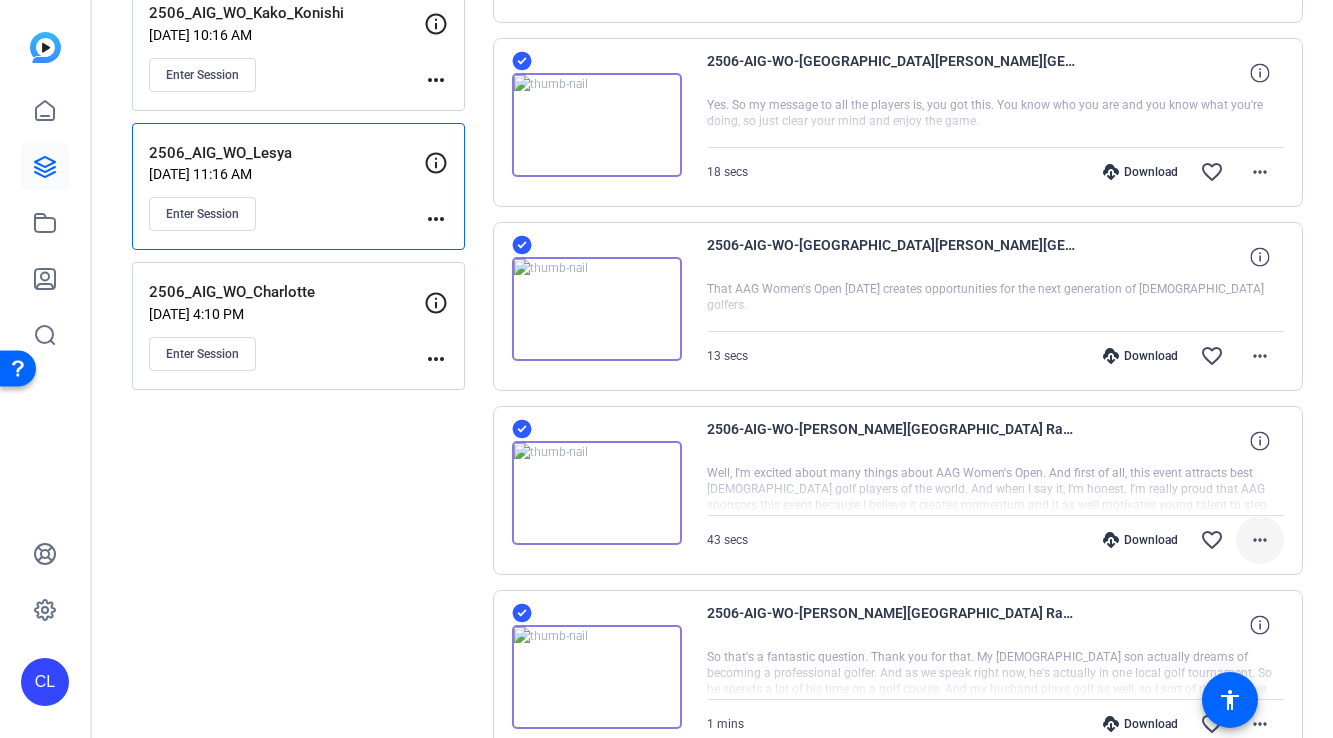 scroll, scrollTop: 615, scrollLeft: 0, axis: vertical 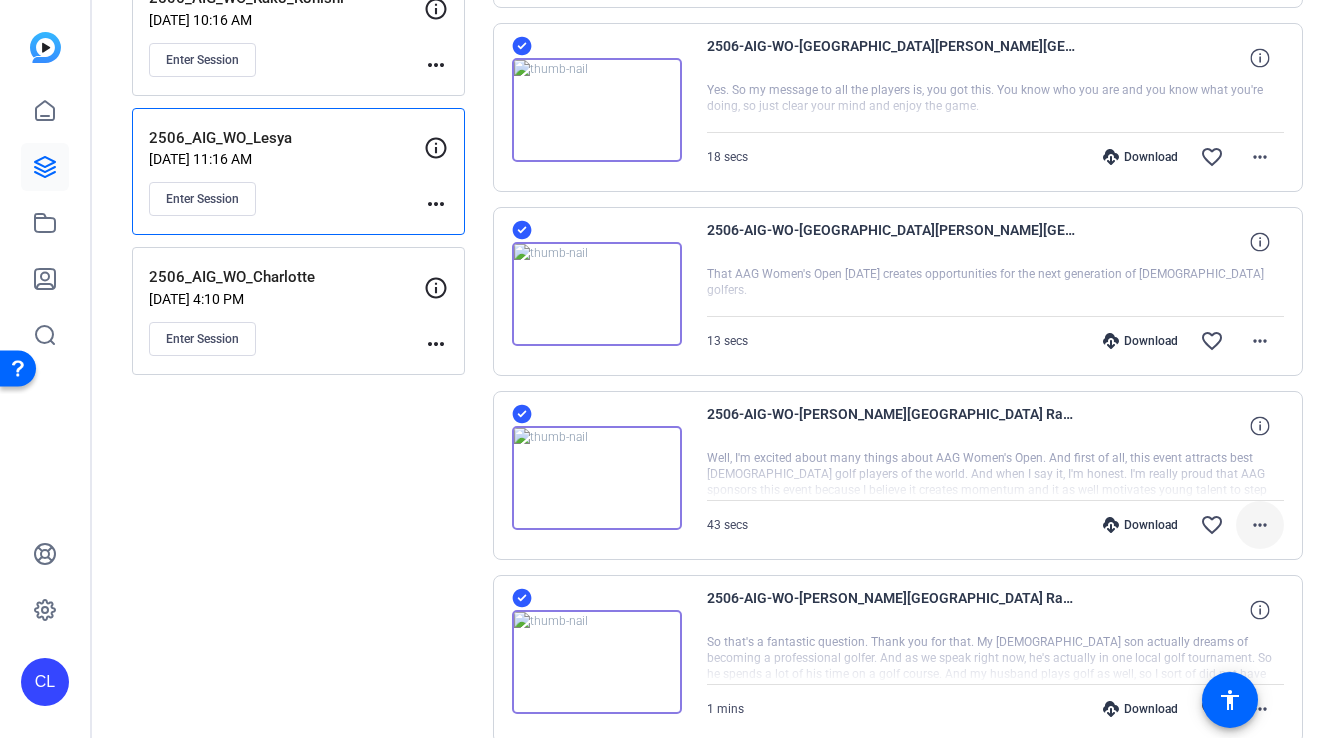 click on "more_horiz" at bounding box center [1260, 525] 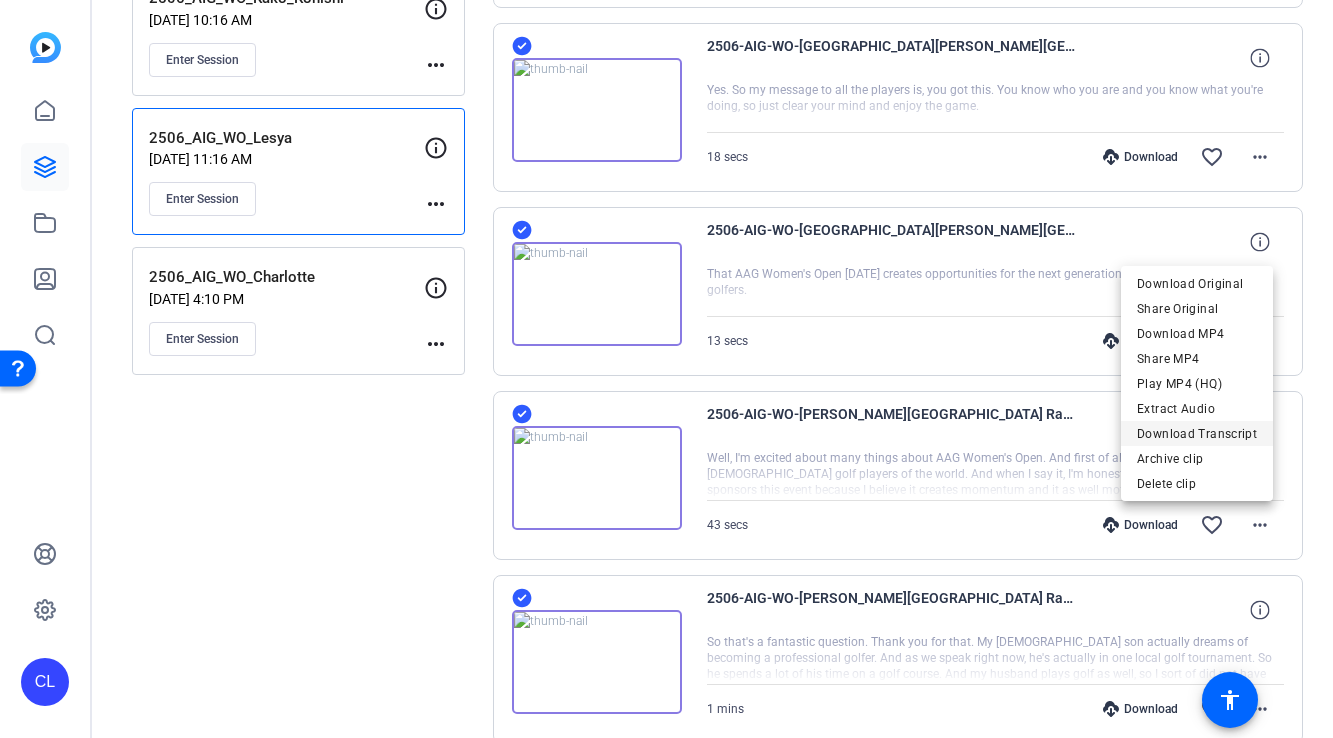 click on "Download Transcript" at bounding box center [1197, 434] 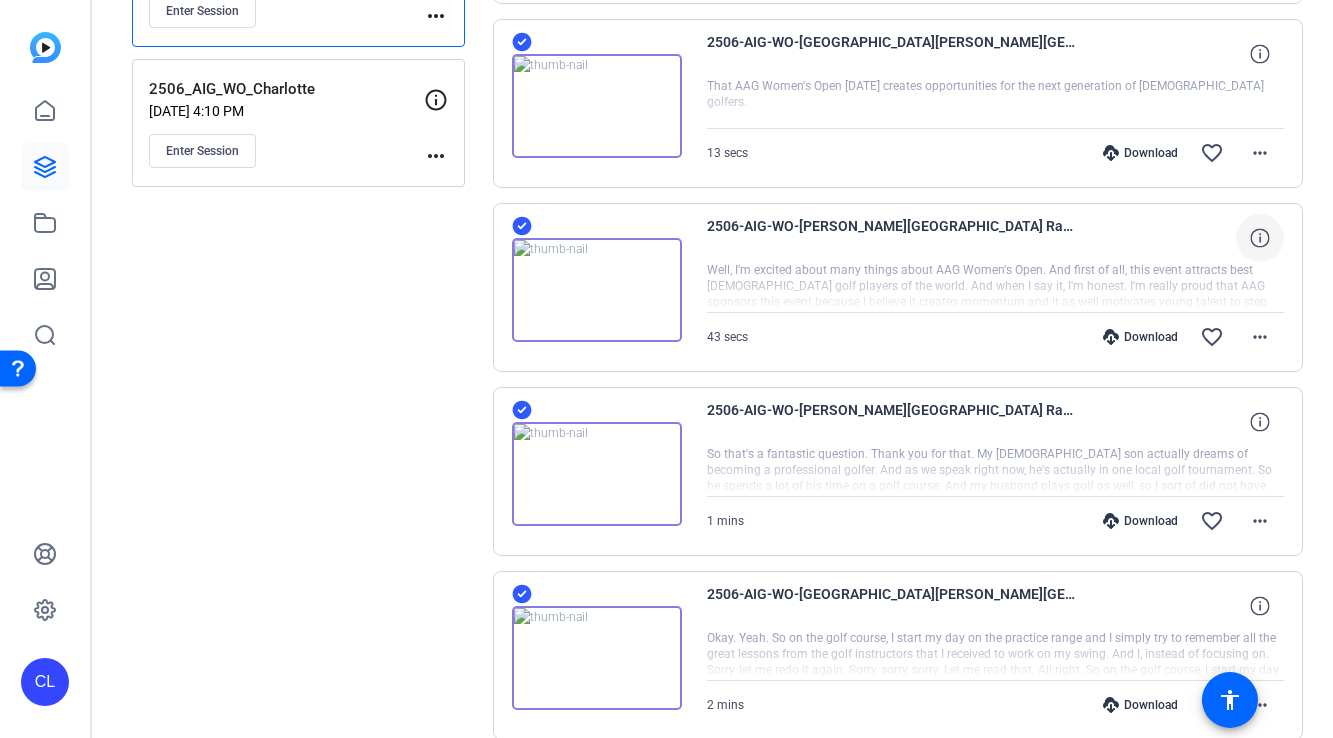 scroll, scrollTop: 1018, scrollLeft: 0, axis: vertical 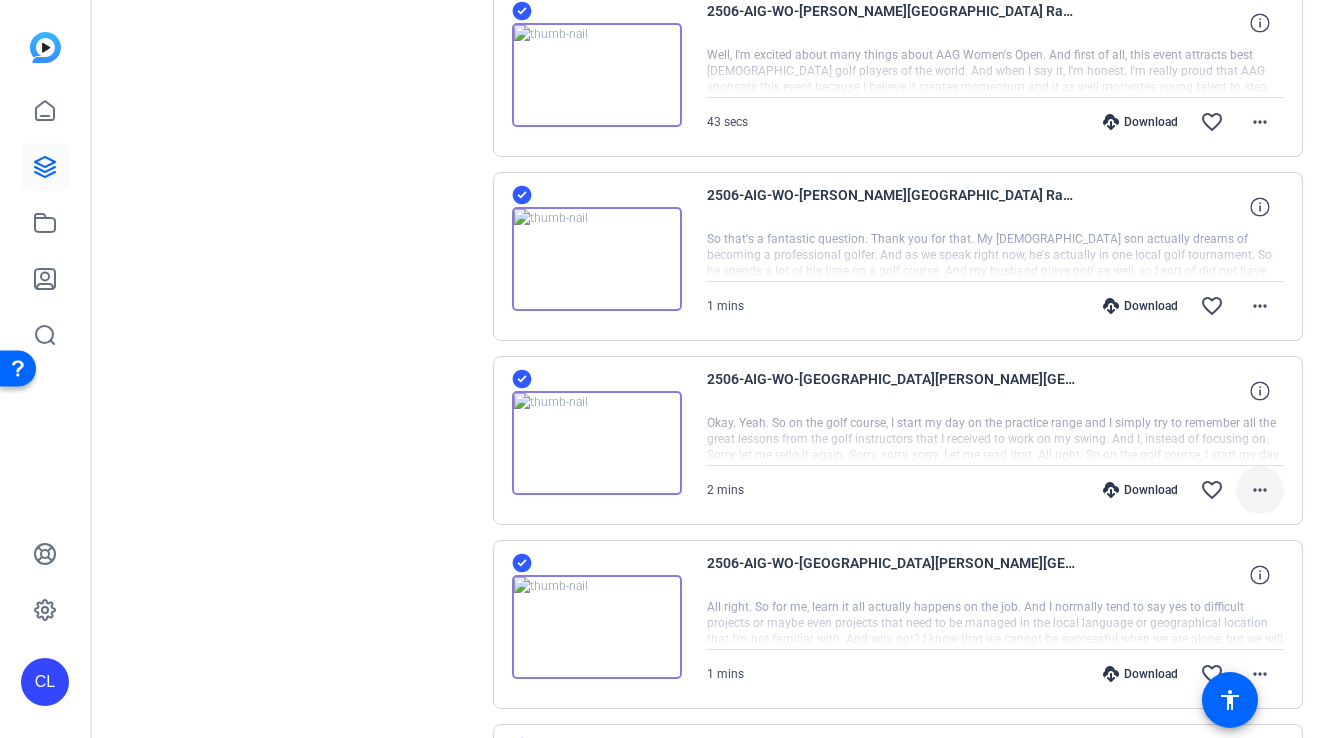 click on "more_horiz" at bounding box center (1260, 490) 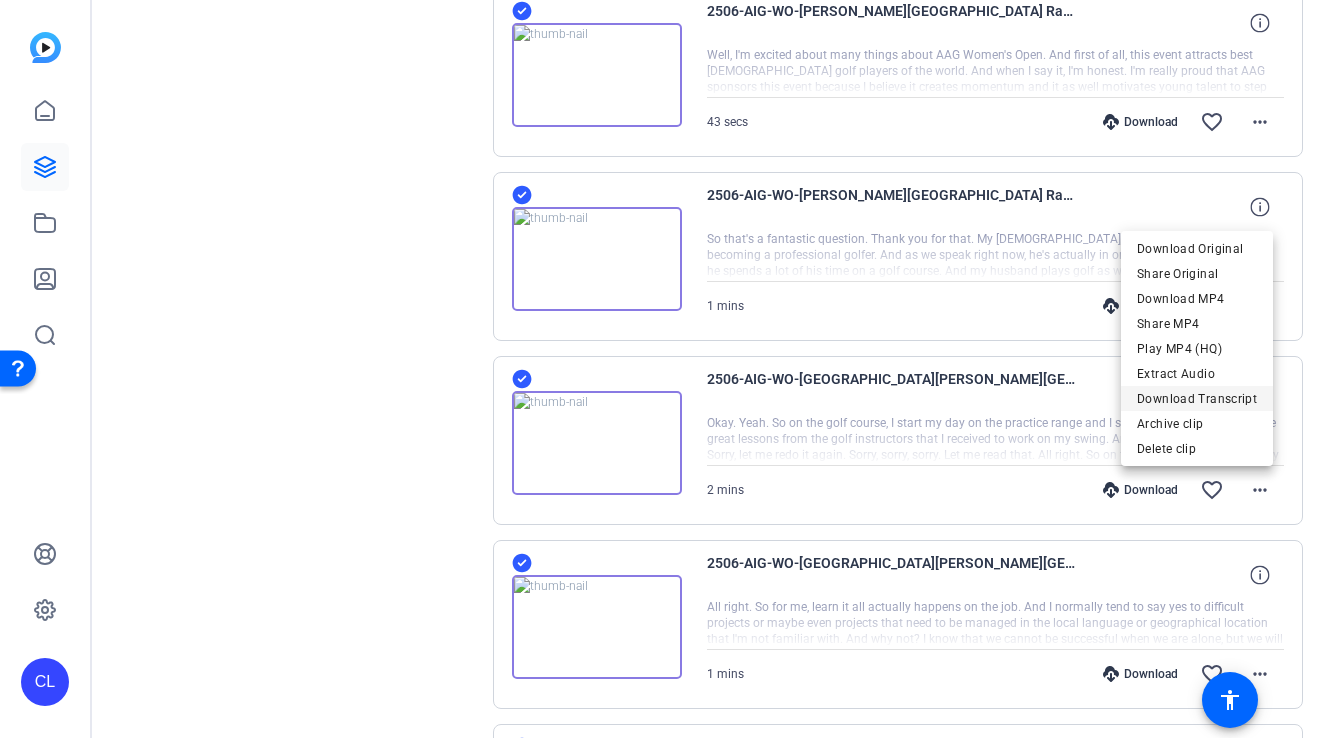 click on "Download Transcript" at bounding box center [1197, 399] 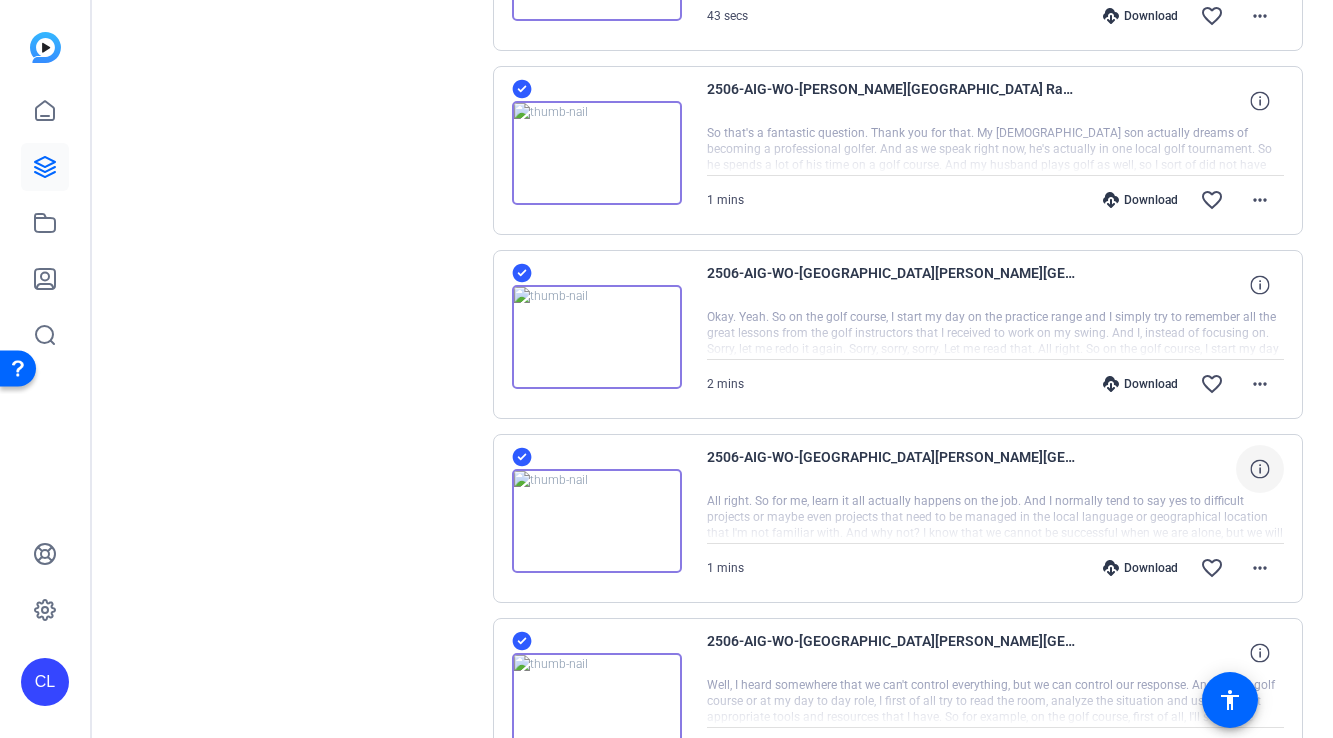 scroll, scrollTop: 1160, scrollLeft: 0, axis: vertical 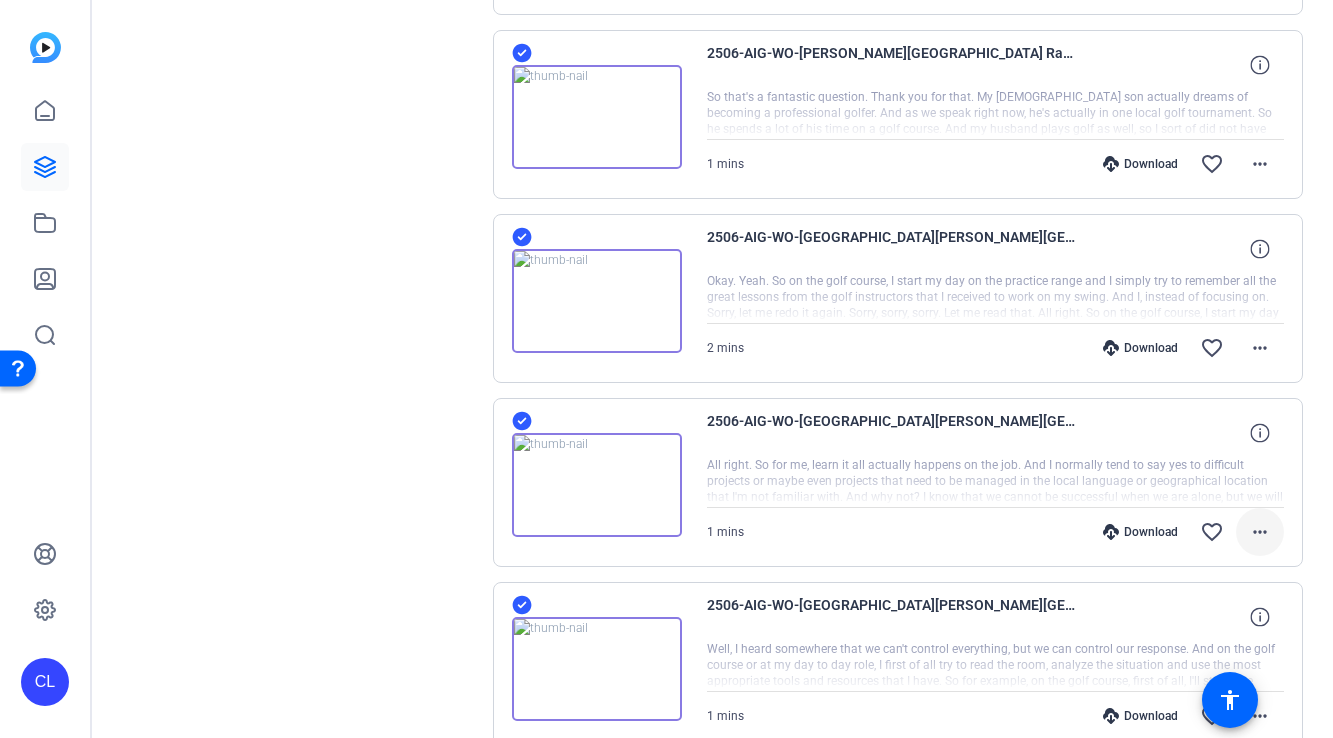 click on "more_horiz" at bounding box center [1260, 532] 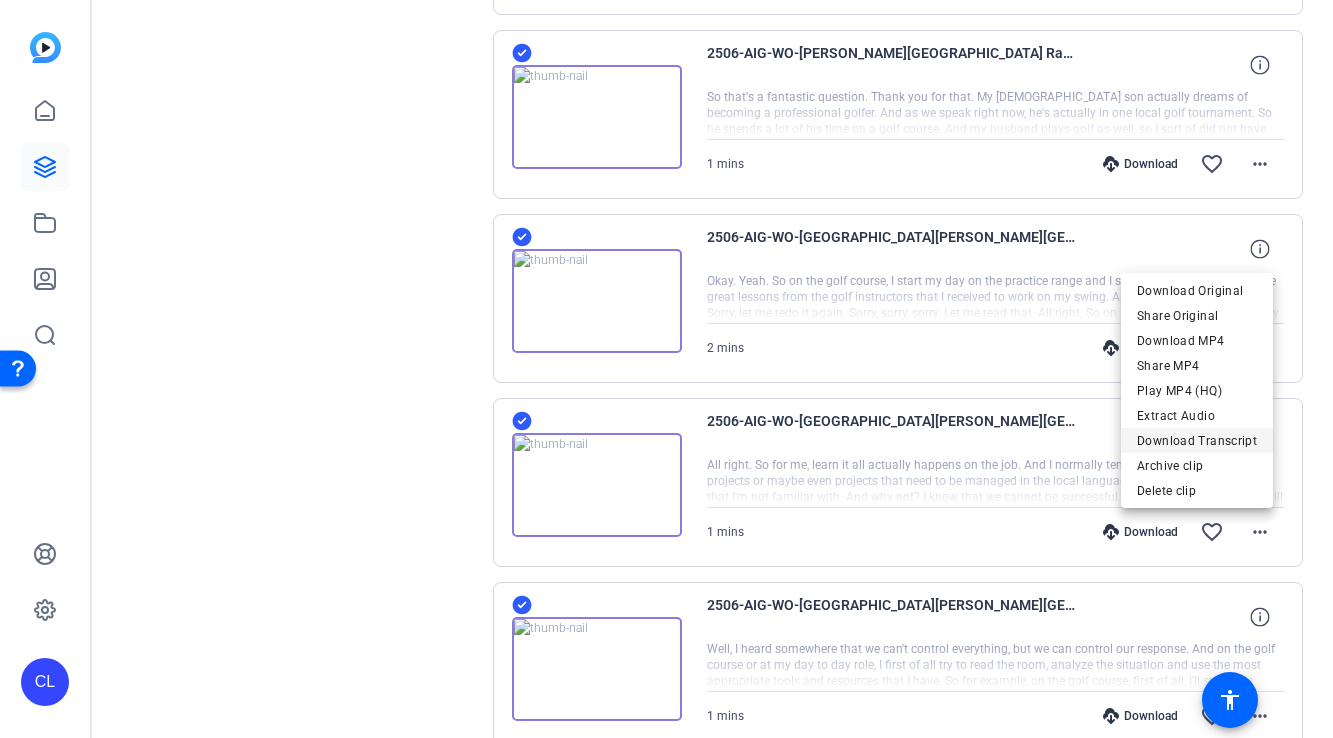 click on "Download Transcript" at bounding box center (1197, 440) 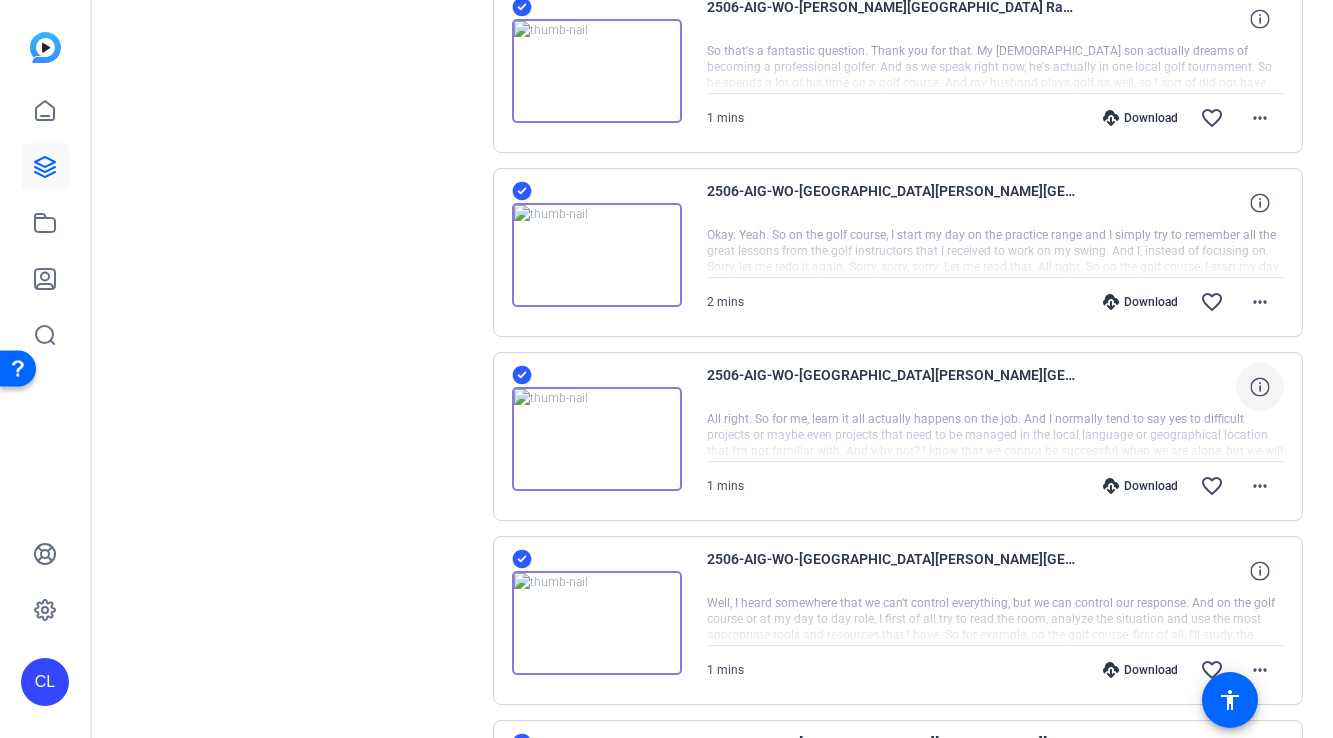 scroll, scrollTop: 1266, scrollLeft: 0, axis: vertical 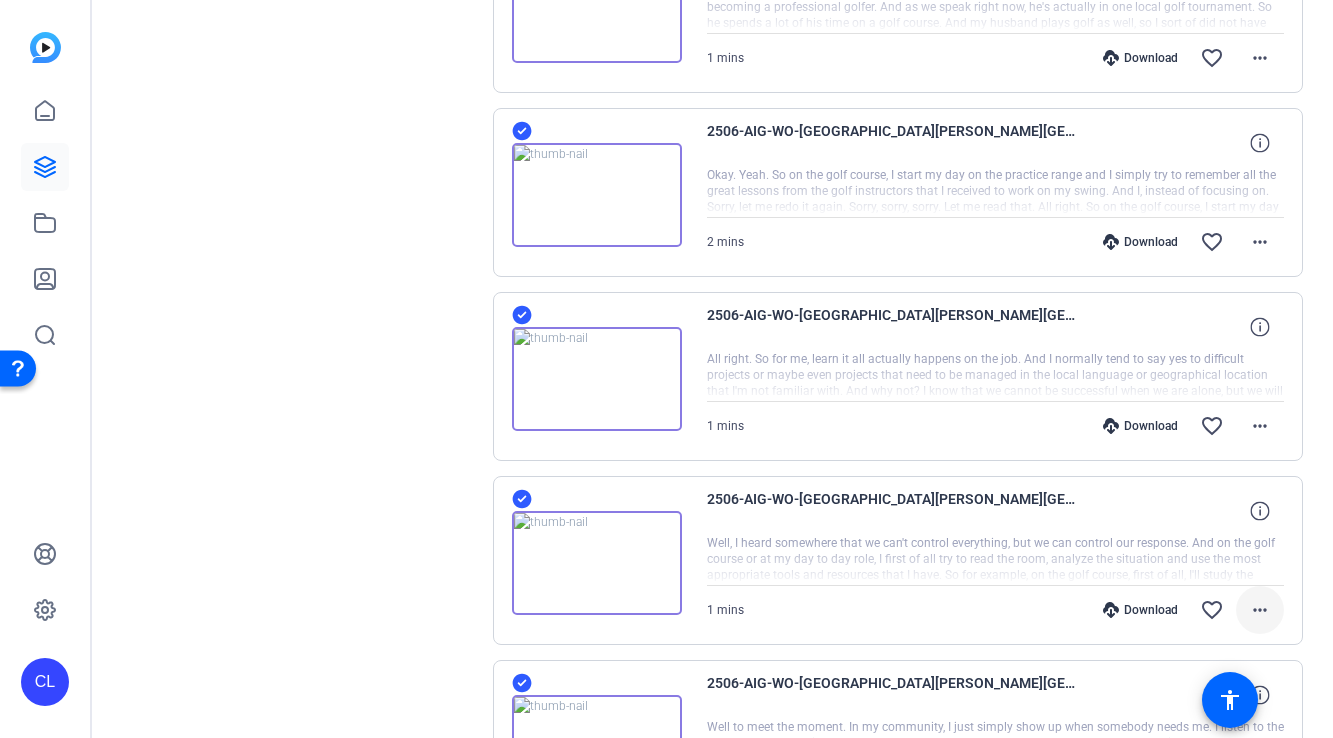 click on "more_horiz" at bounding box center [1260, 610] 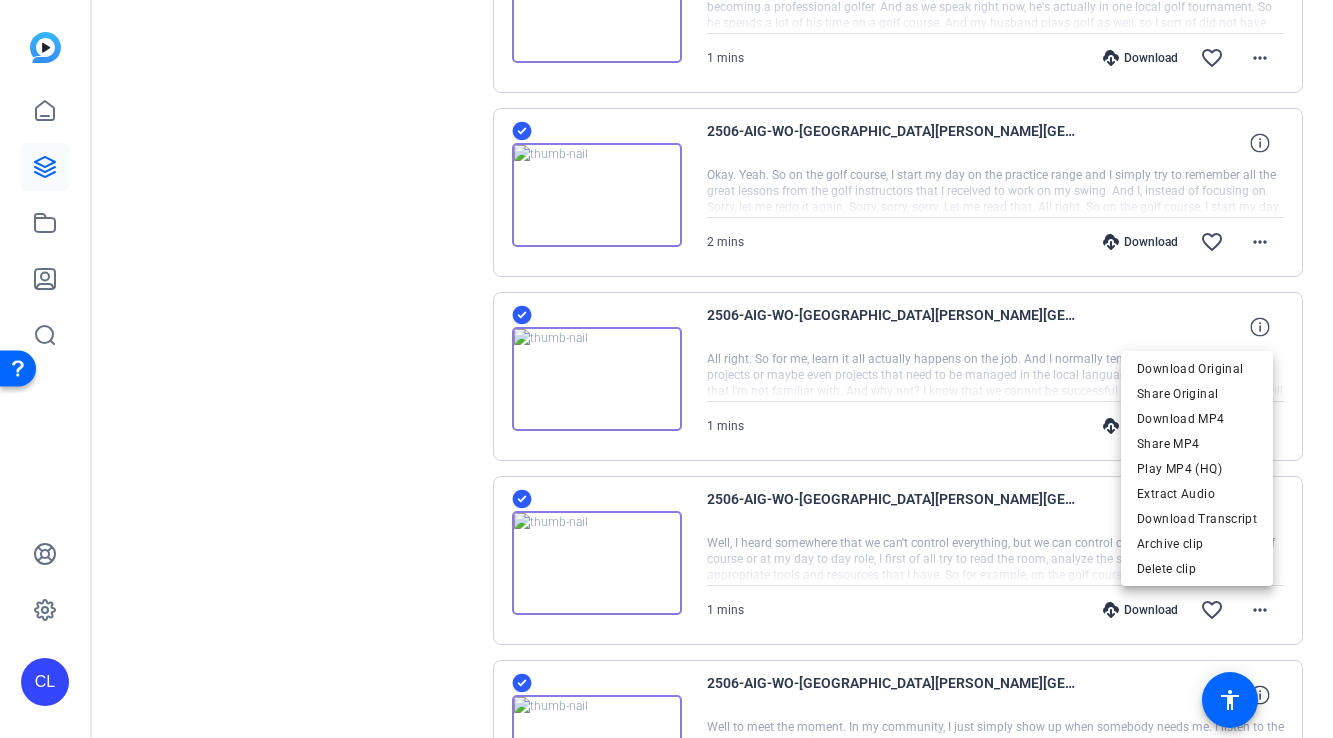 click on "Download Transcript" at bounding box center [1197, 518] 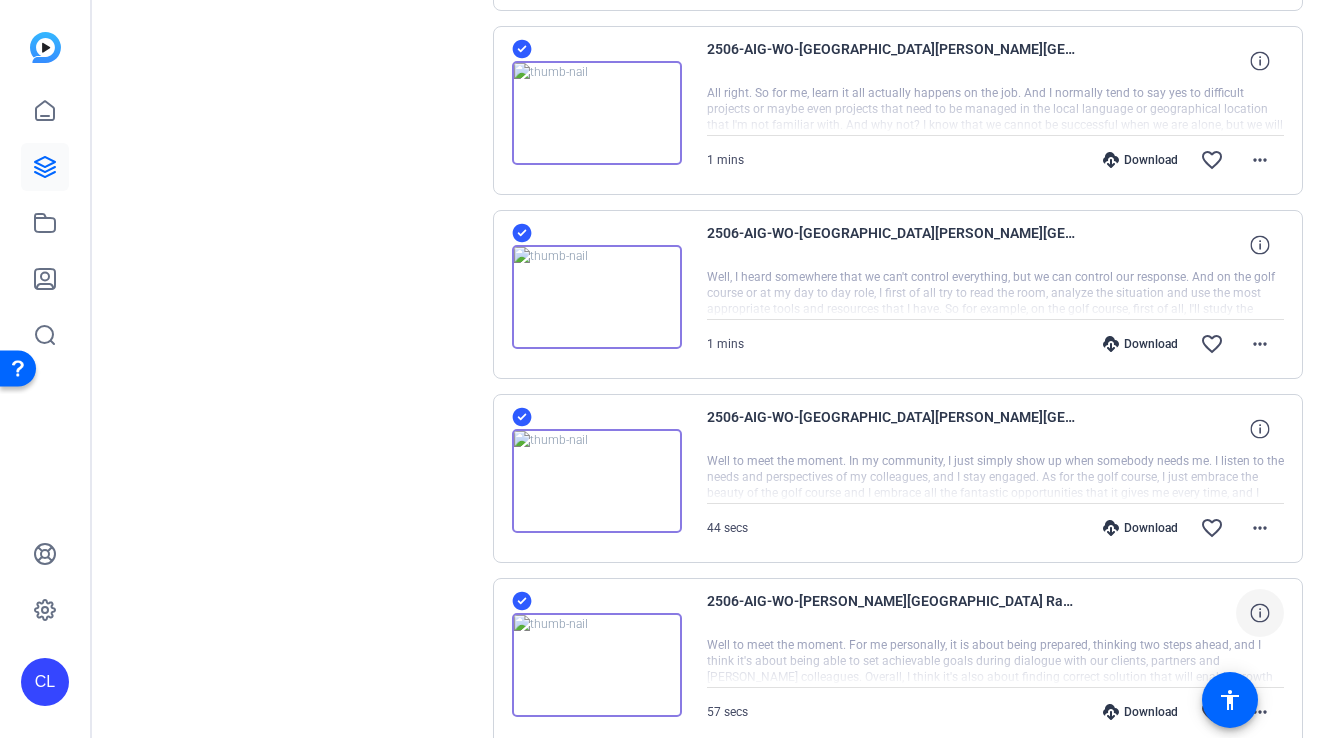 scroll, scrollTop: 1616, scrollLeft: 0, axis: vertical 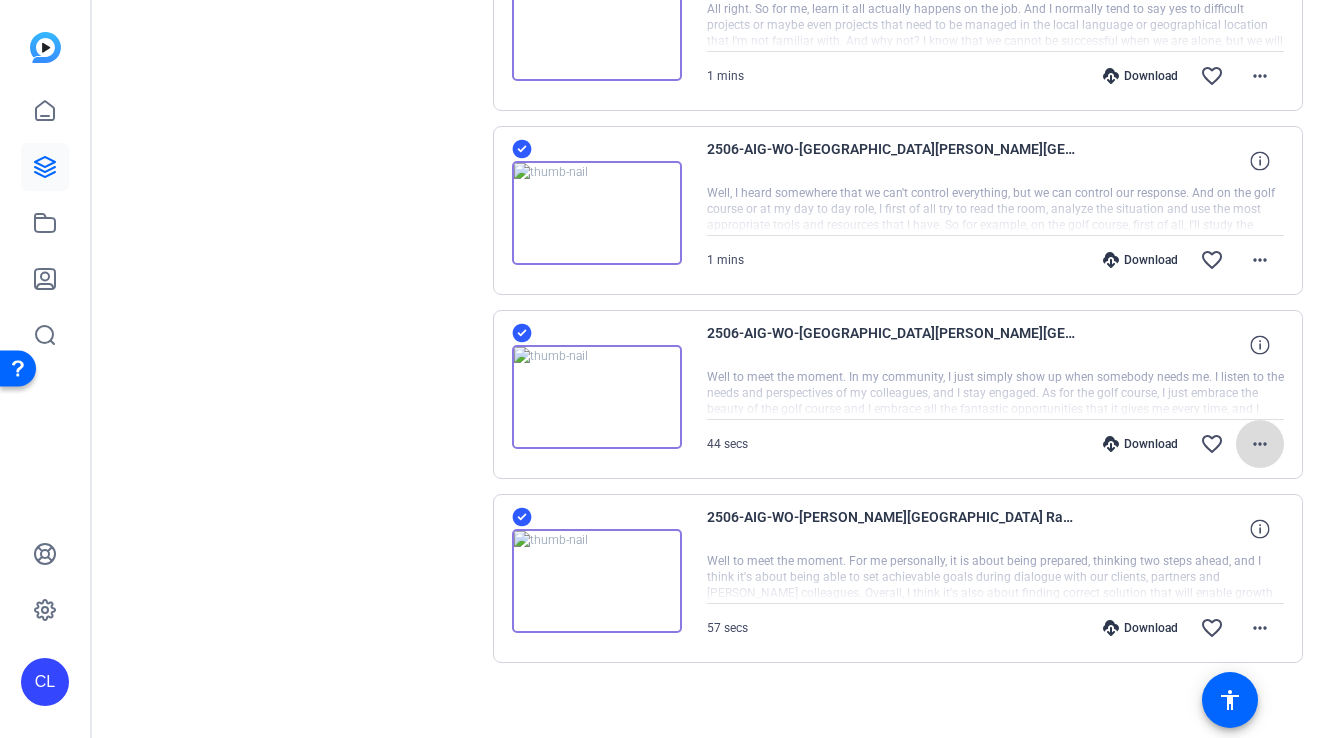 click on "more_horiz" at bounding box center (1260, 444) 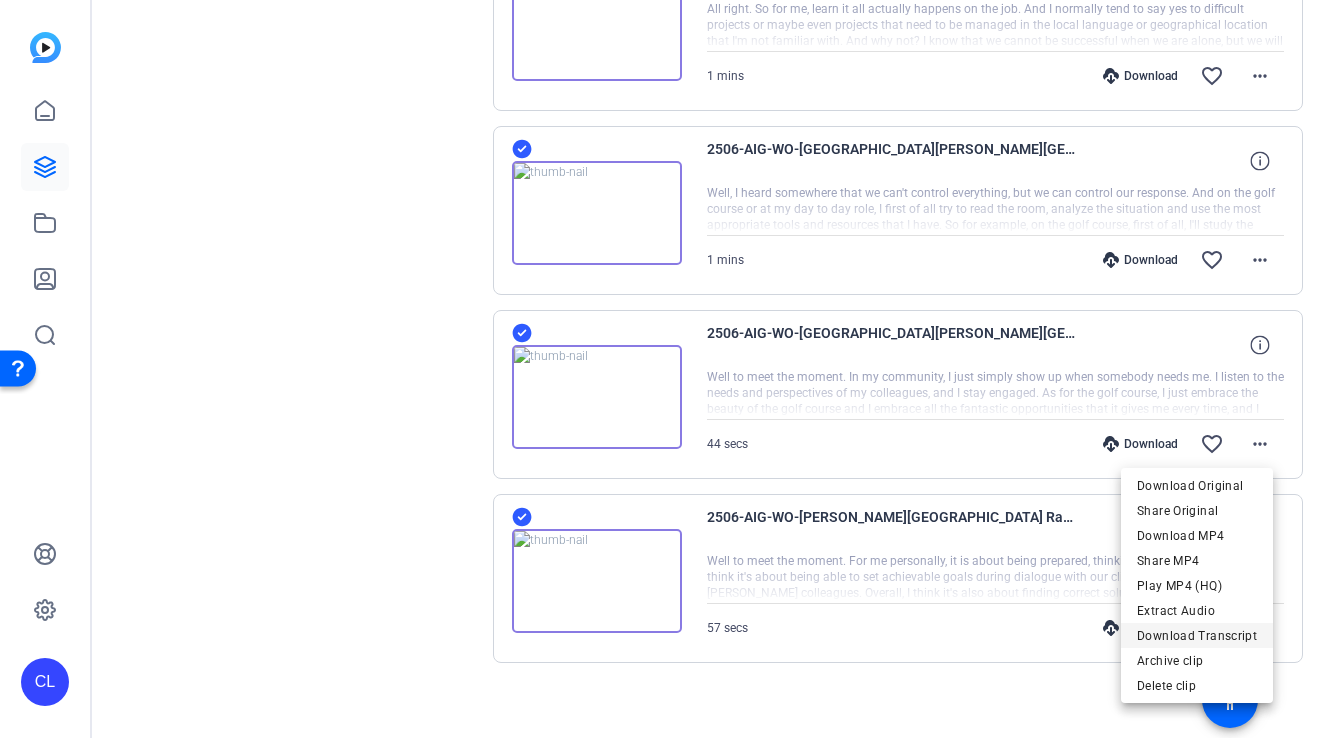 click on "Download Transcript" at bounding box center [1197, 636] 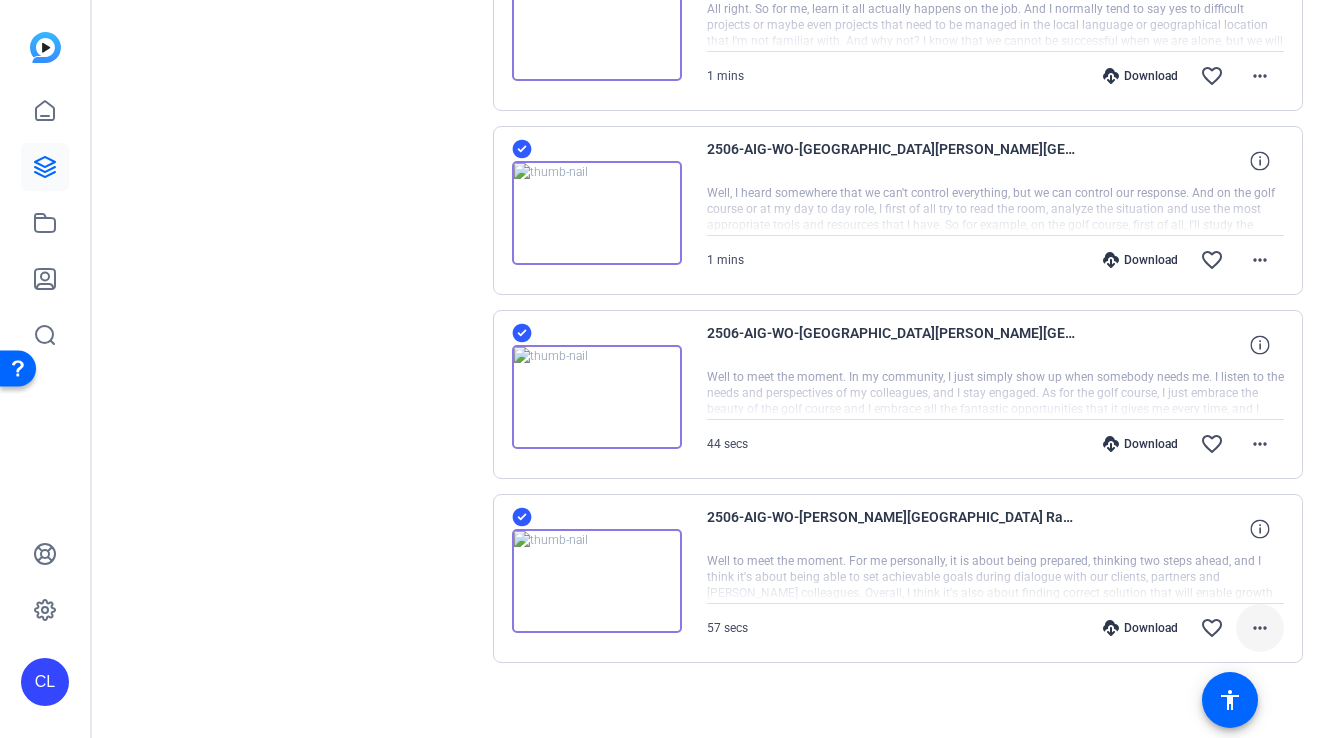 click on "more_horiz" at bounding box center [1260, 628] 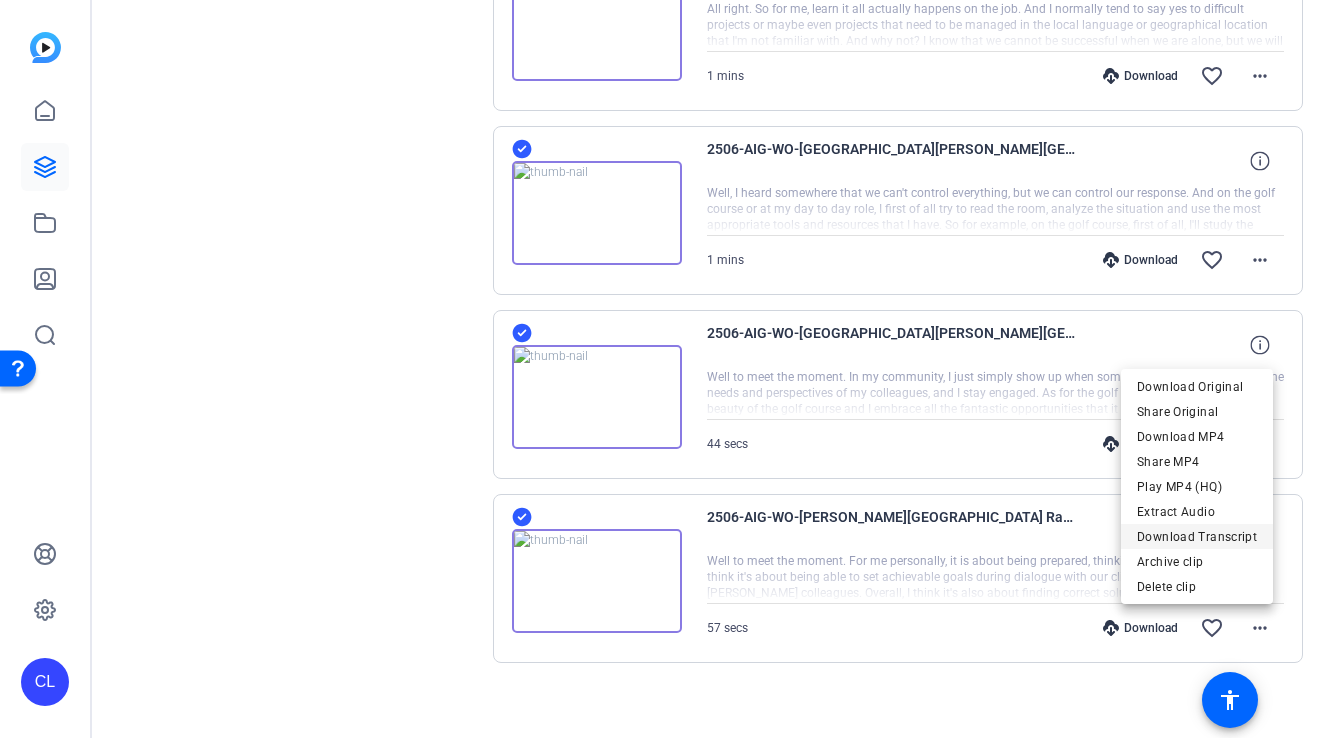 click on "Download Transcript" at bounding box center (1197, 537) 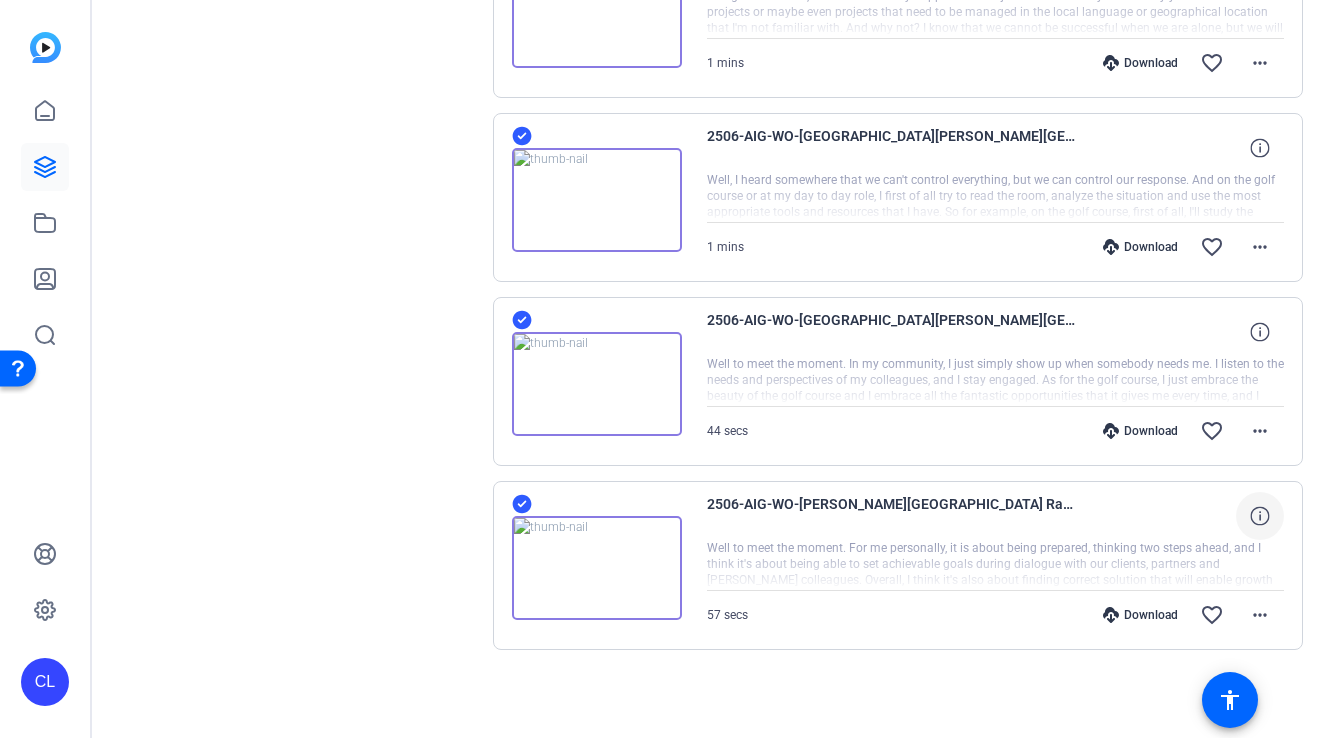 scroll, scrollTop: 1630, scrollLeft: 0, axis: vertical 